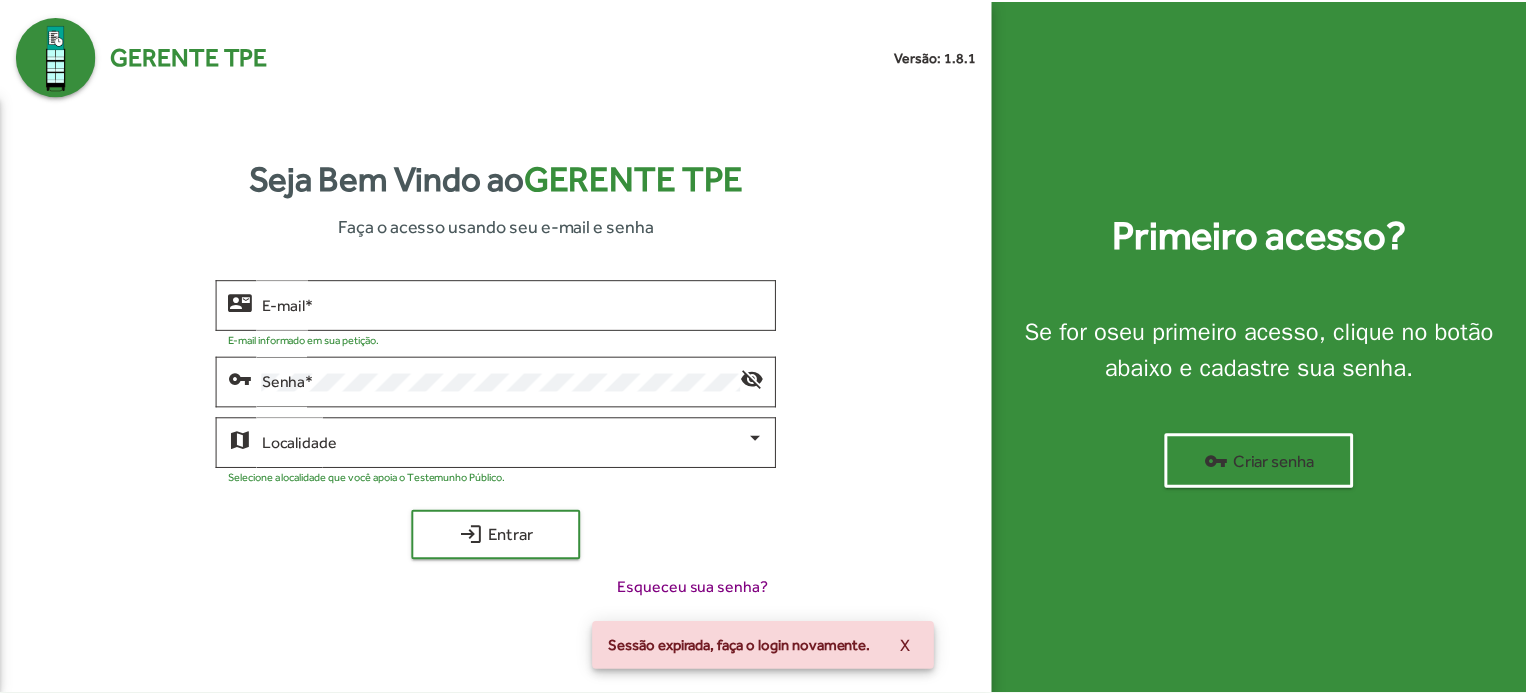 scroll, scrollTop: 0, scrollLeft: 0, axis: both 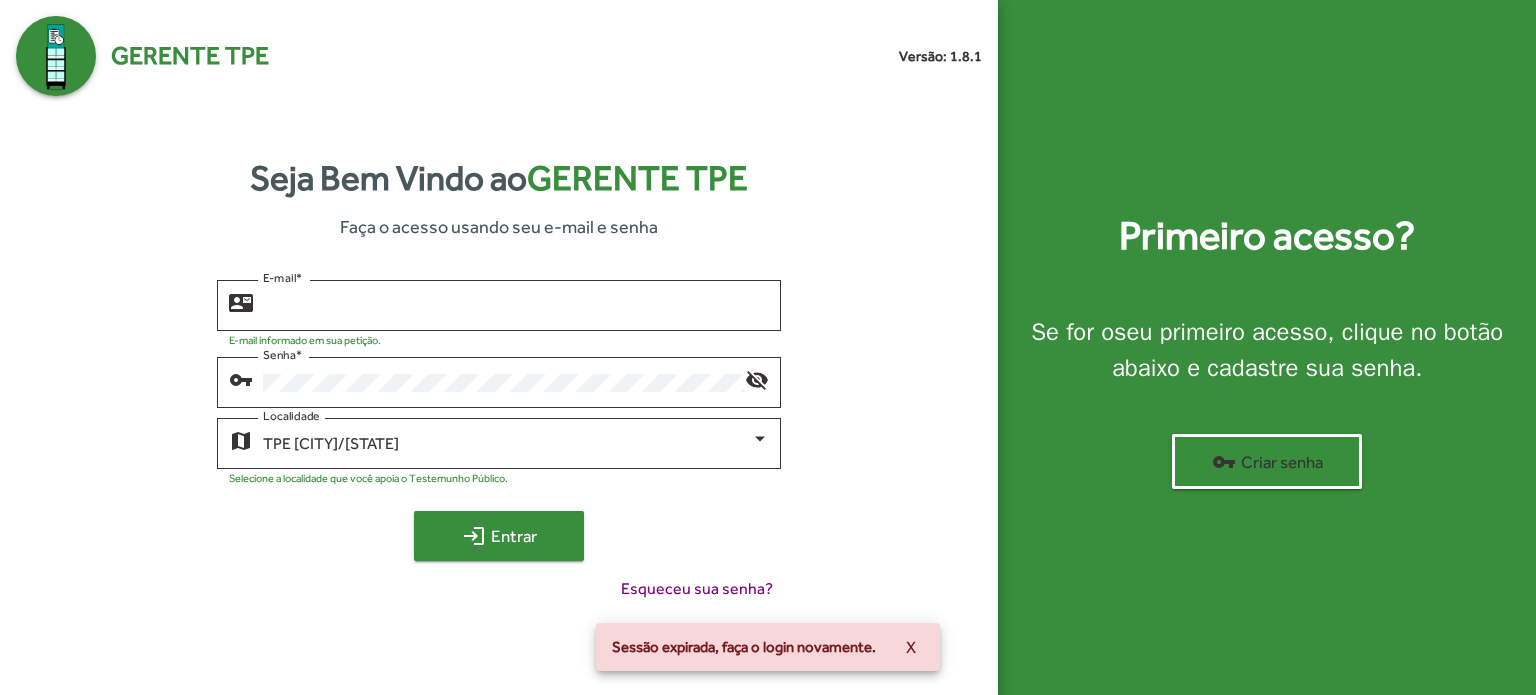 type on "**********" 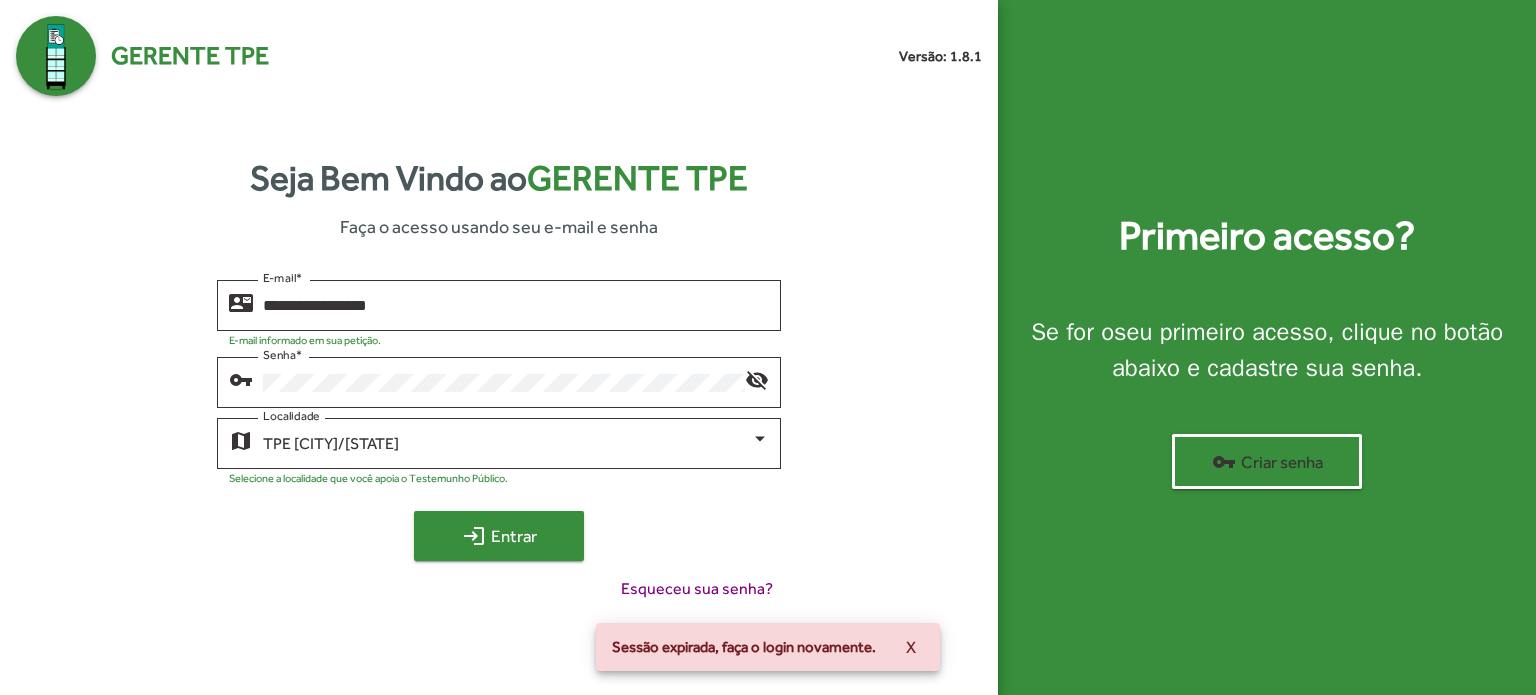 click on "login  Entrar" 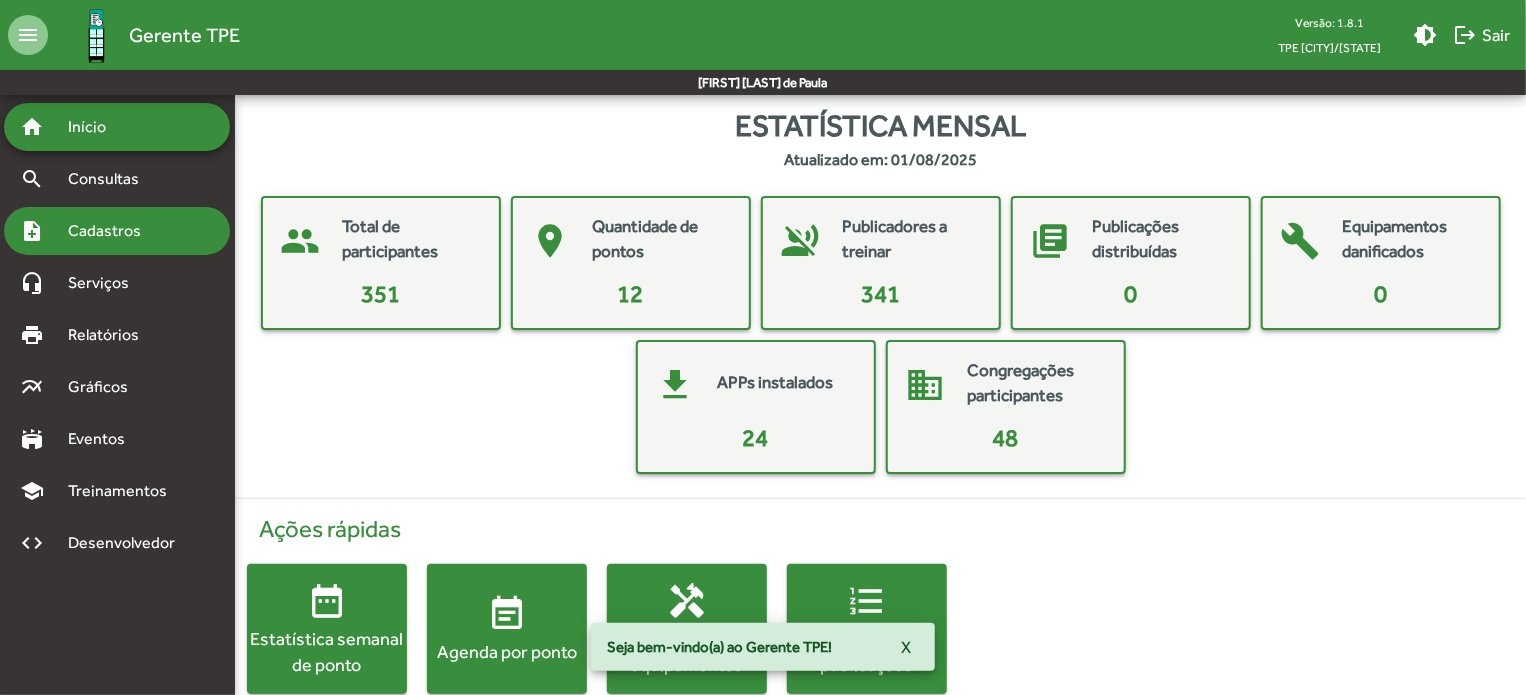 click on "Cadastros" at bounding box center [111, 231] 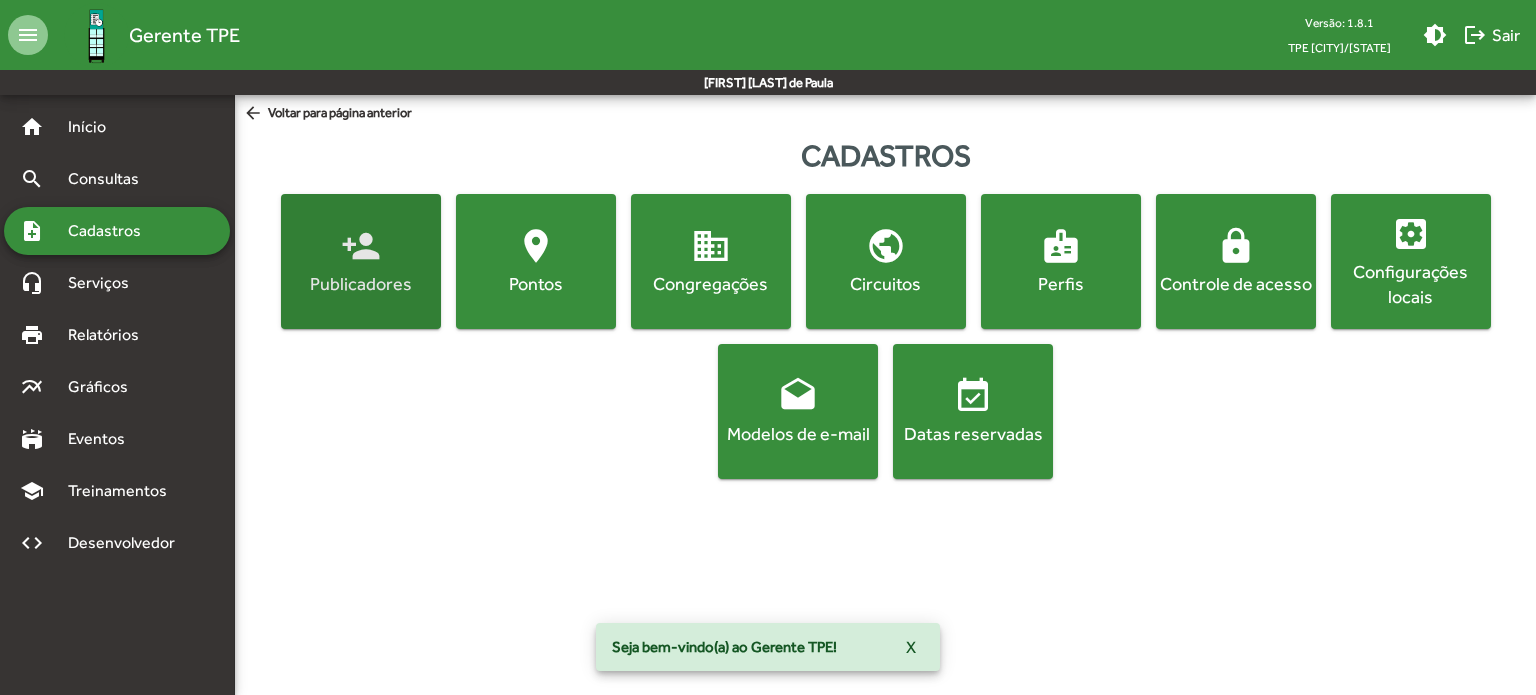 click on "person_add" 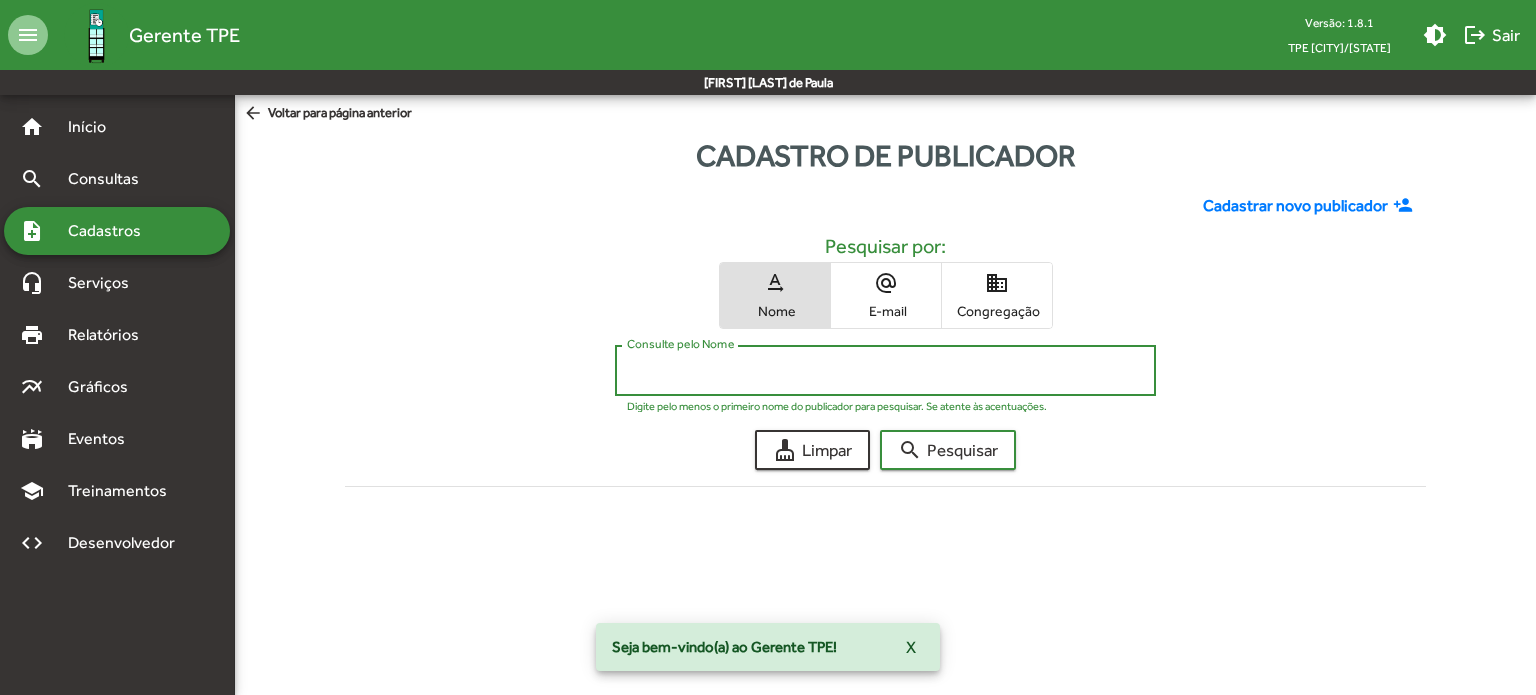 click on "Consulte pelo Nome" at bounding box center [885, 371] 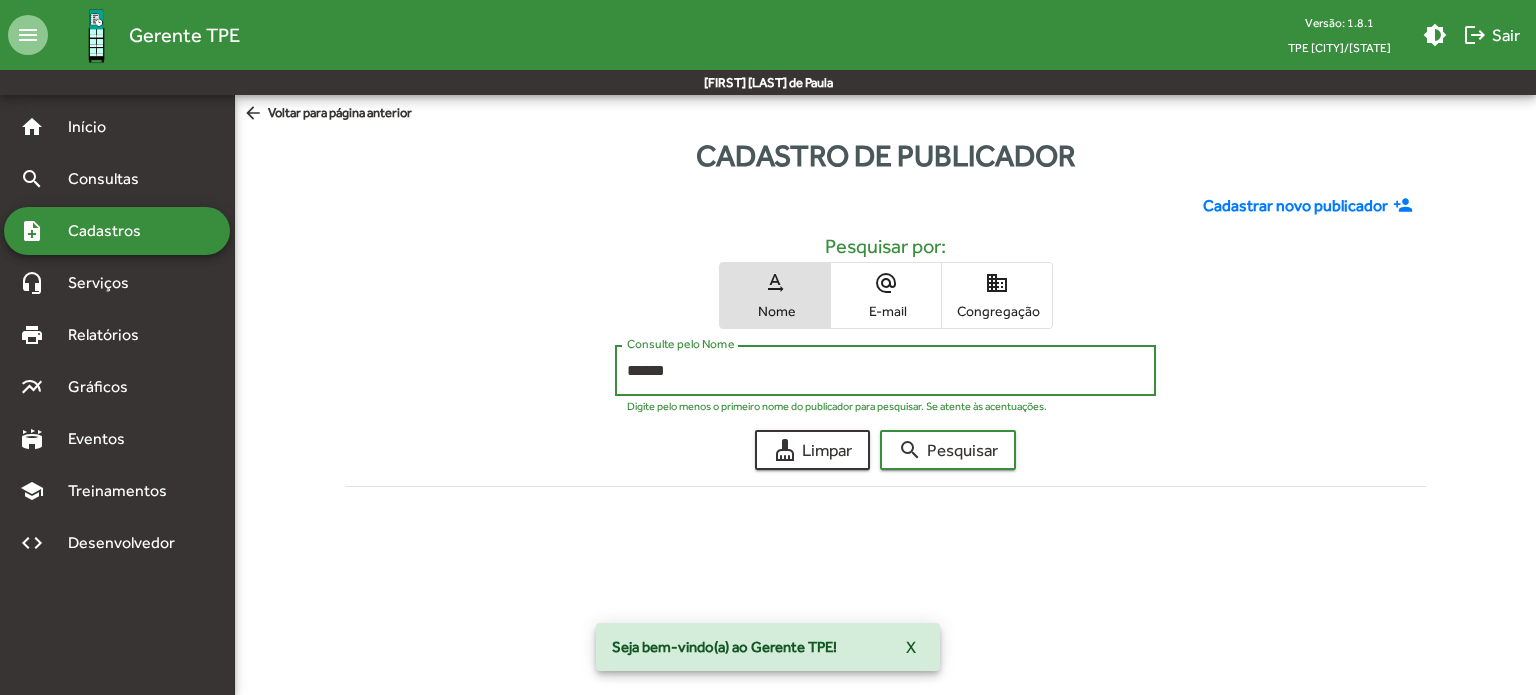 type on "******" 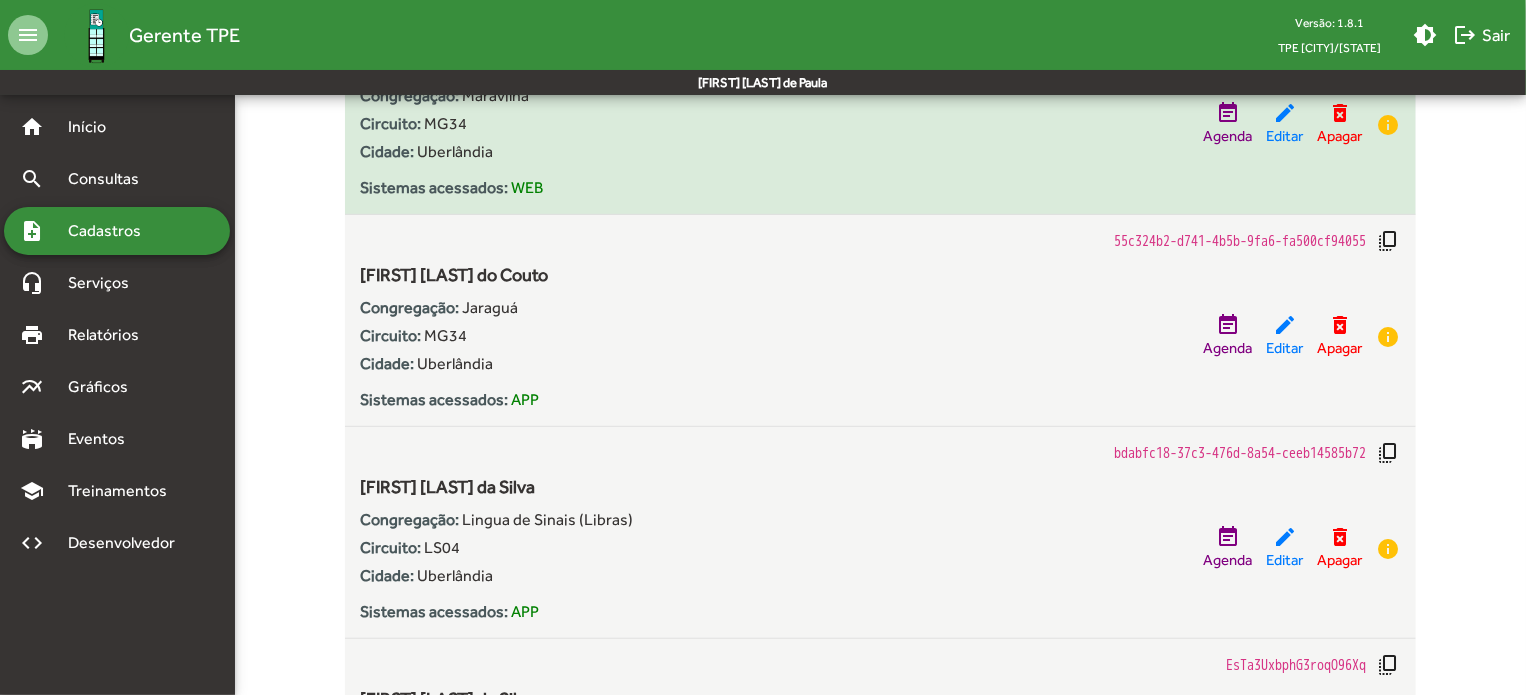 scroll, scrollTop: 600, scrollLeft: 0, axis: vertical 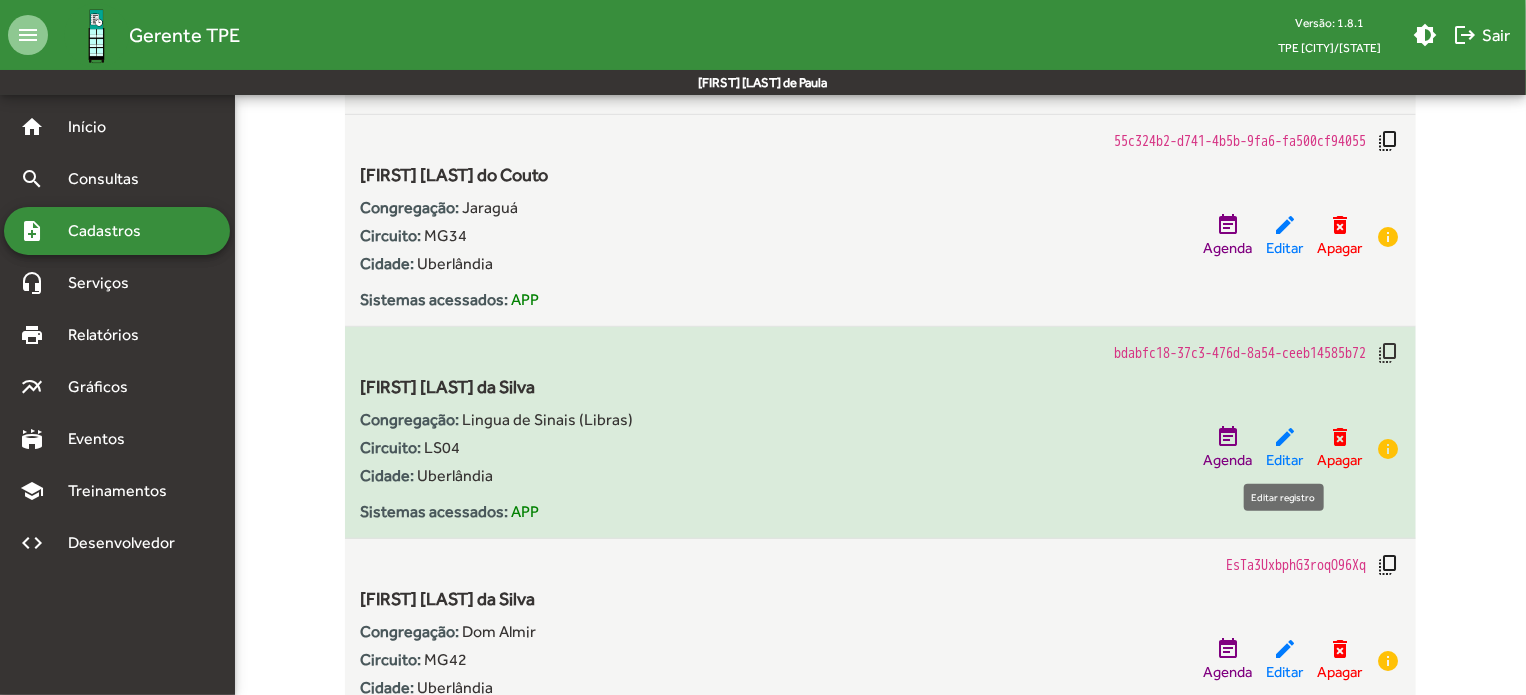 click on "edit" 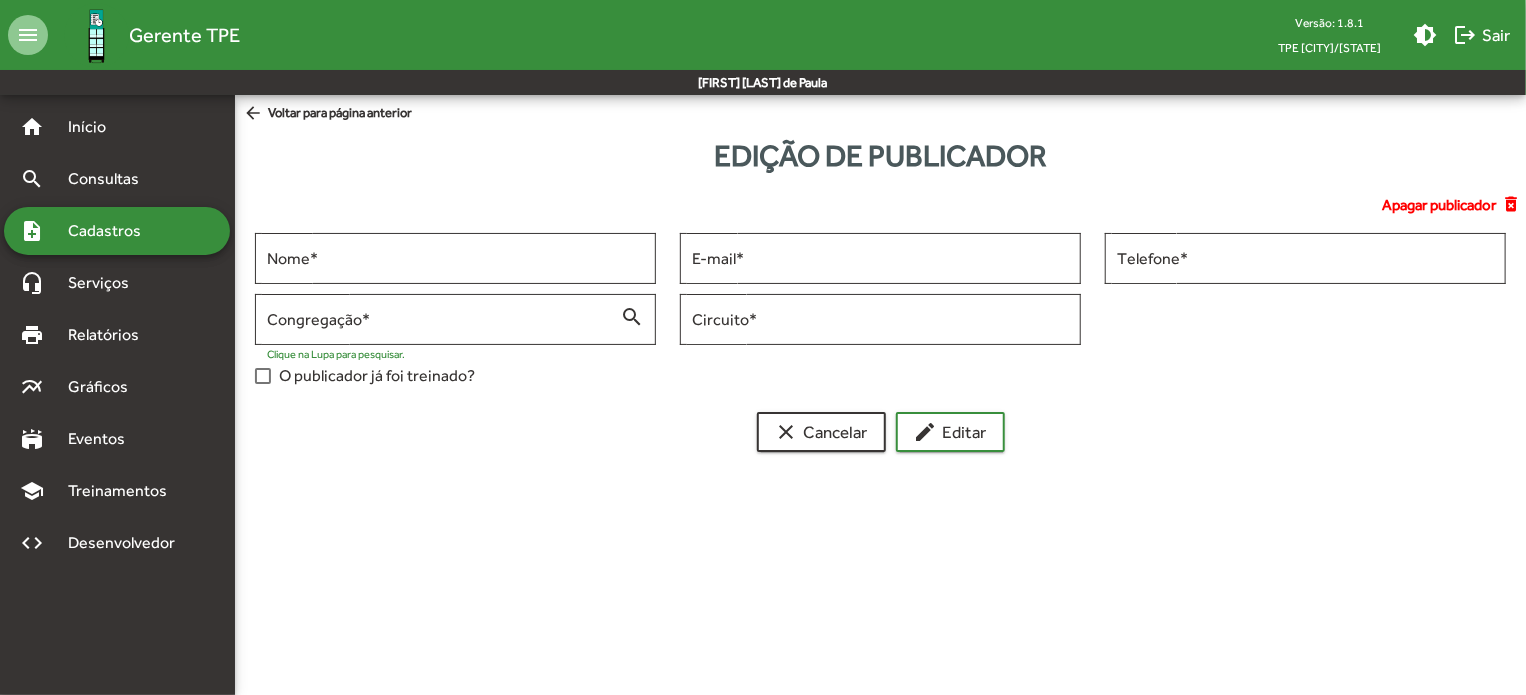 scroll, scrollTop: 0, scrollLeft: 0, axis: both 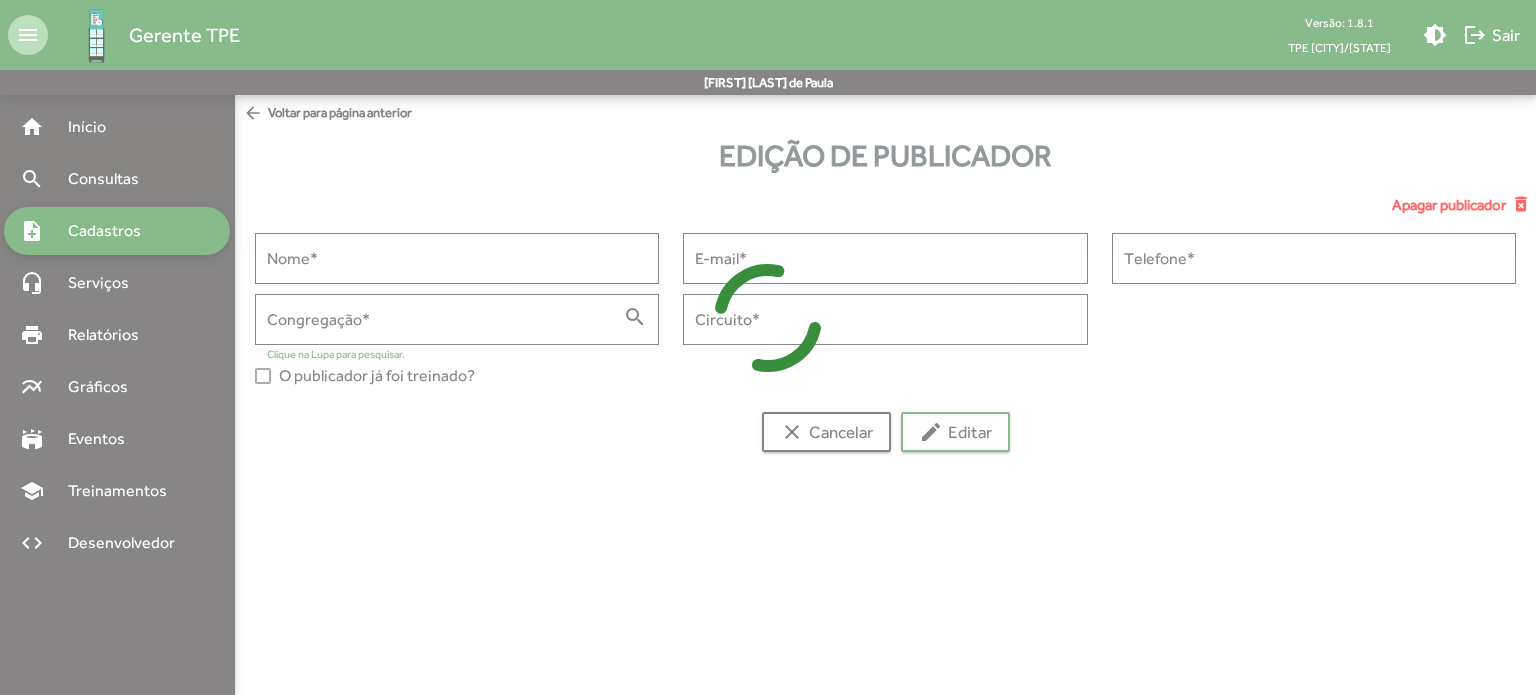 type on "**********" 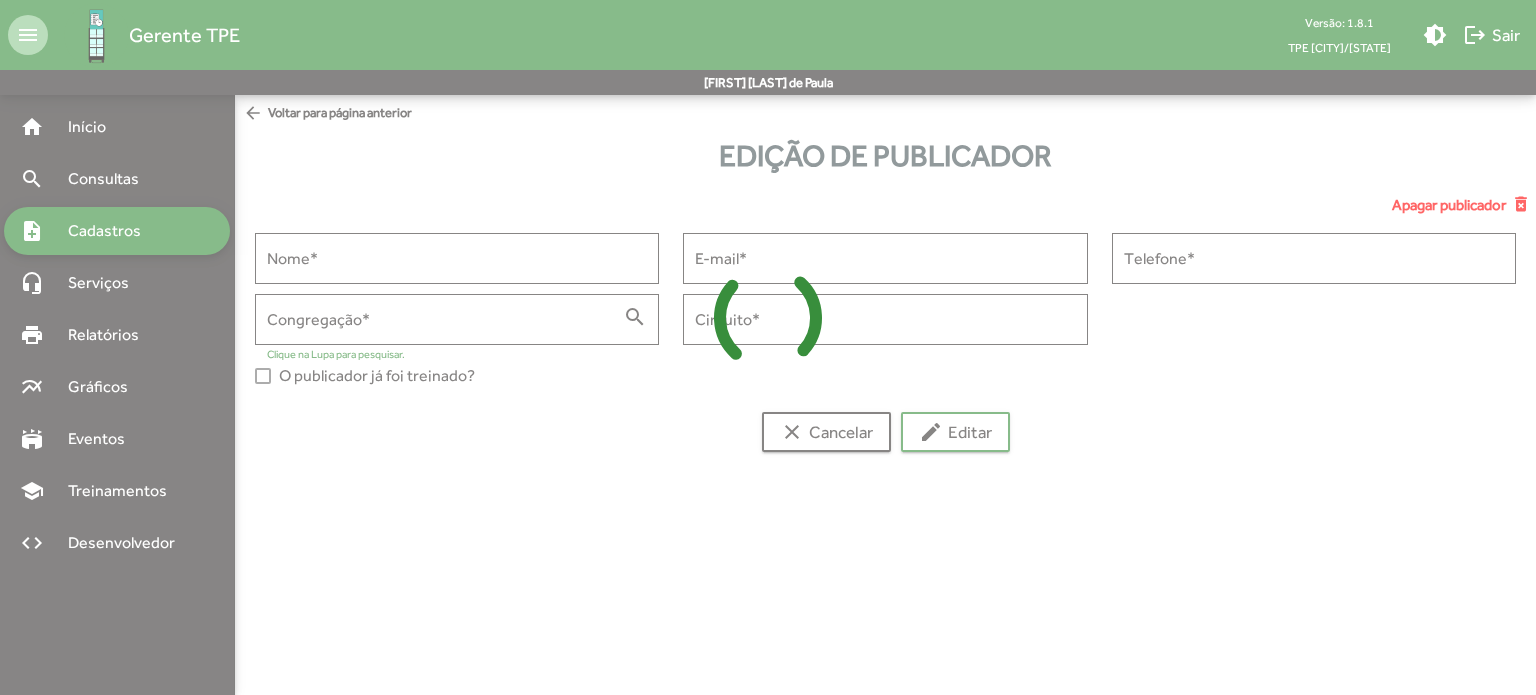 type on "**********" 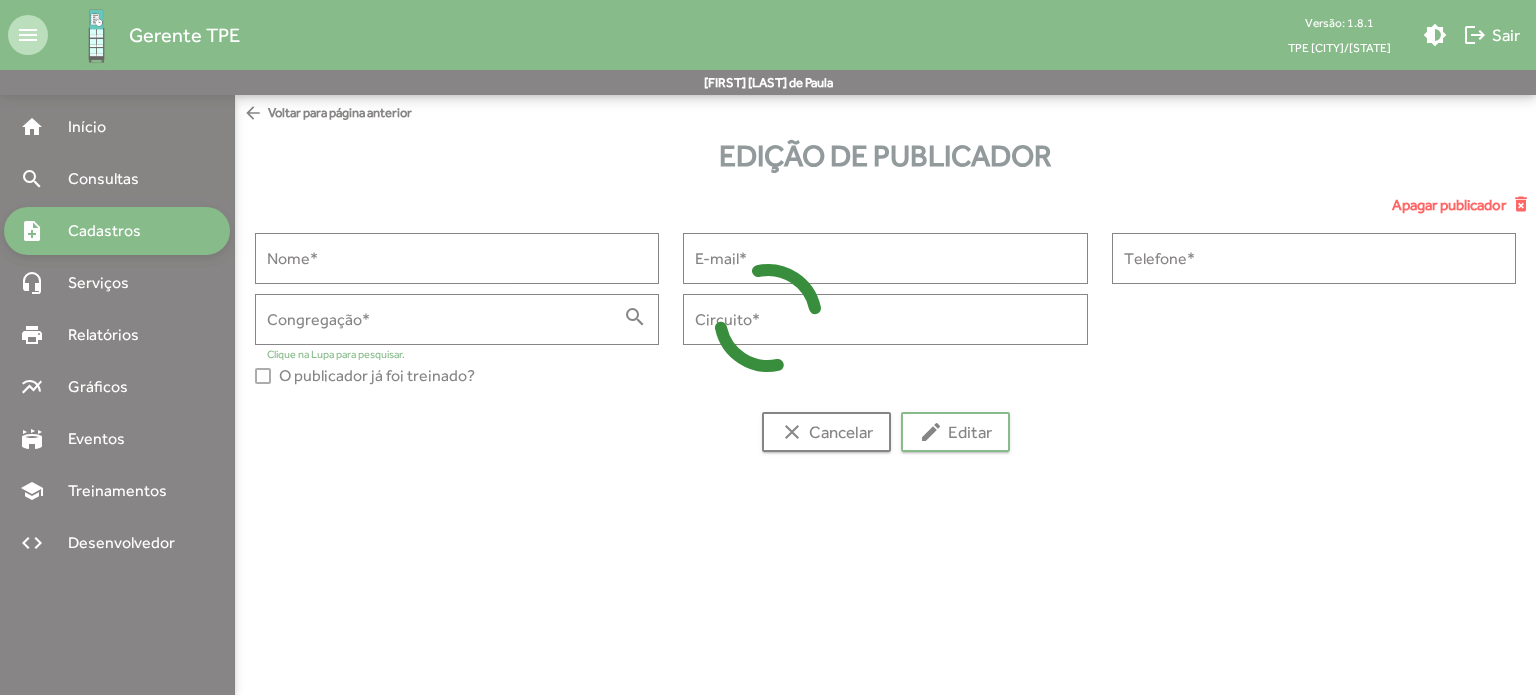 type on "**********" 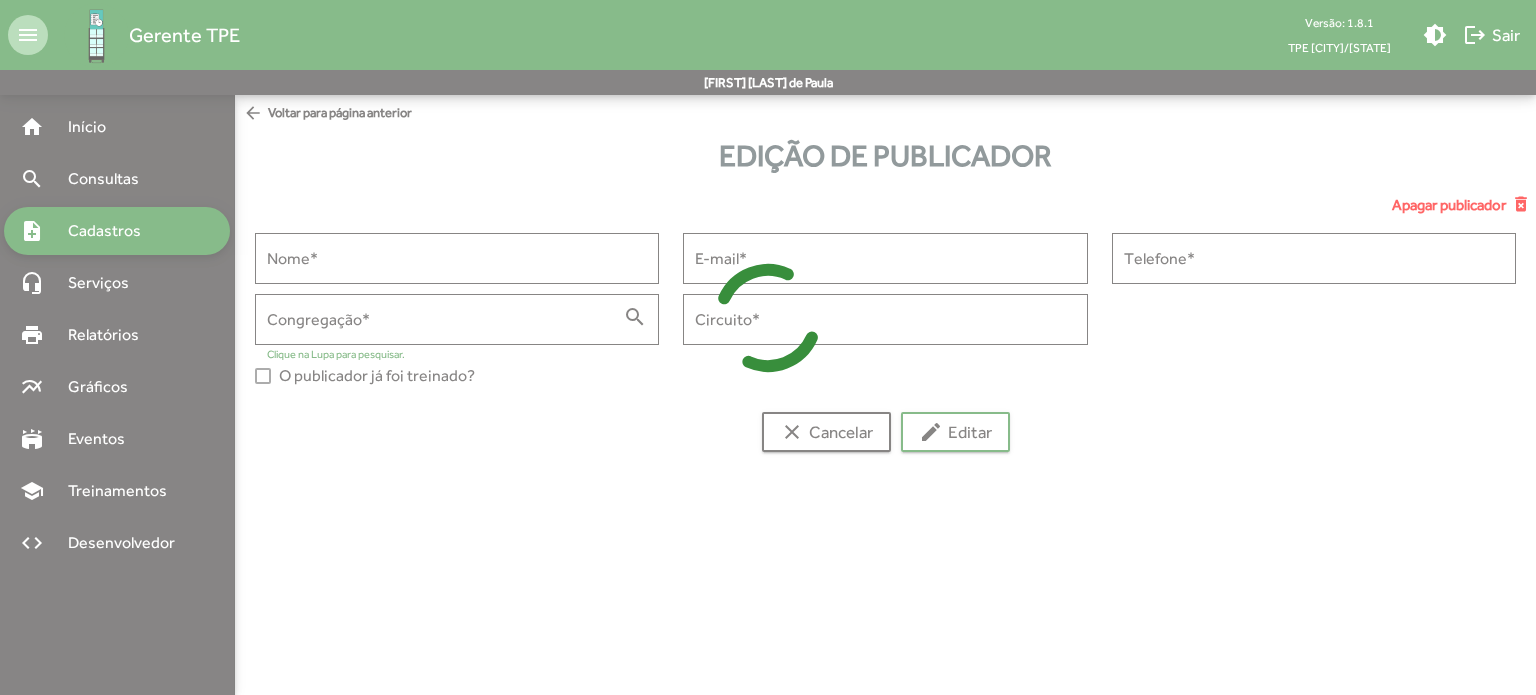 type on "**********" 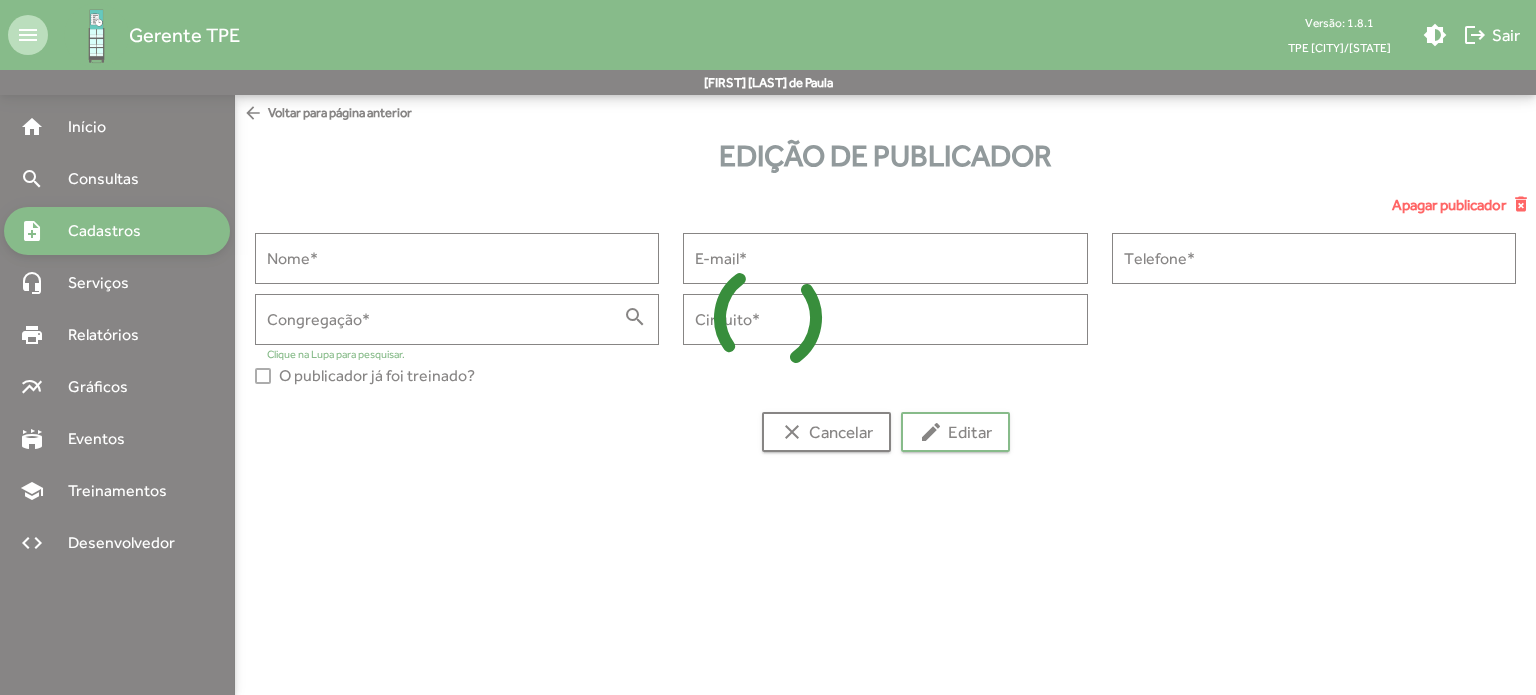 type on "****" 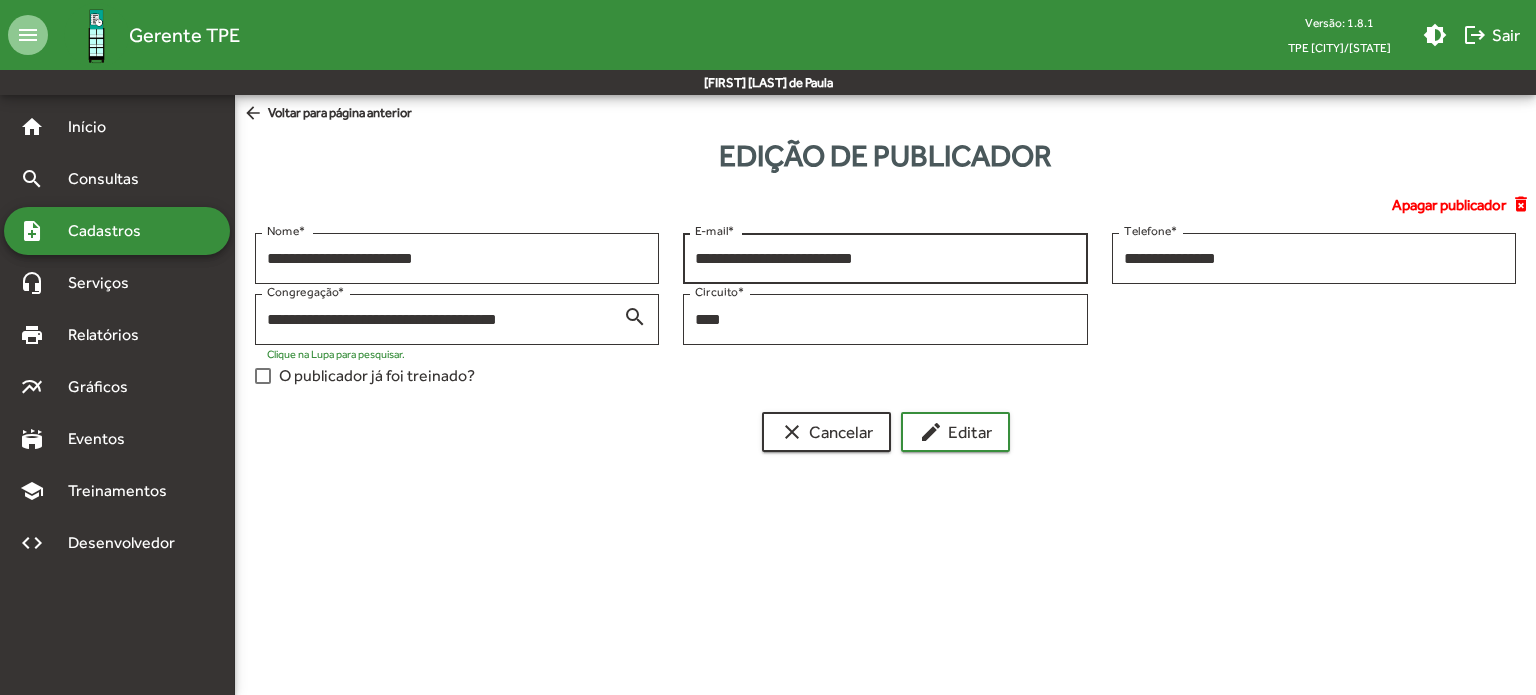 click on "**********" at bounding box center [885, 259] 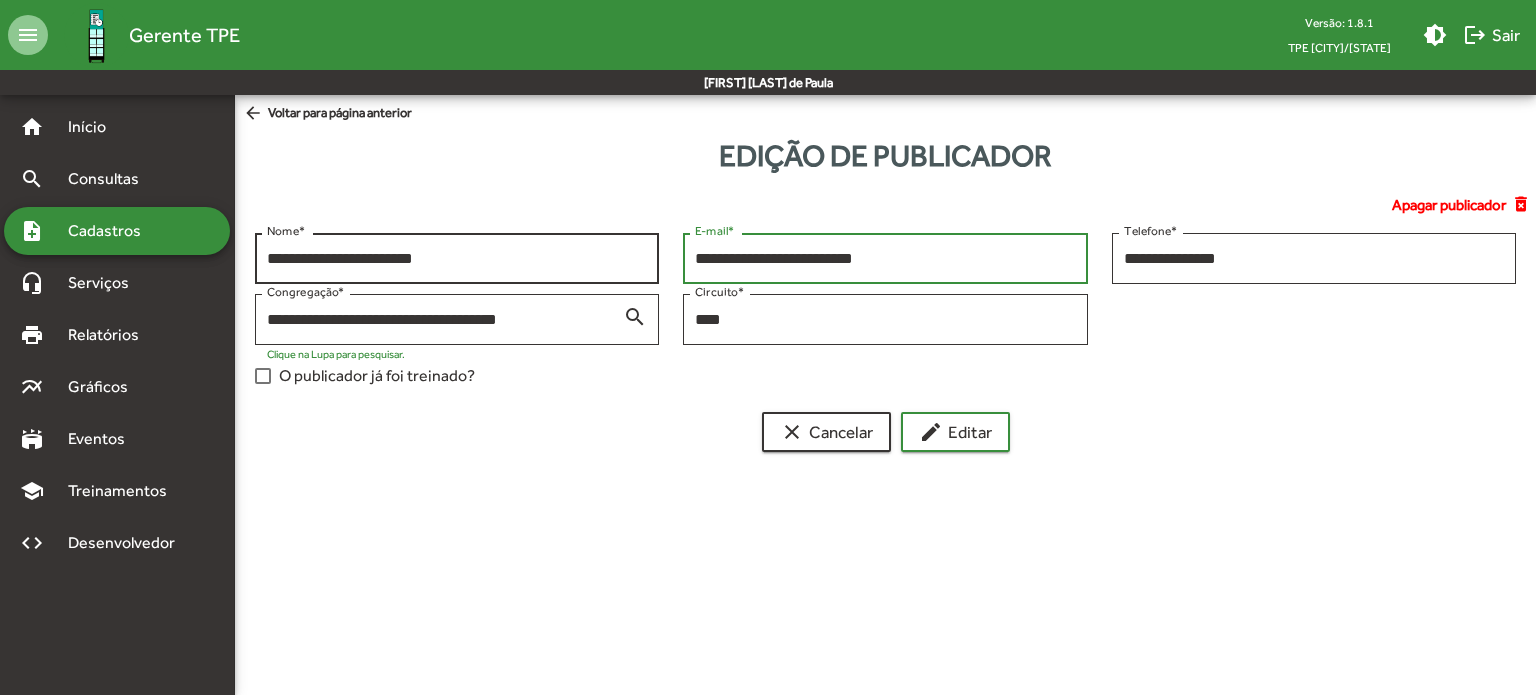 drag, startPoint x: 934, startPoint y: 261, endPoint x: 616, endPoint y: 243, distance: 318.50903 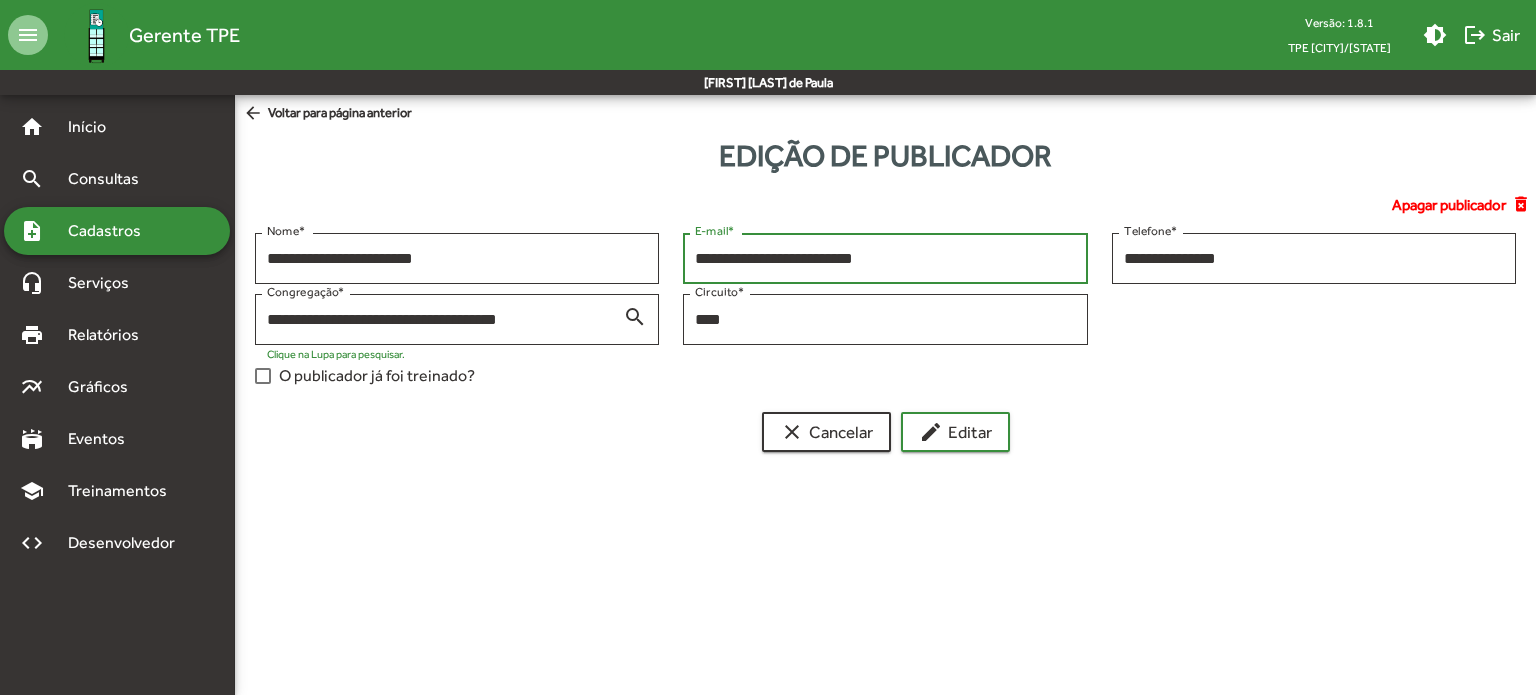 click on "Cadastros" at bounding box center (111, 231) 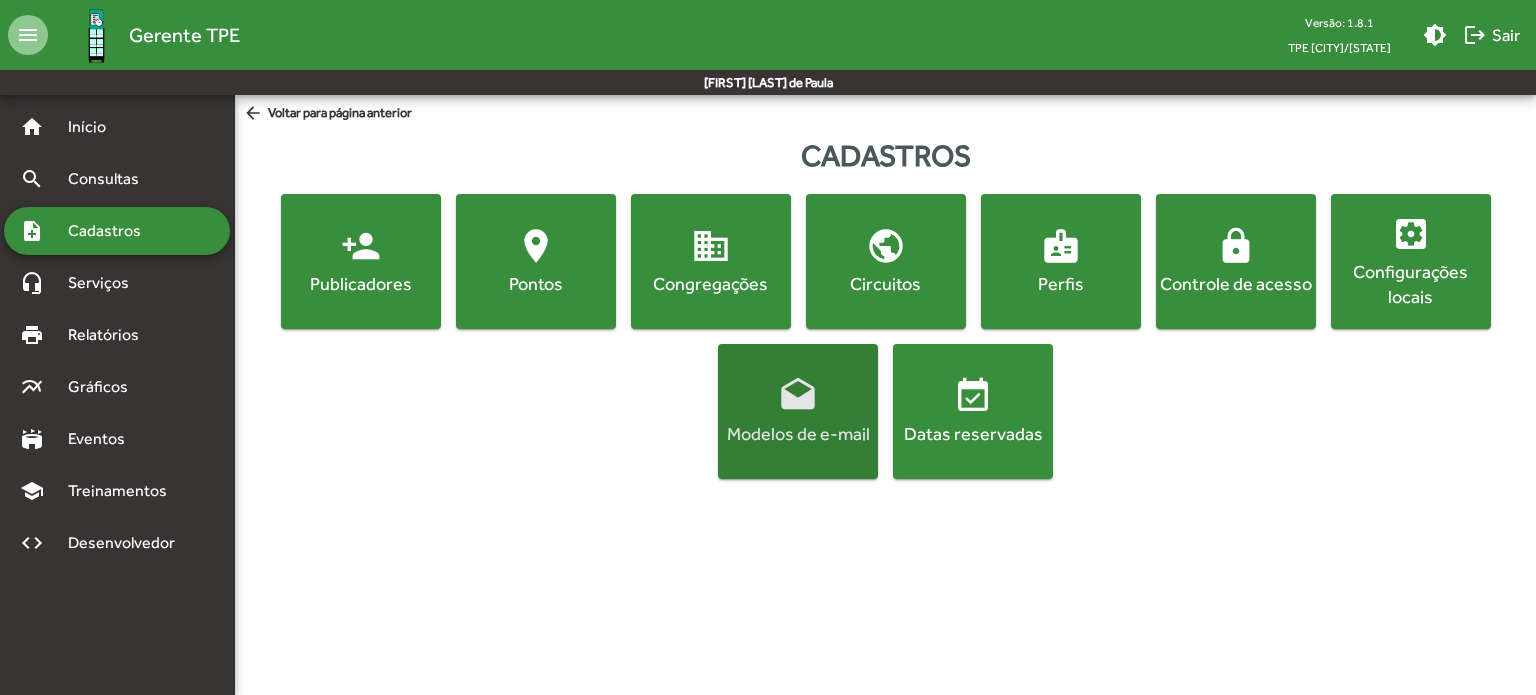 click on "Modelos de e-mail" 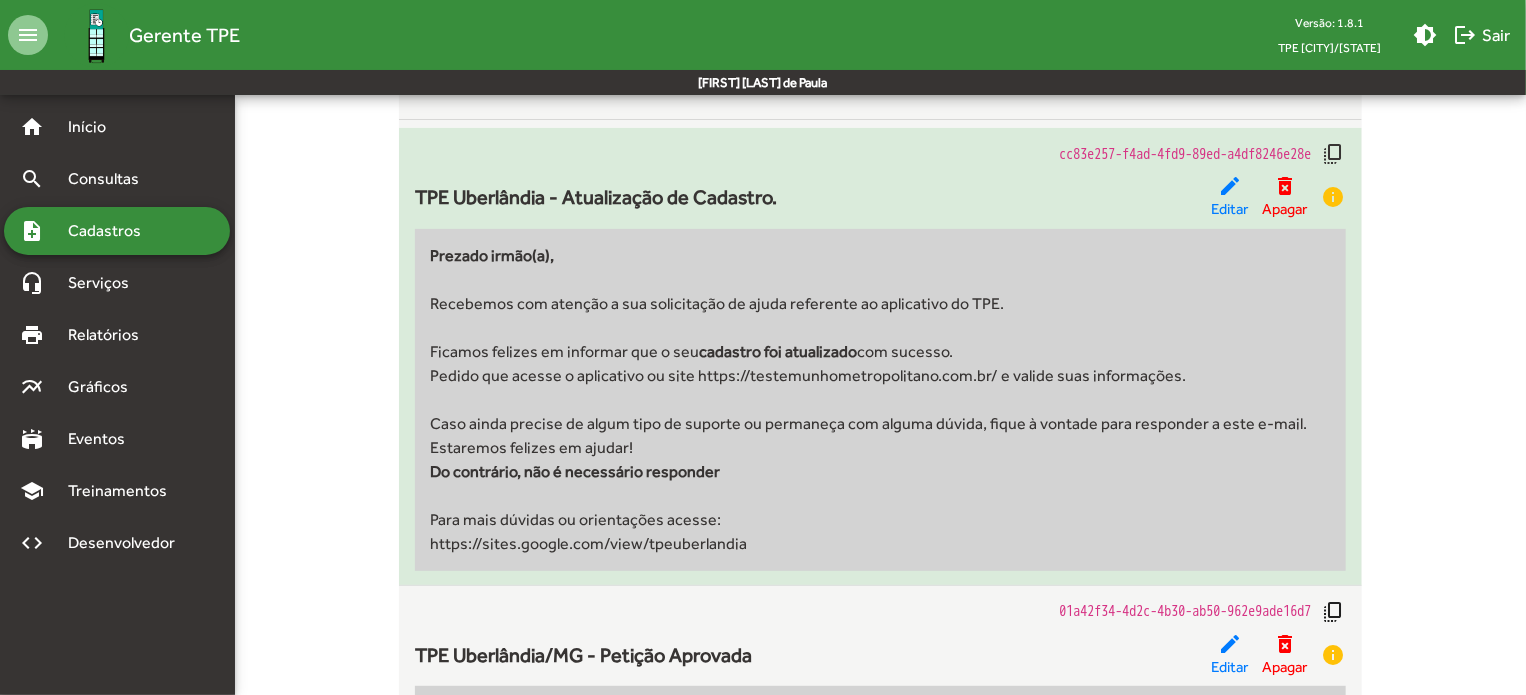 scroll, scrollTop: 300, scrollLeft: 0, axis: vertical 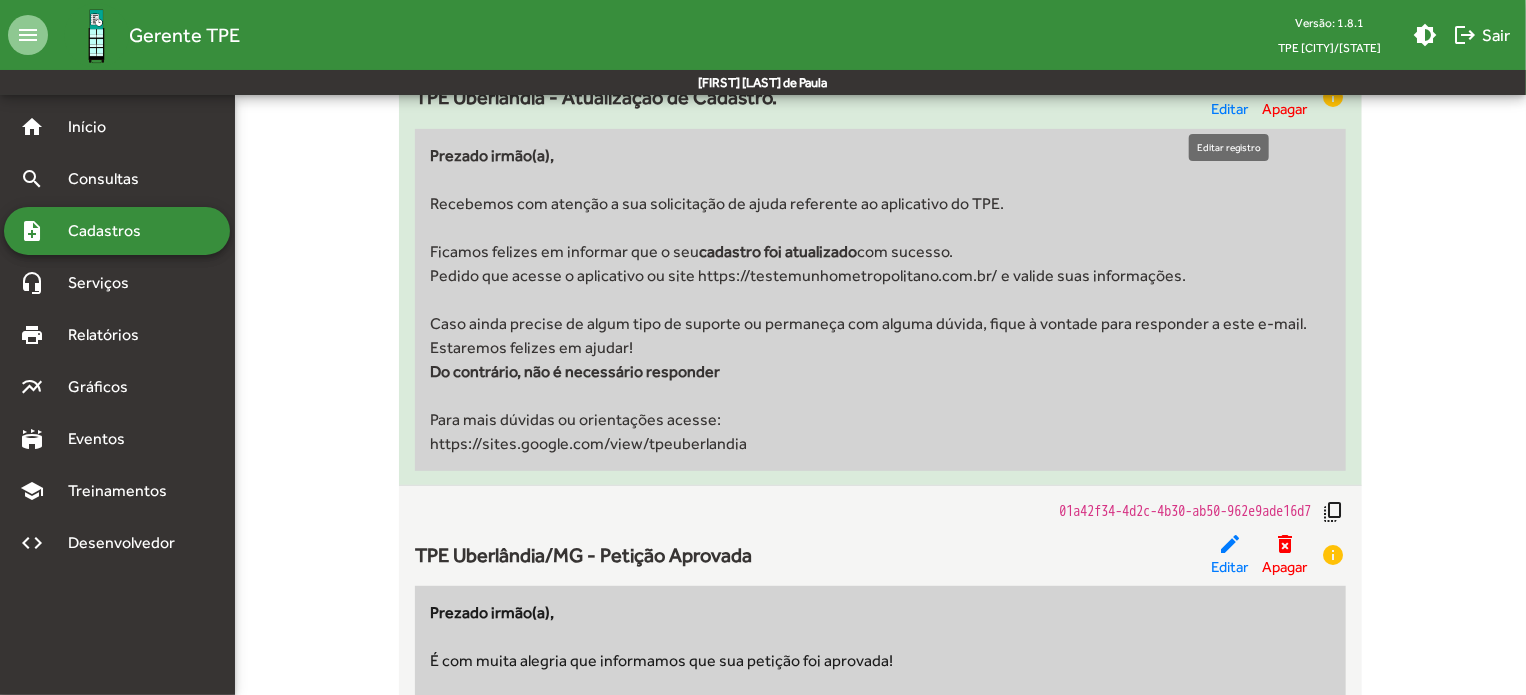 click on "Editar" 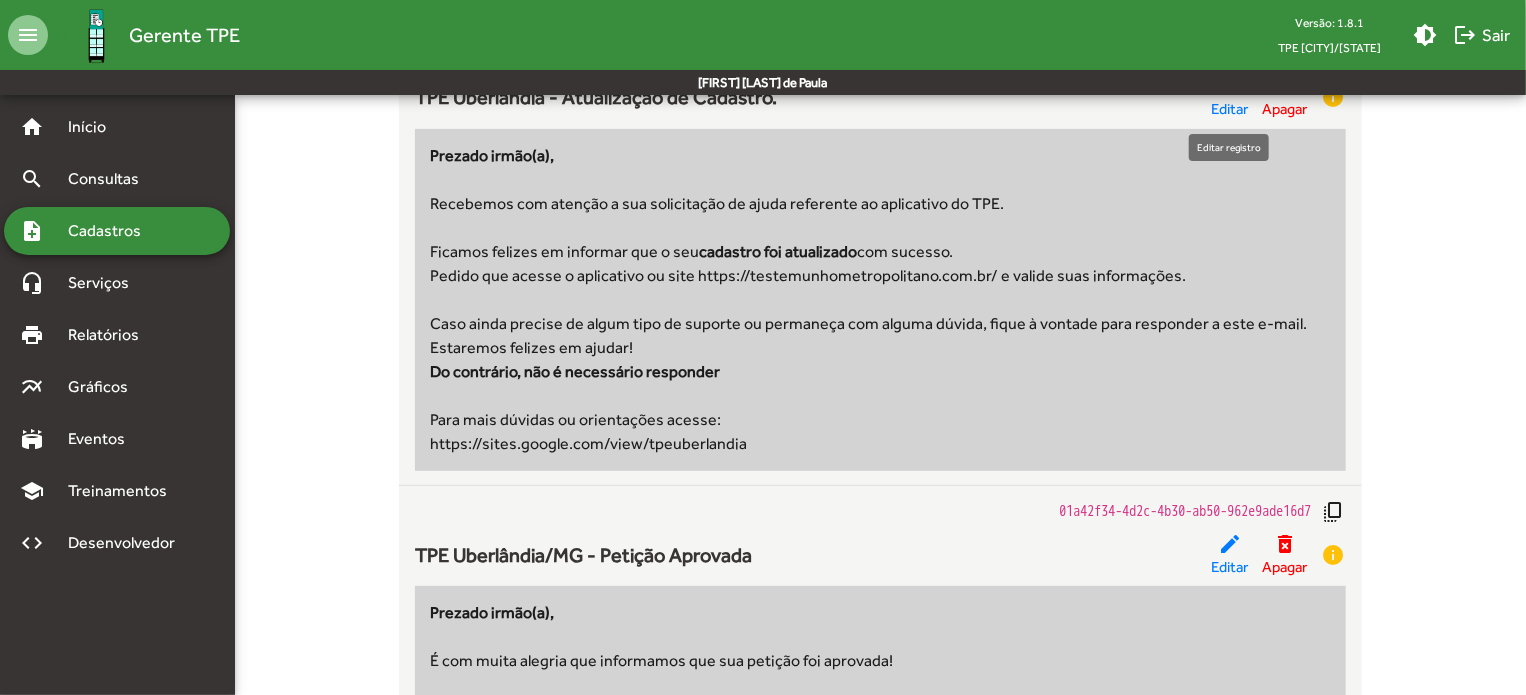 scroll, scrollTop: 0, scrollLeft: 0, axis: both 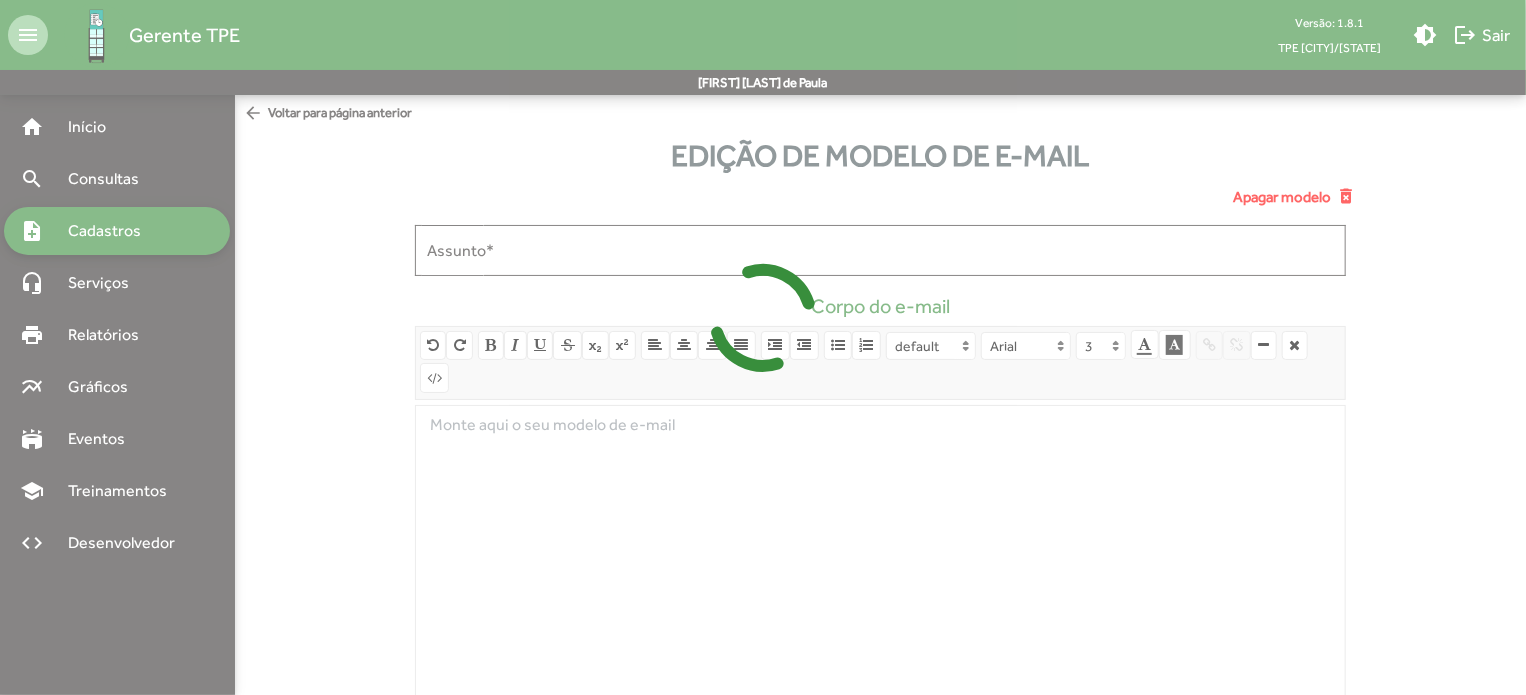 type on "**********" 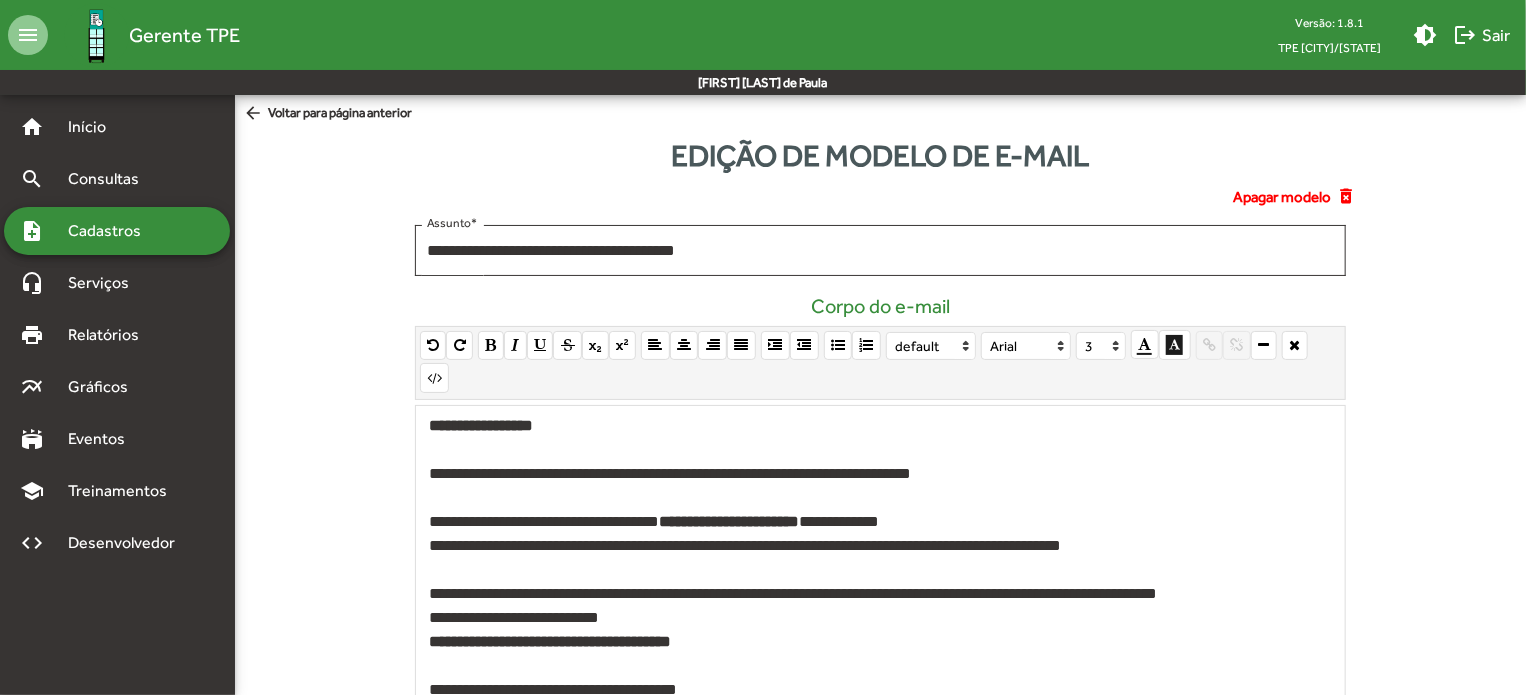 click on "**********" 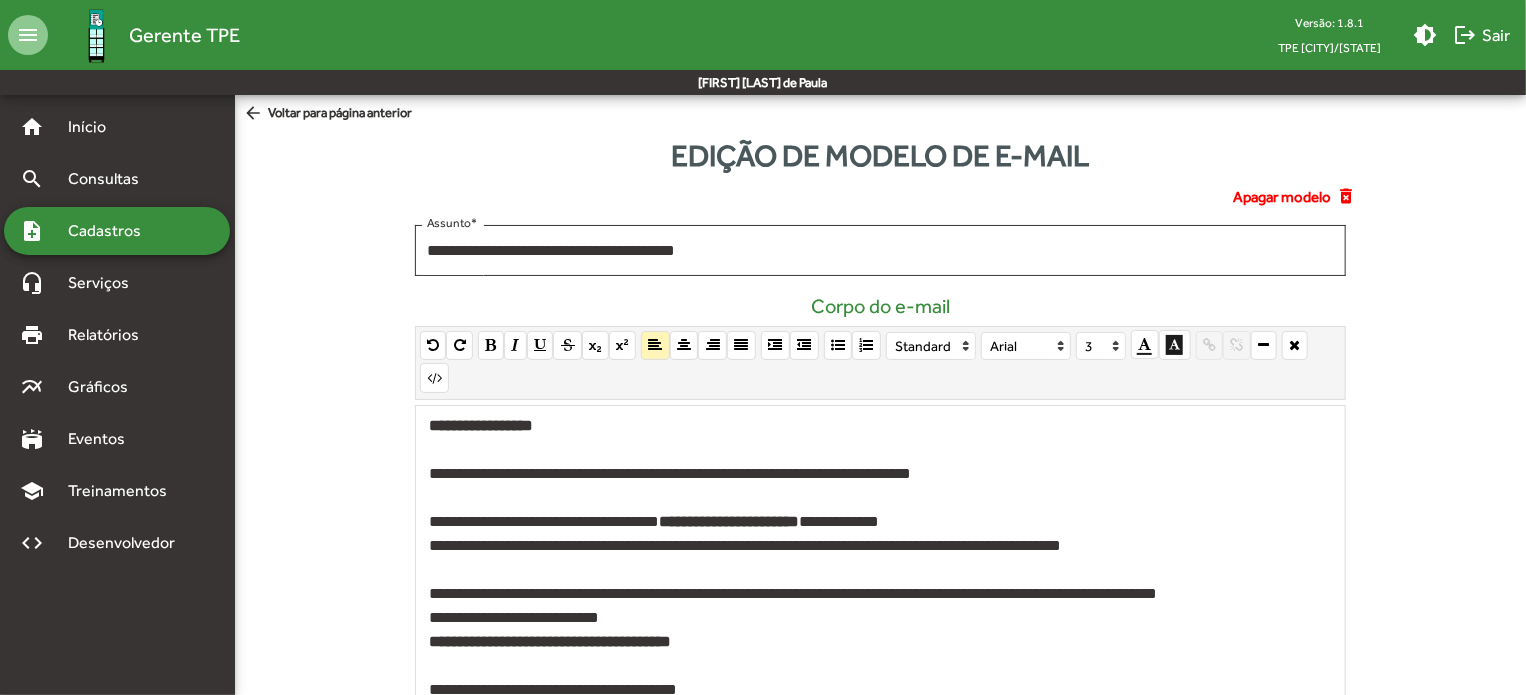 type 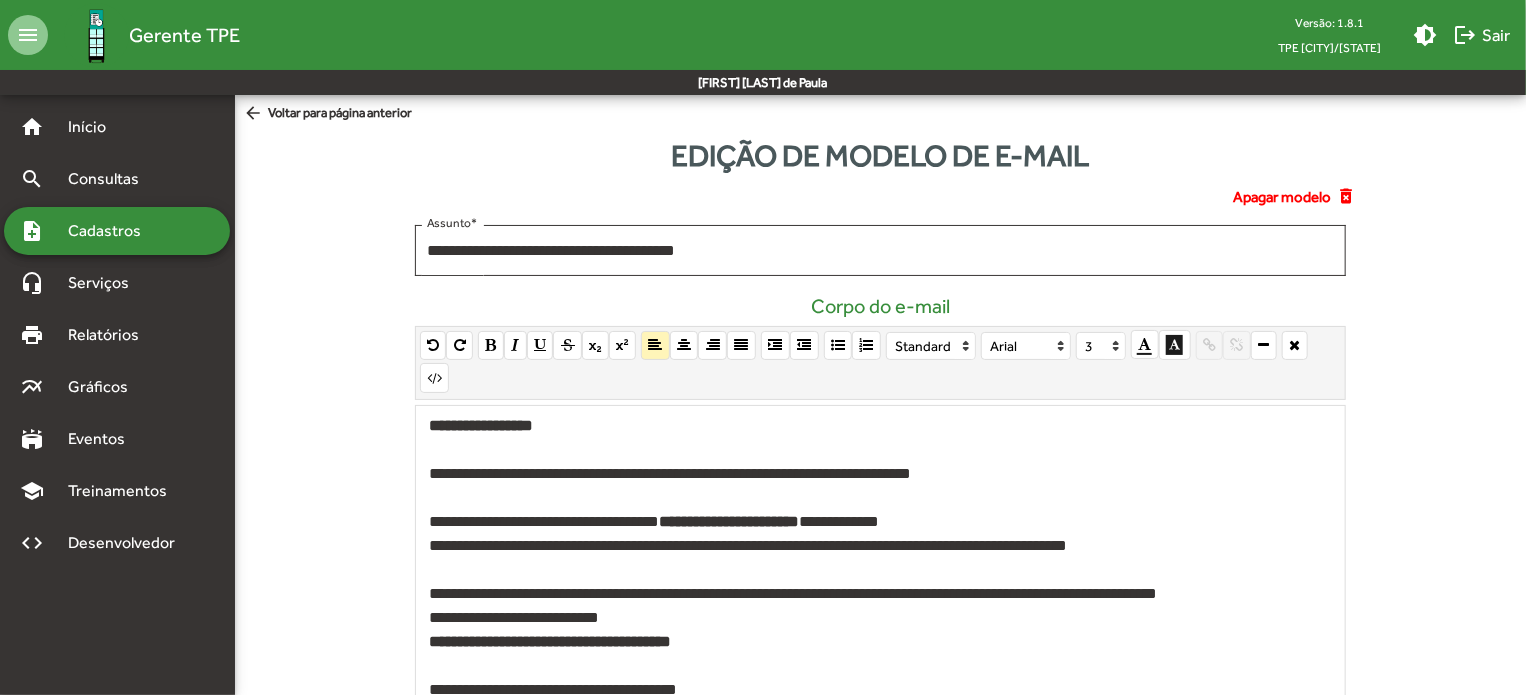 click on "**********" 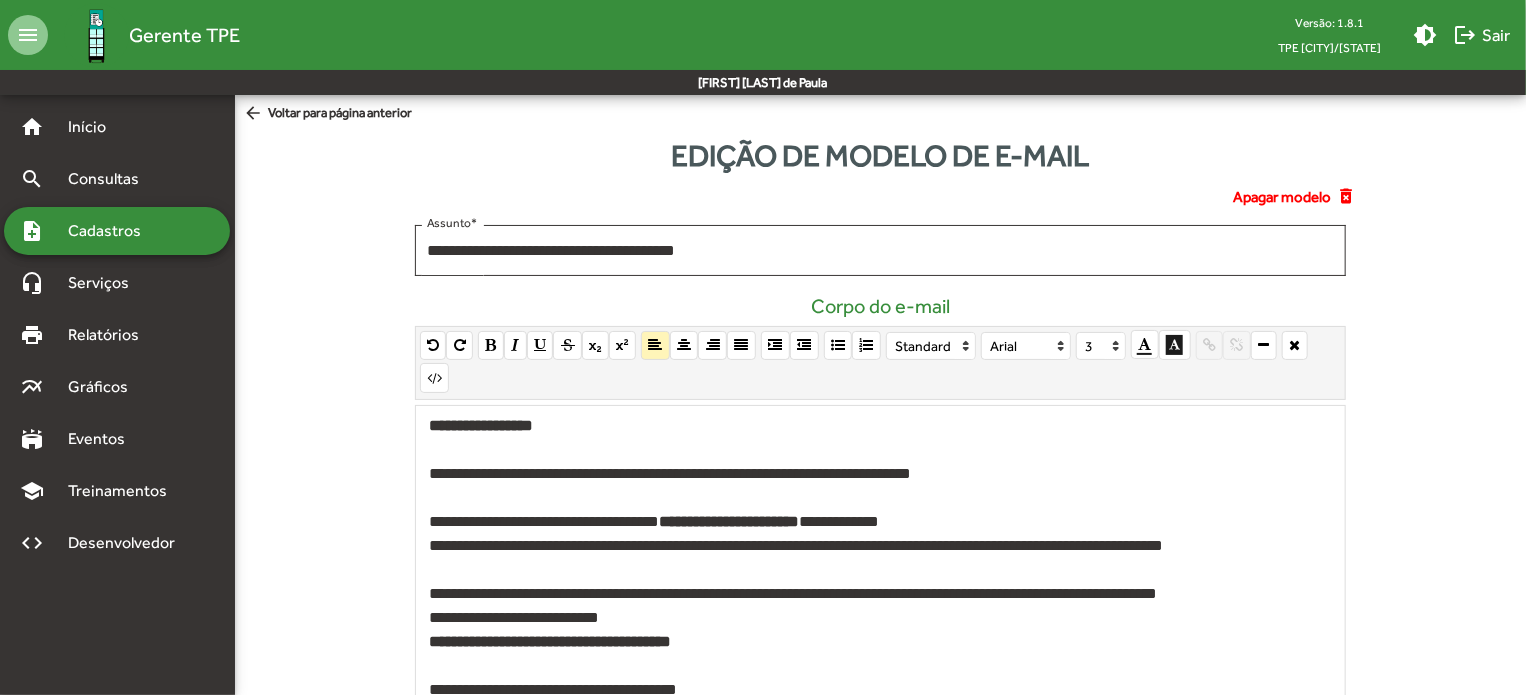 click on "***" 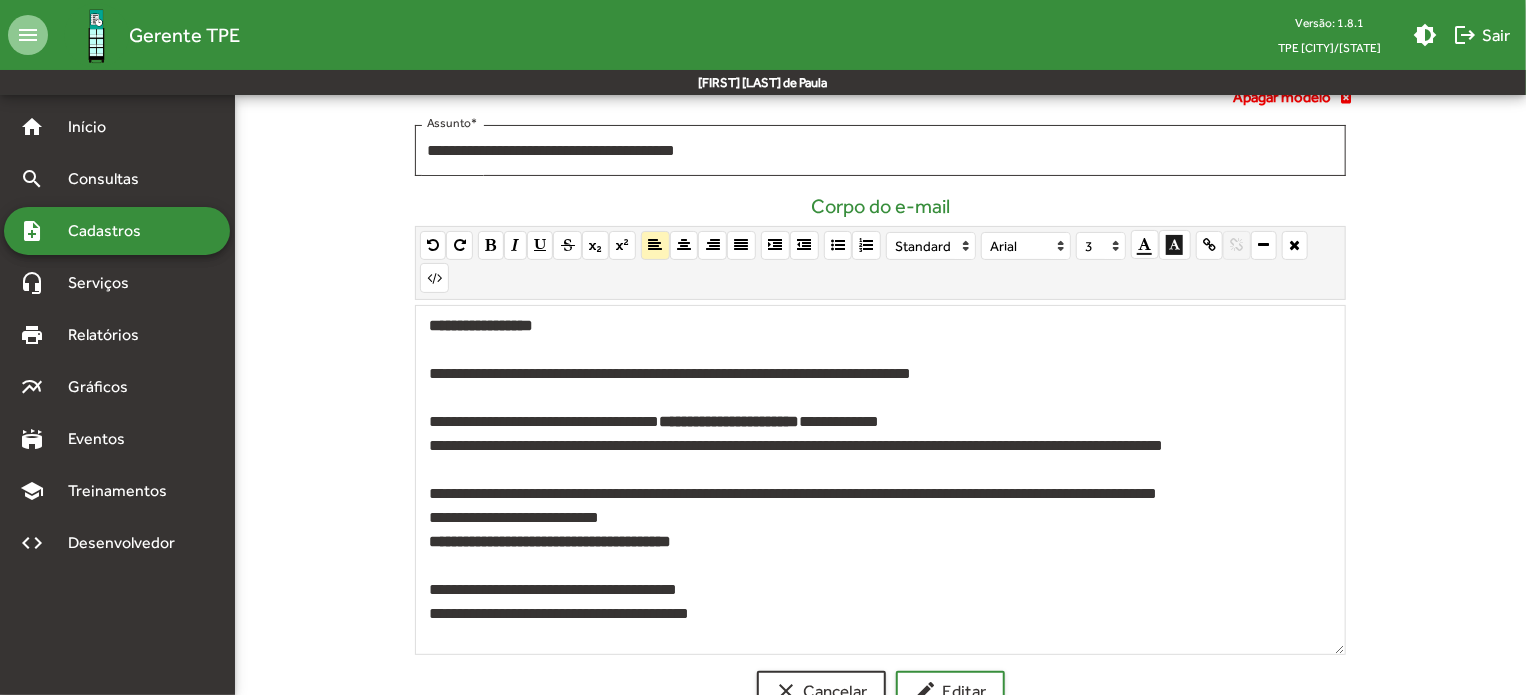 drag, startPoint x: 634, startPoint y: 487, endPoint x: 376, endPoint y: 489, distance: 258.00775 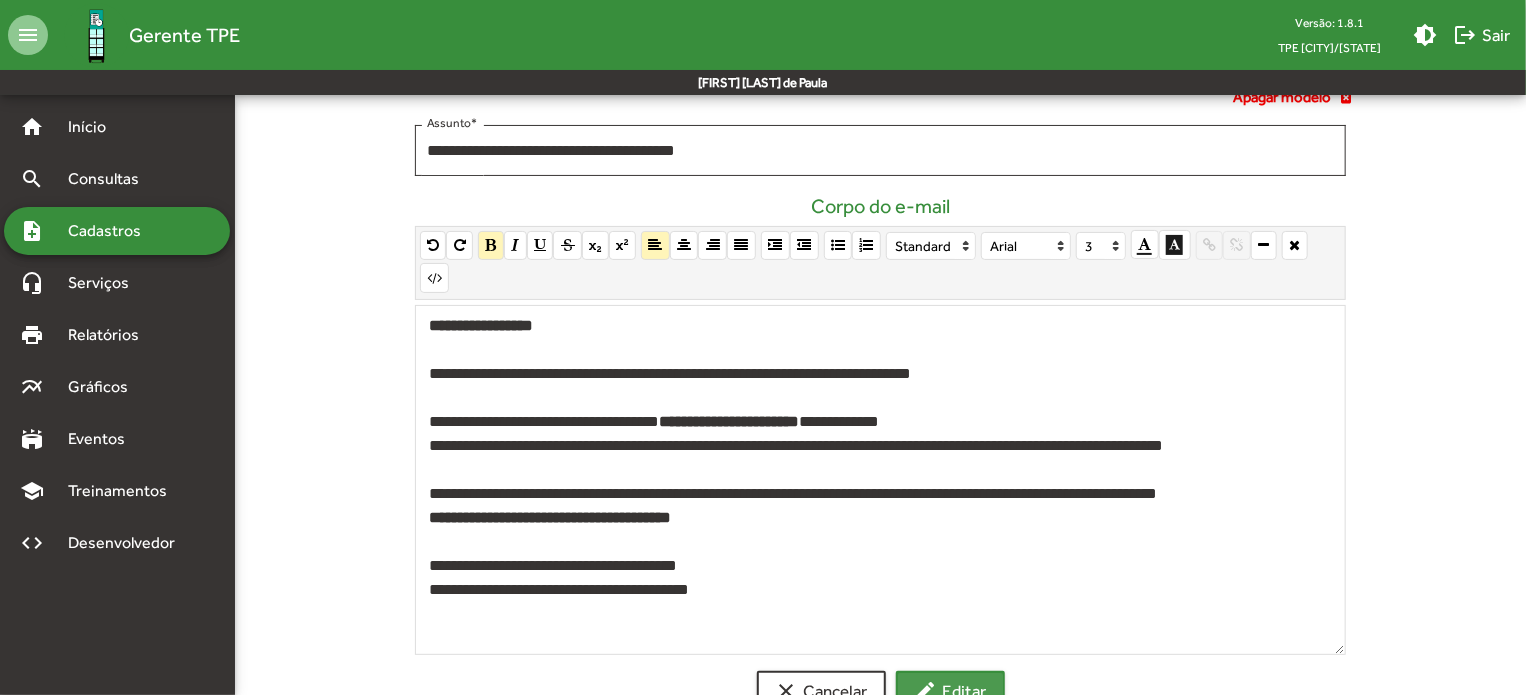 click on "edit  Editar" 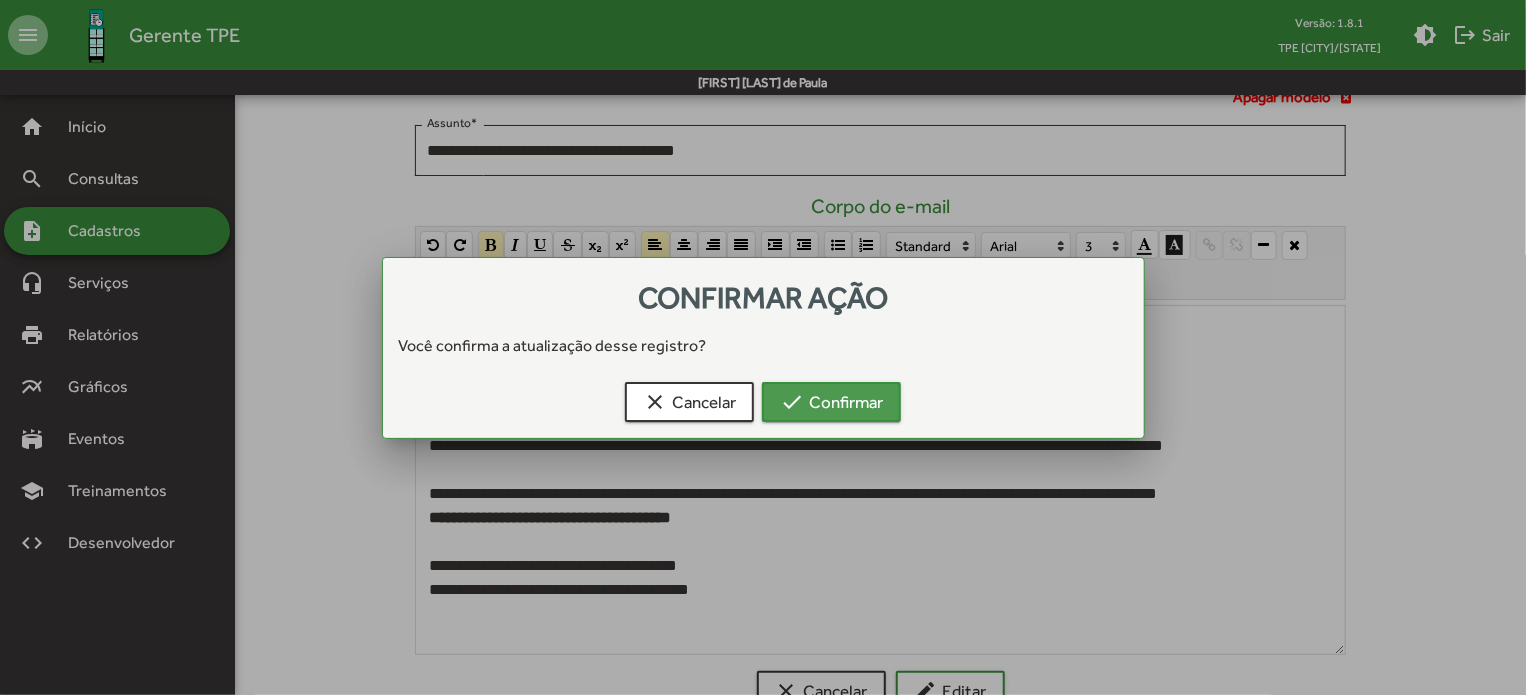 click on "check  Confirmar" at bounding box center [831, 402] 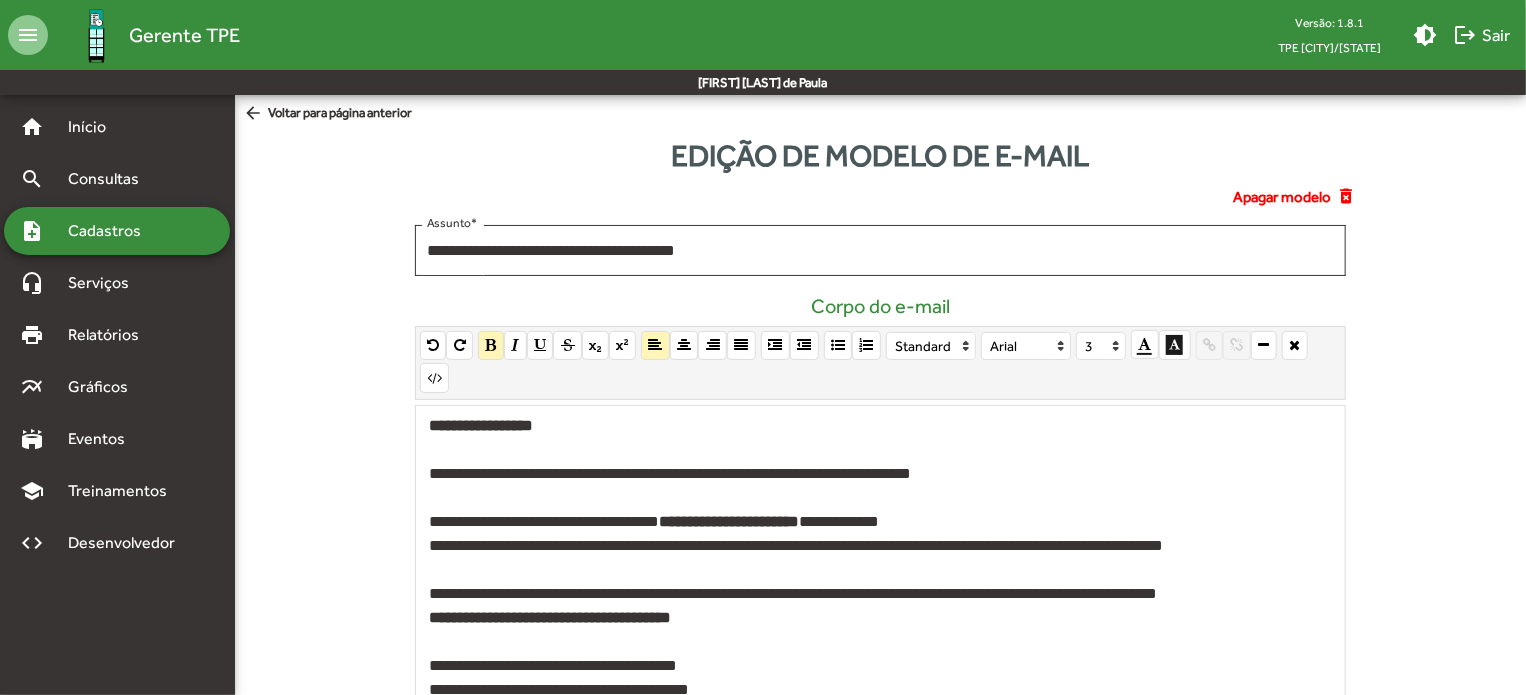 scroll, scrollTop: 100, scrollLeft: 0, axis: vertical 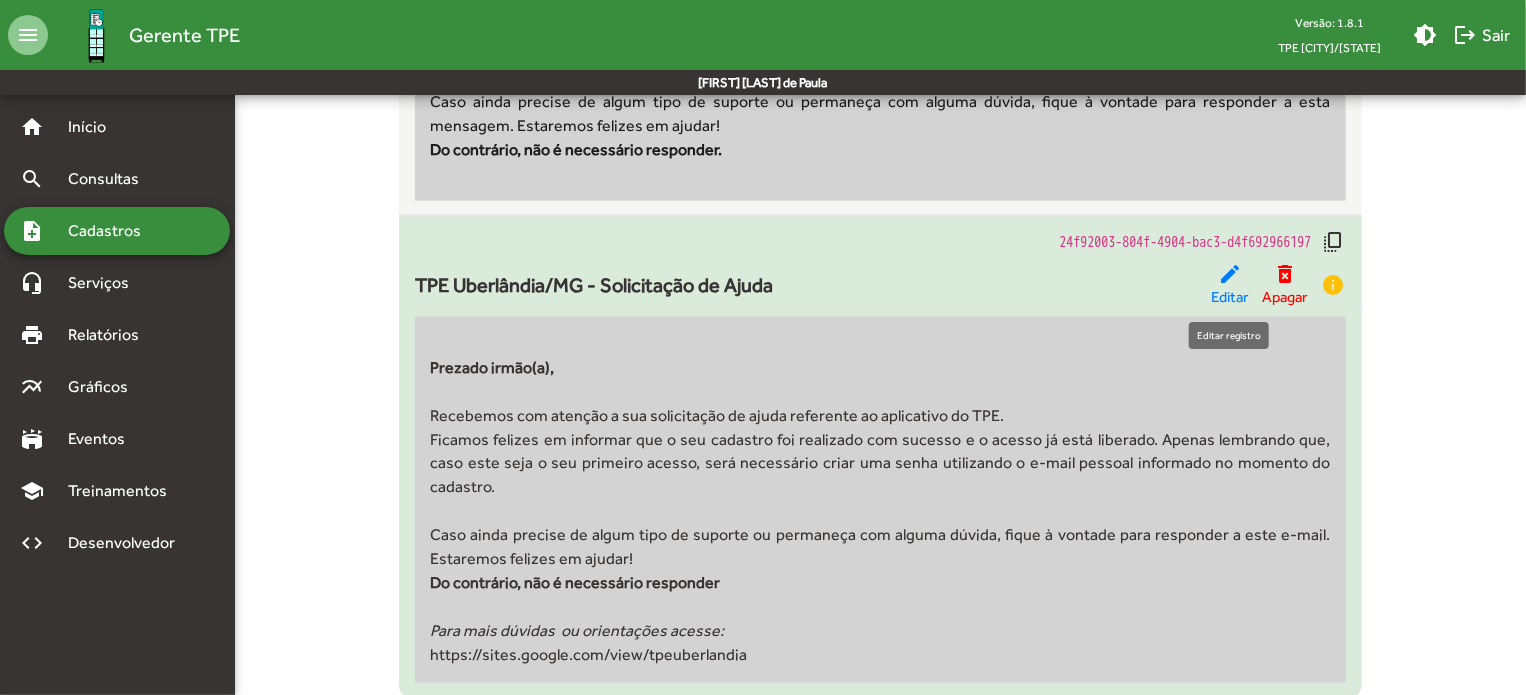 click on "edit" 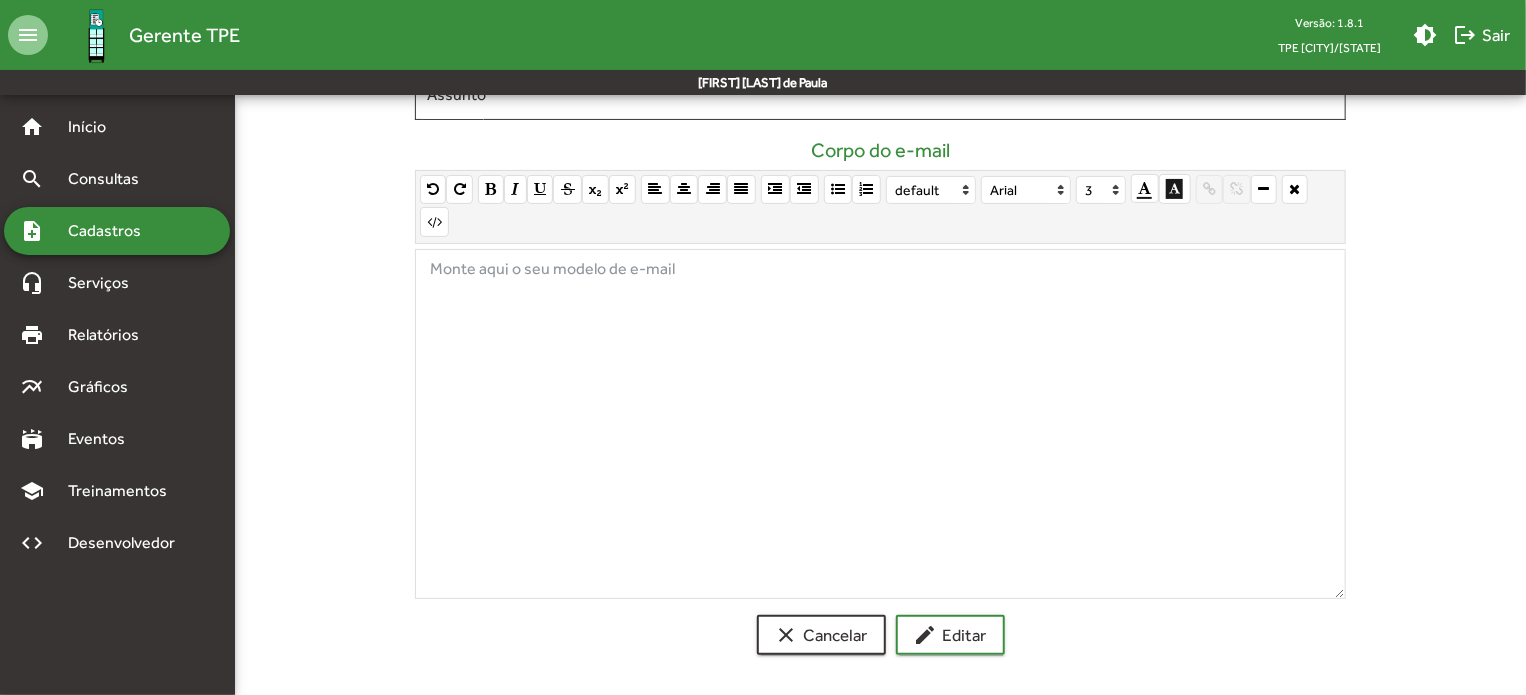 scroll, scrollTop: 0, scrollLeft: 0, axis: both 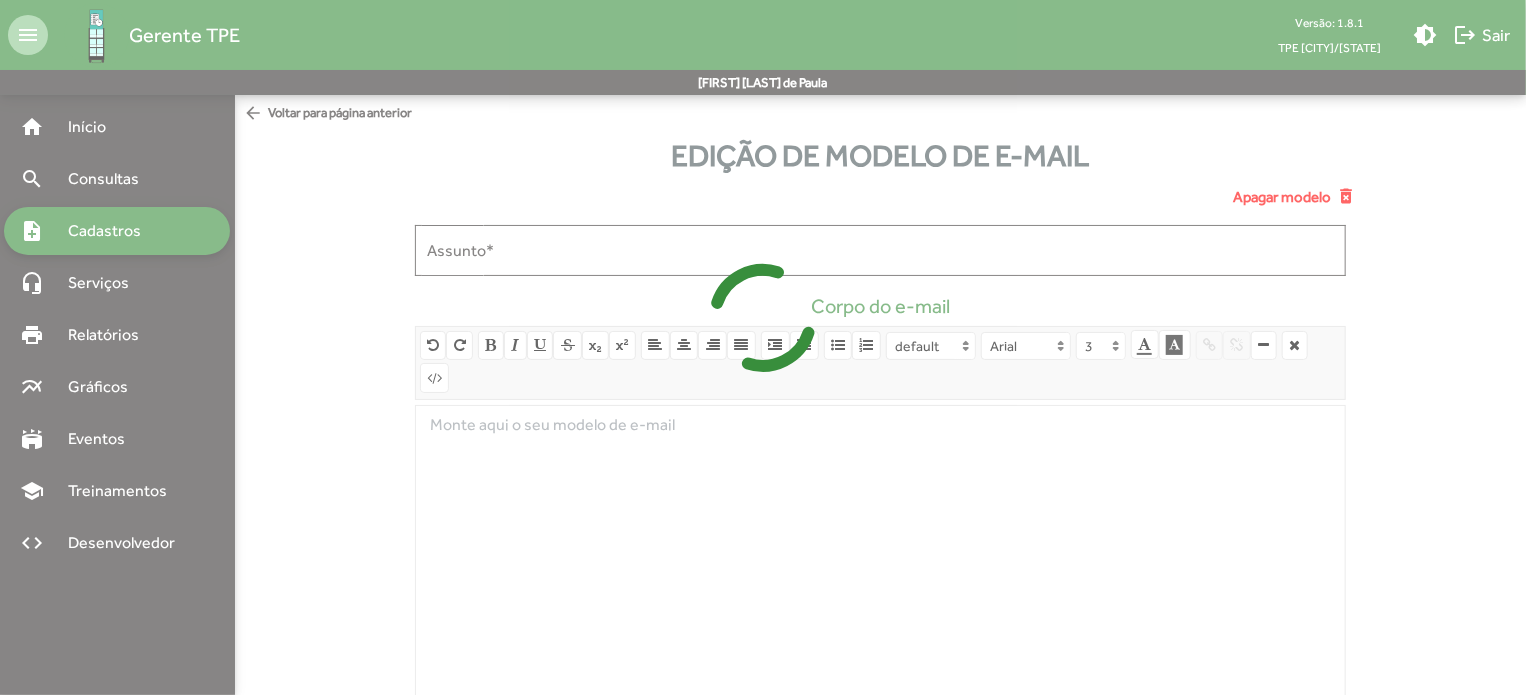 type on "**********" 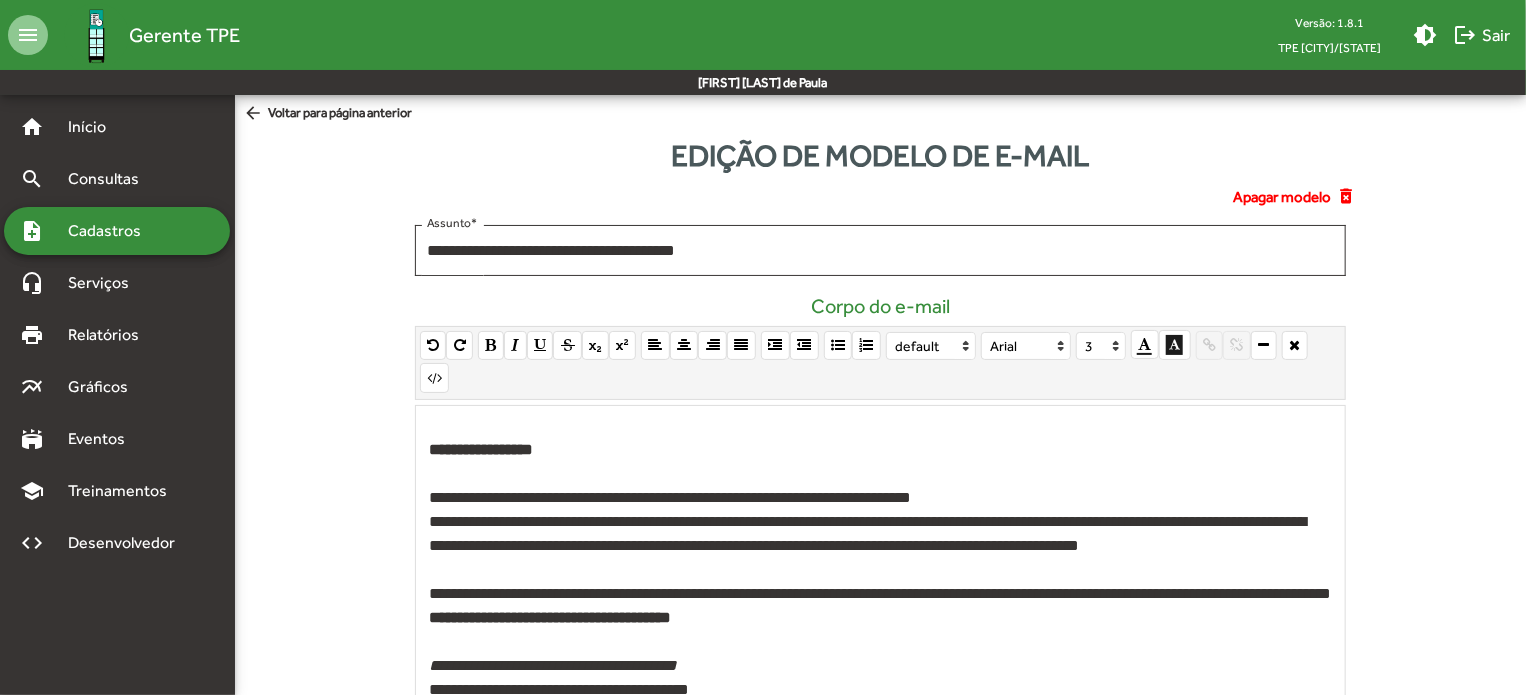 click on "**********" 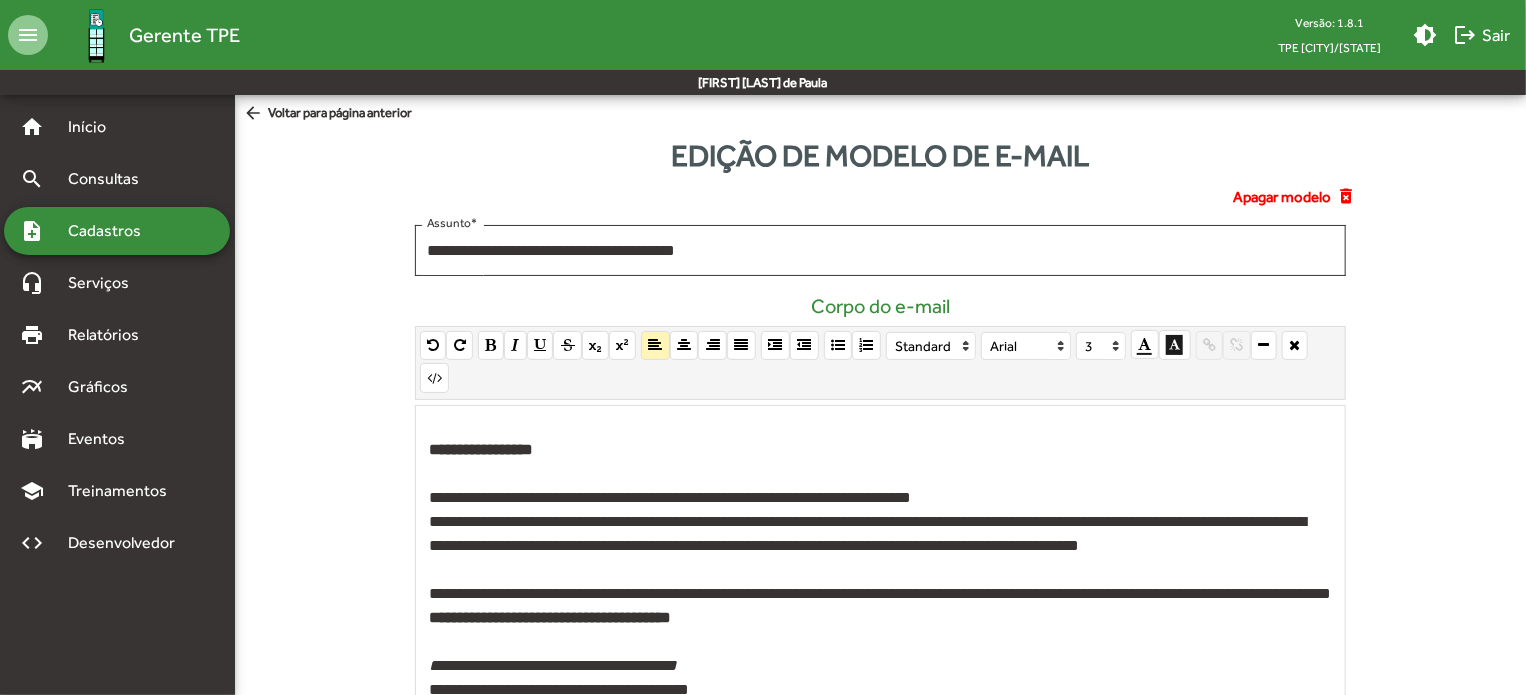 type 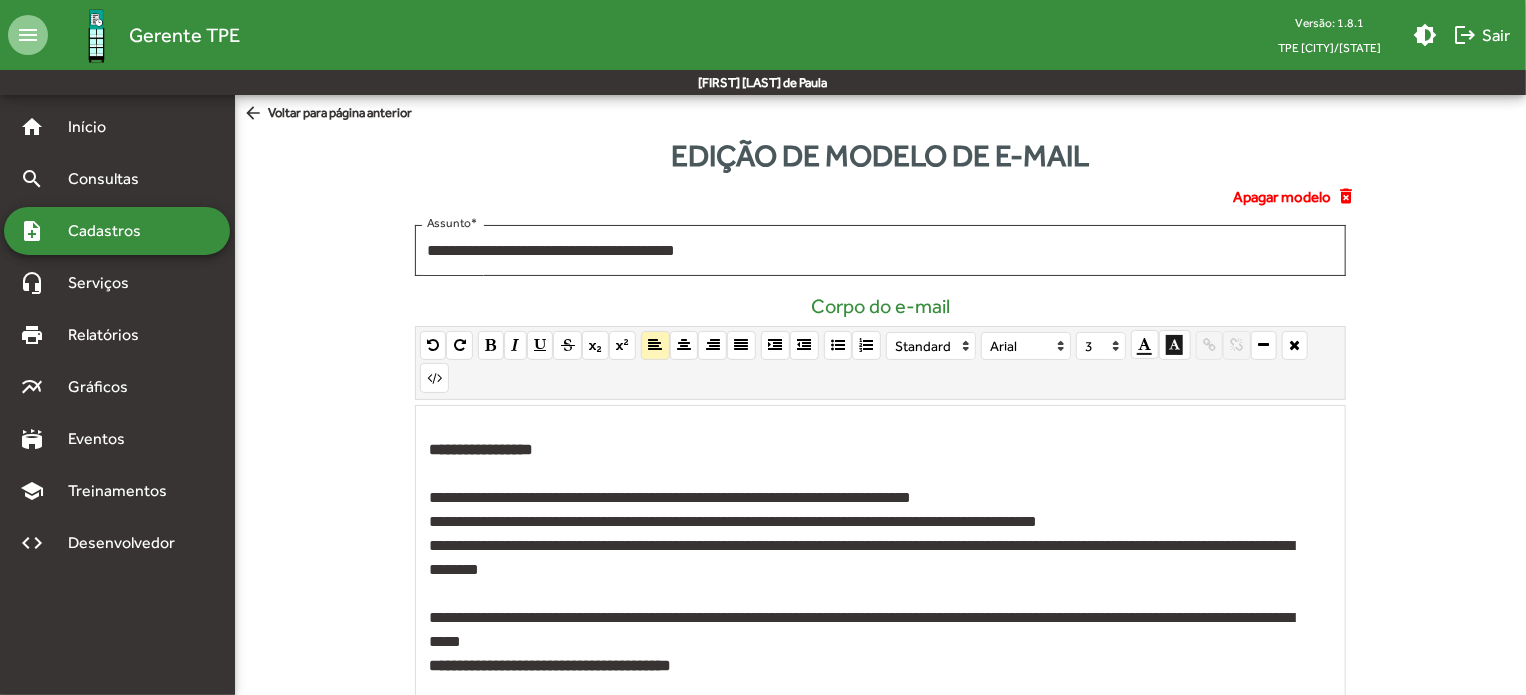 click on "**********" 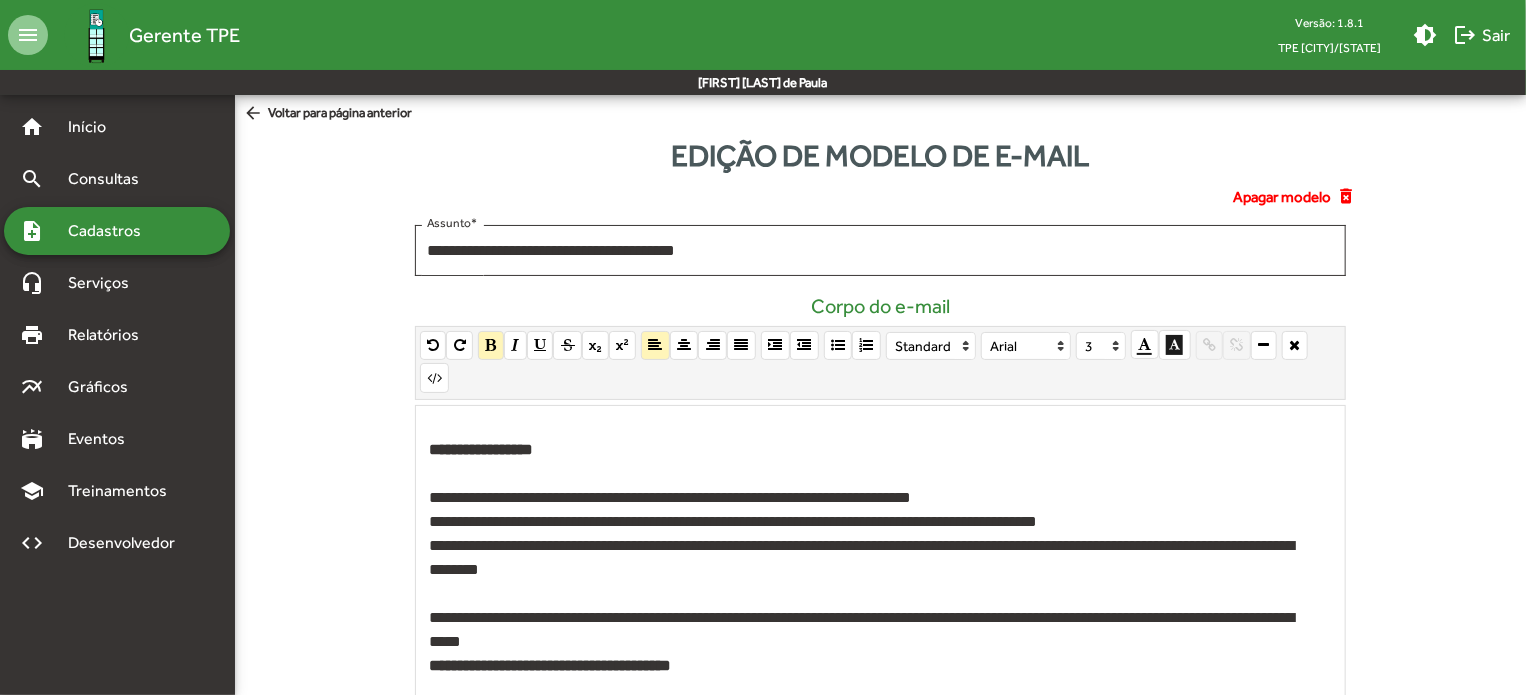 scroll, scrollTop: 11, scrollLeft: 0, axis: vertical 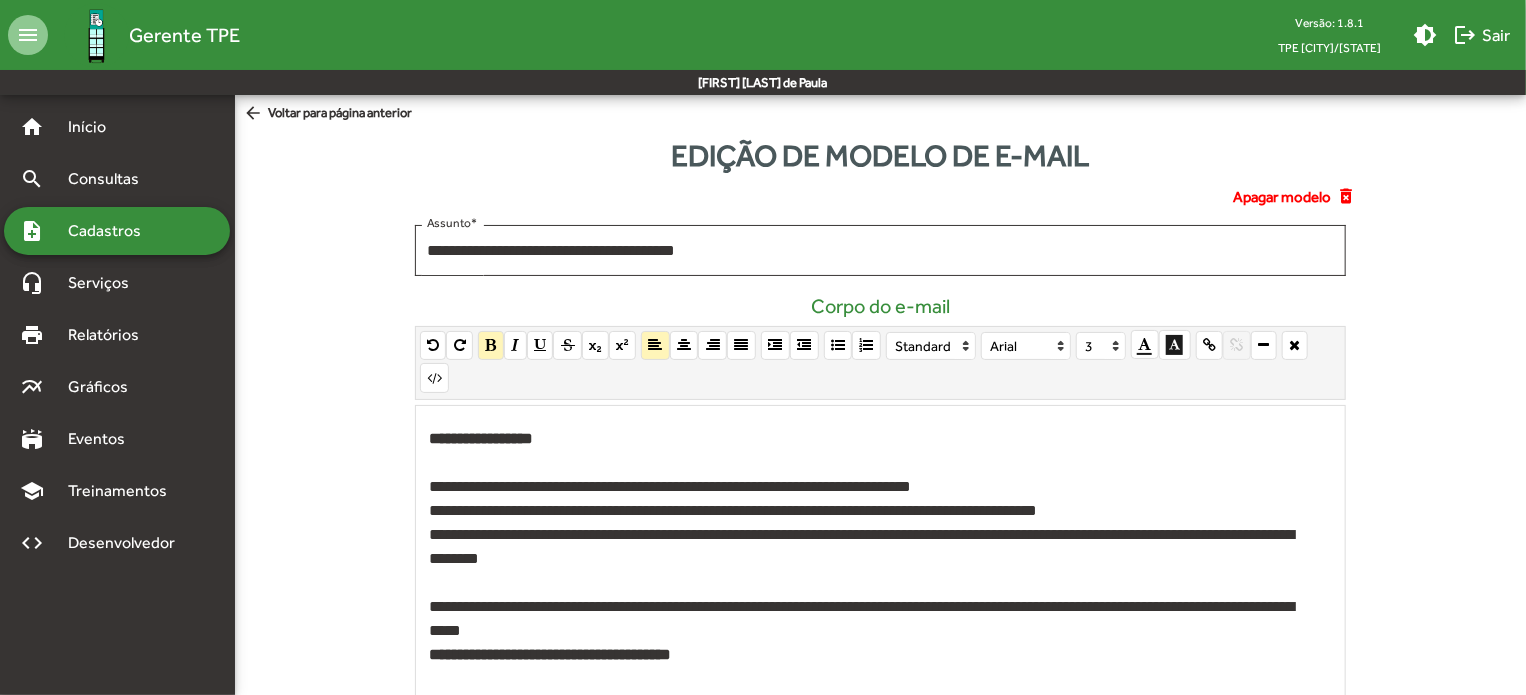 drag, startPoint x: 636, startPoint y: 599, endPoint x: 388, endPoint y: 595, distance: 248.03226 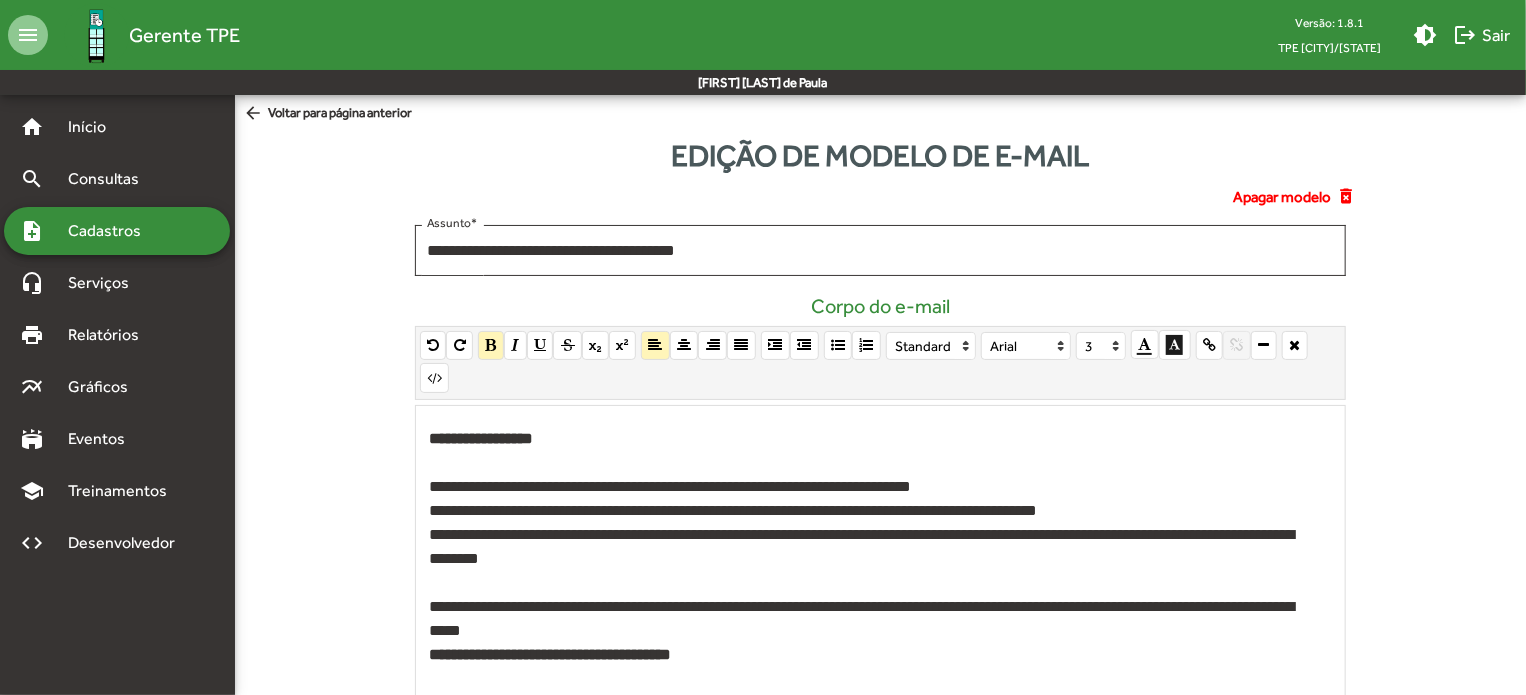 scroll, scrollTop: 0, scrollLeft: 0, axis: both 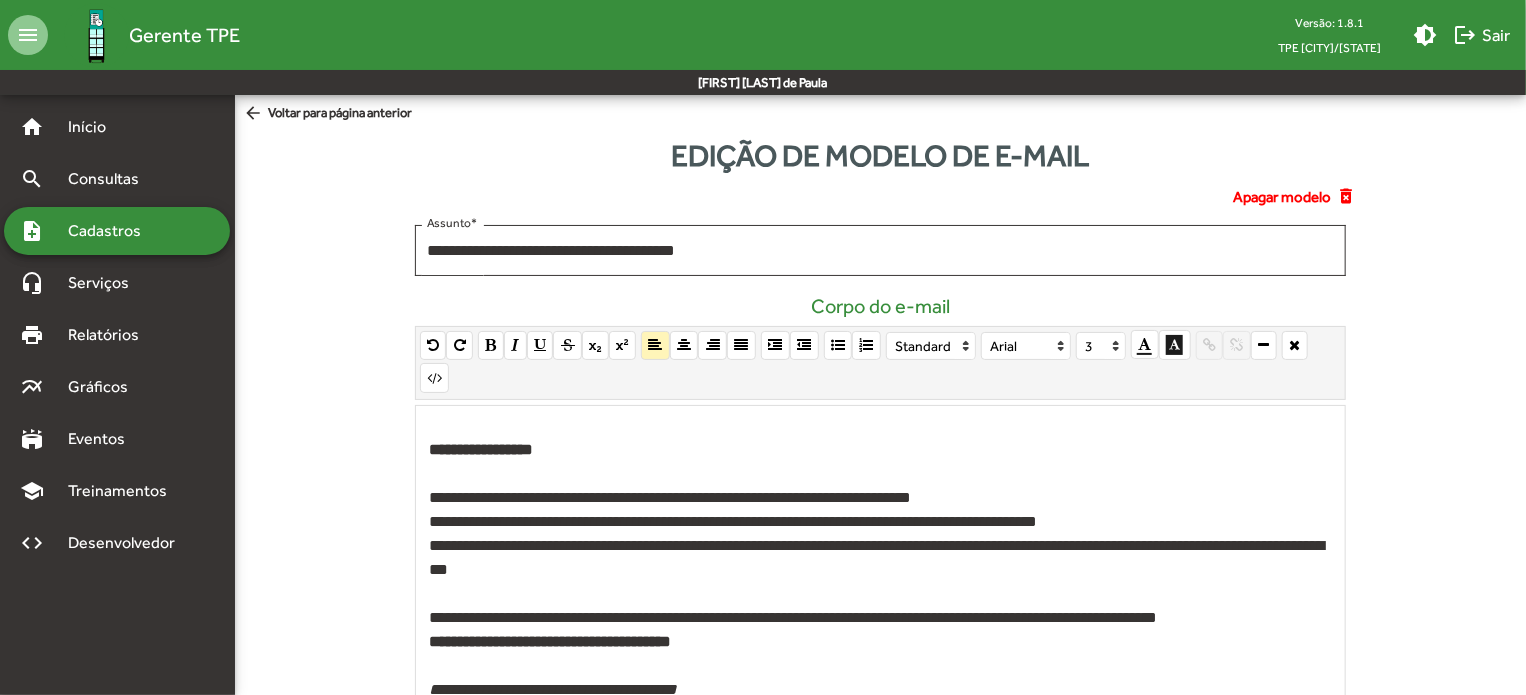 click on "**********" 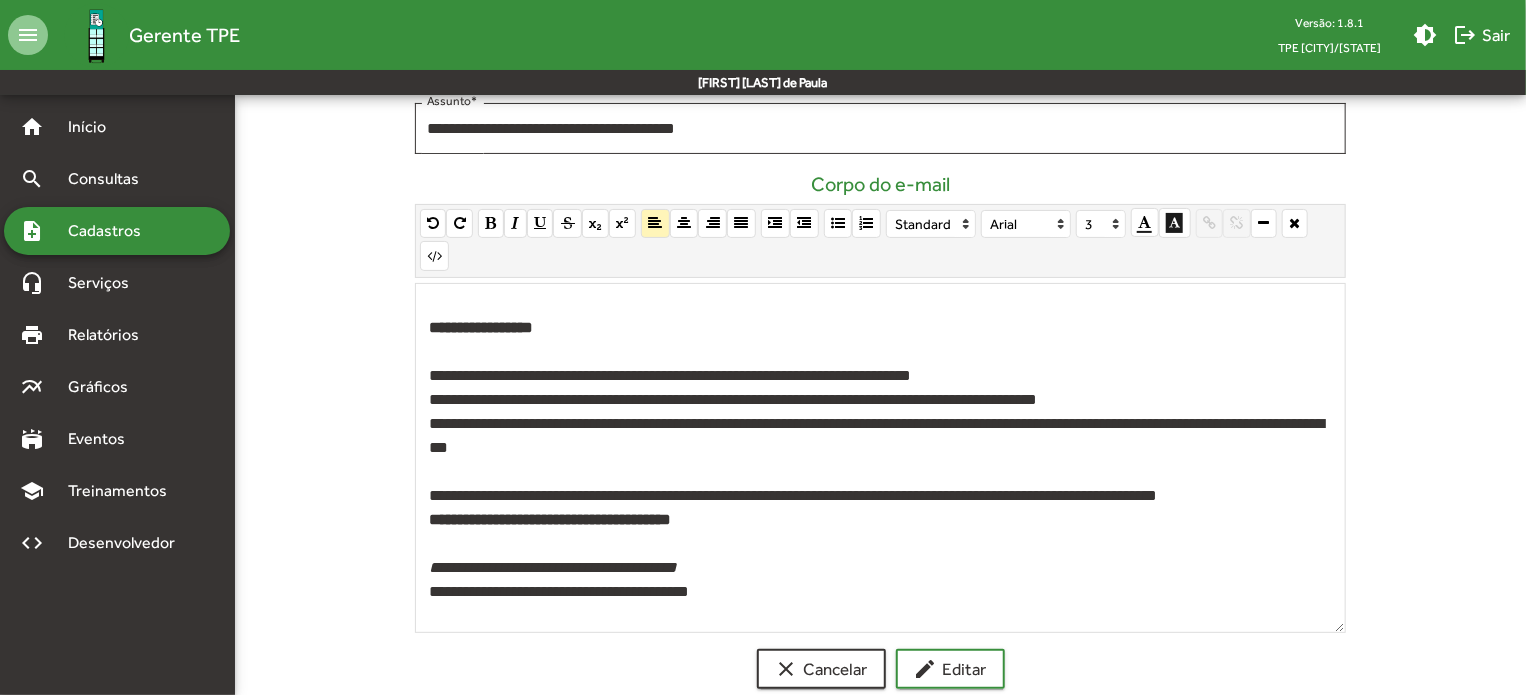 click on "**********" 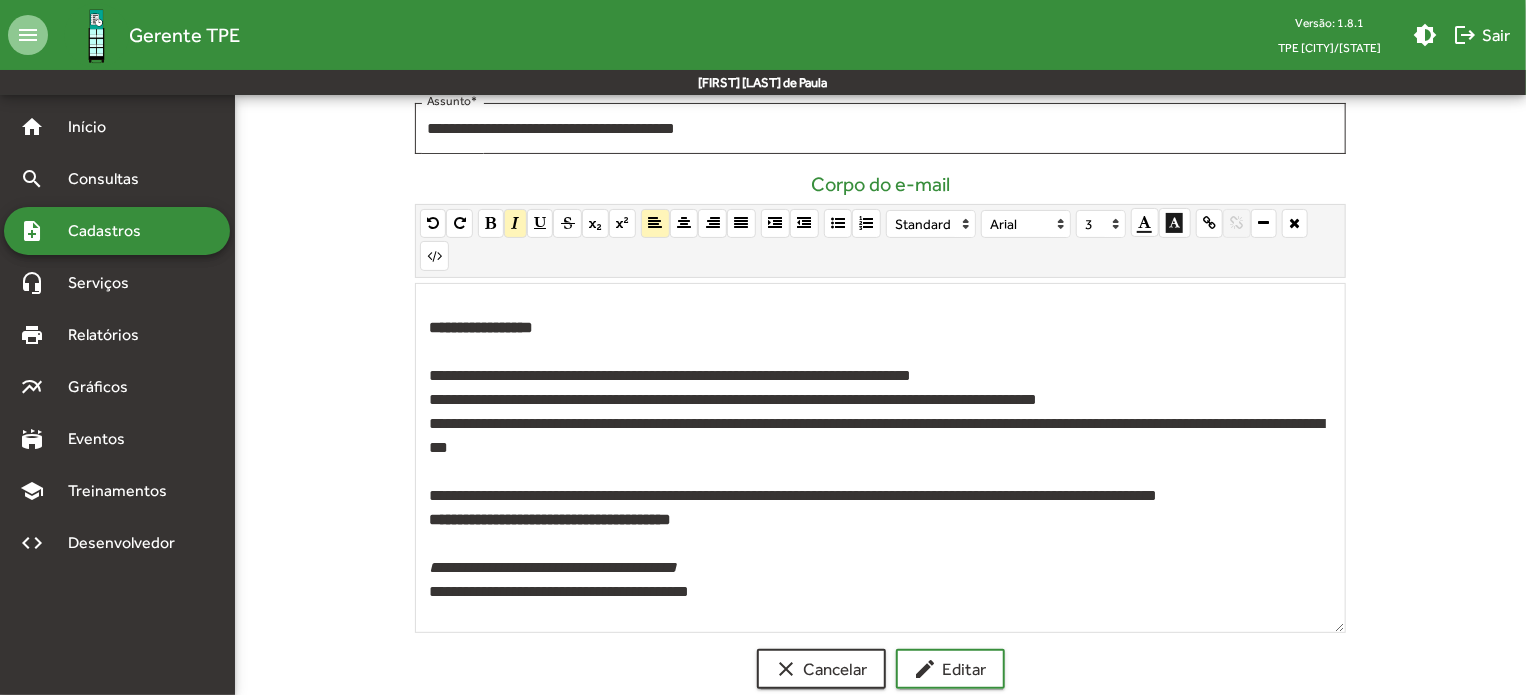 drag, startPoint x: 758, startPoint y: 559, endPoint x: 382, endPoint y: 532, distance: 376.96817 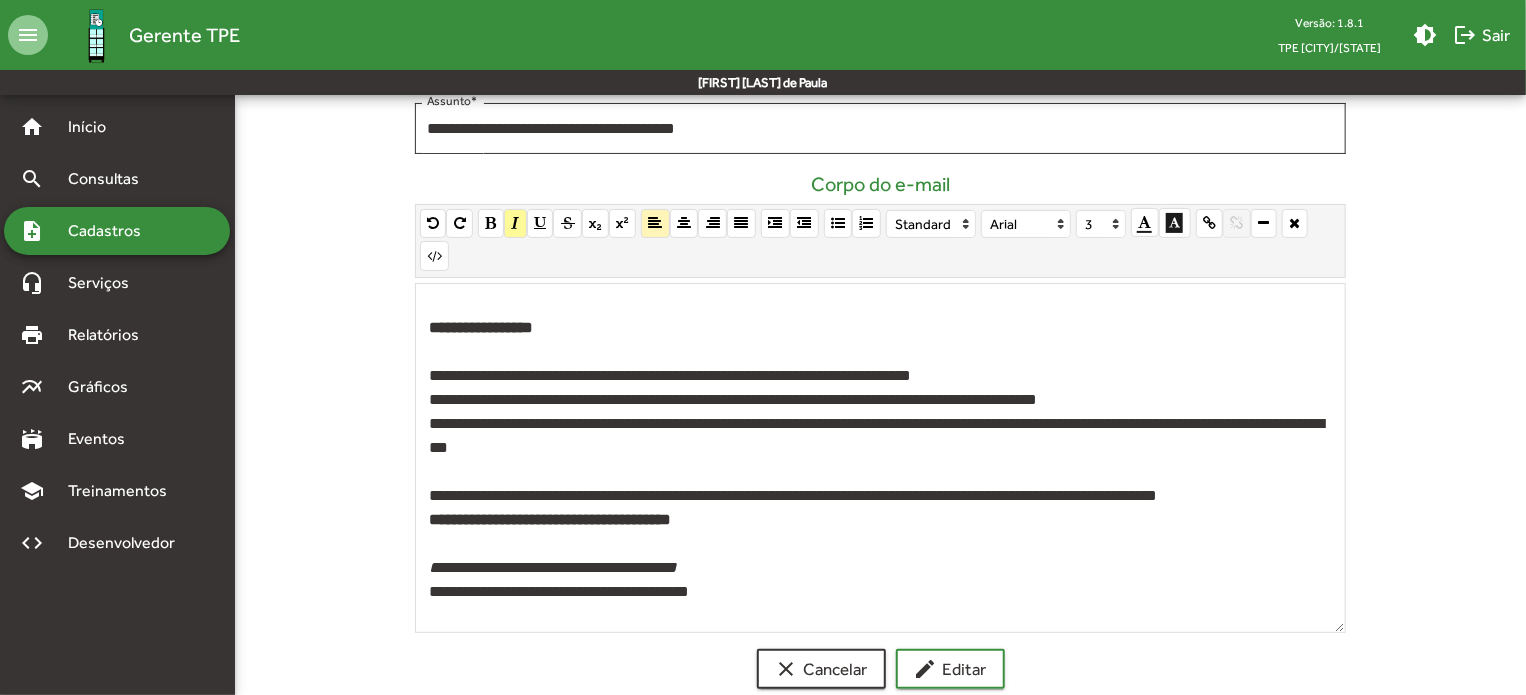 click at bounding box center [515, 224] 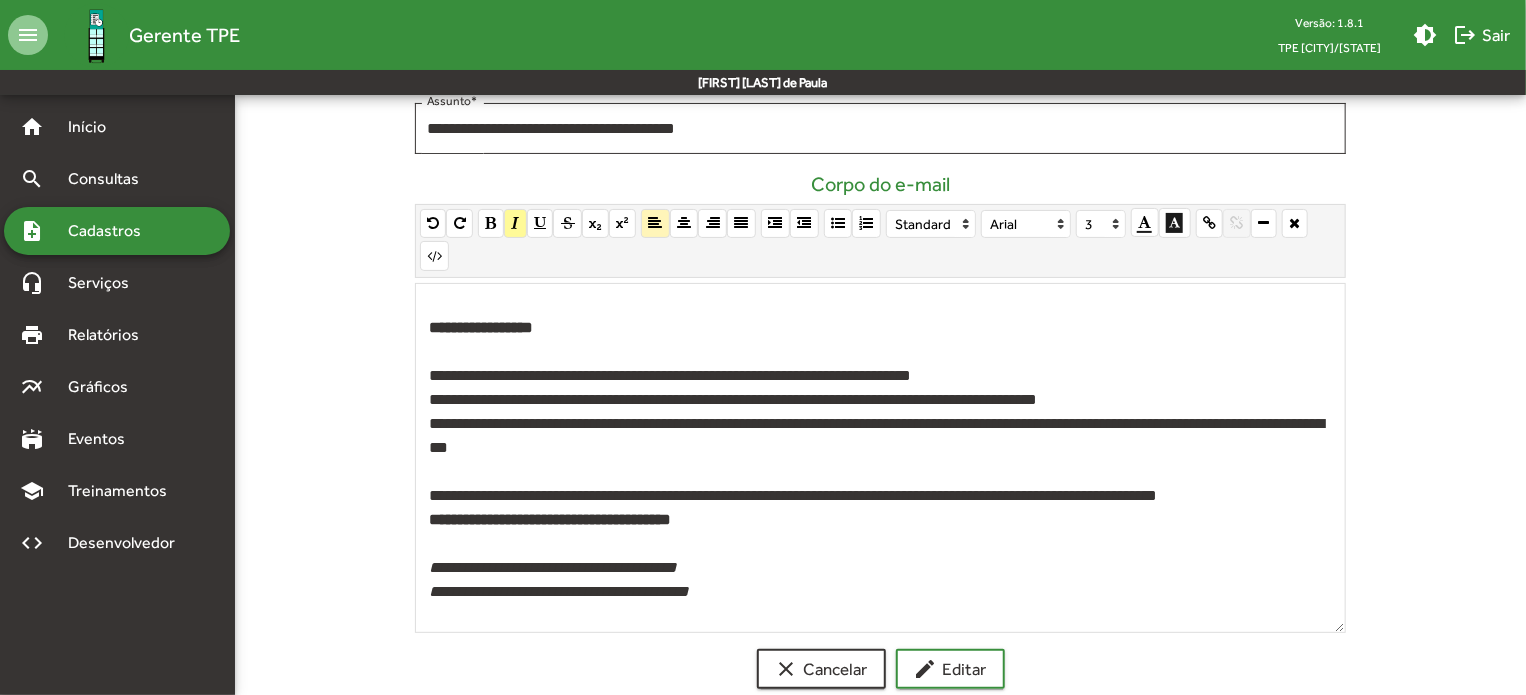 click at bounding box center [515, 224] 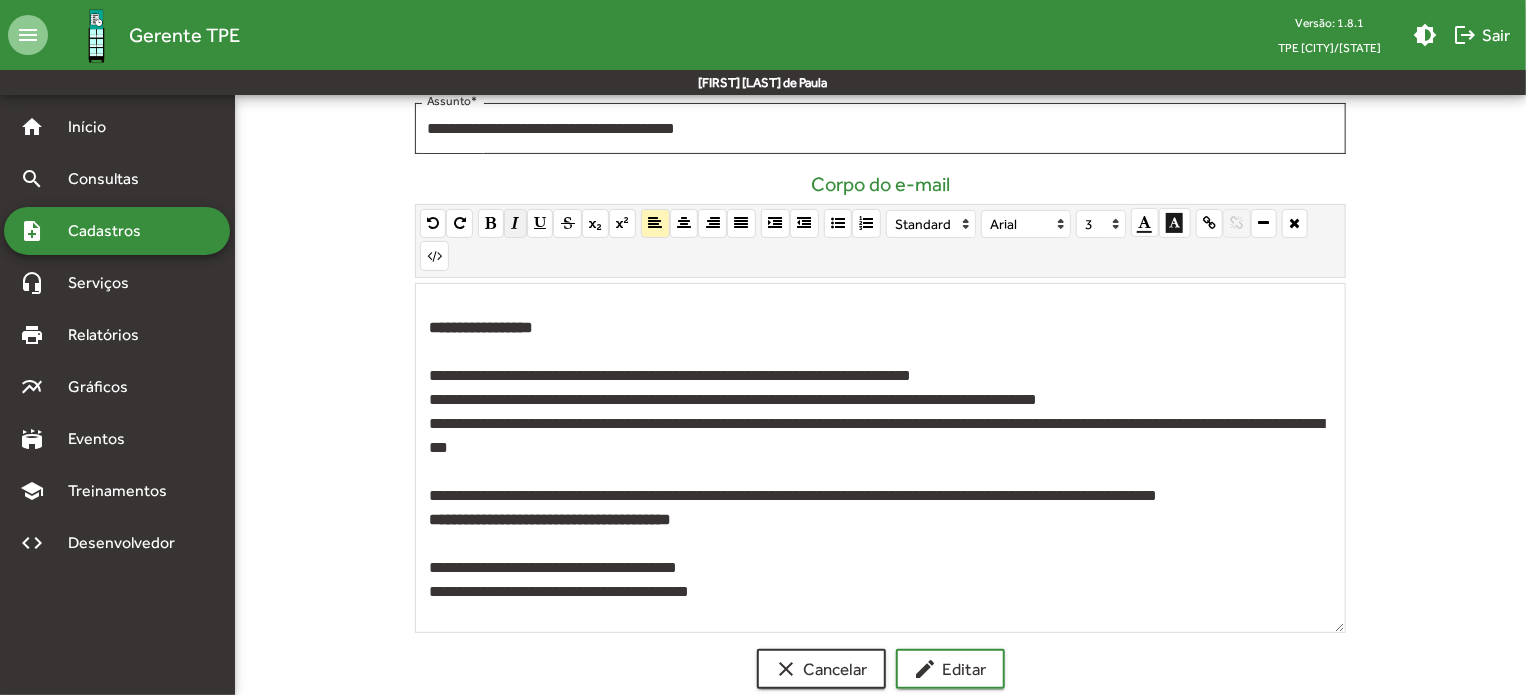 click at bounding box center (515, 224) 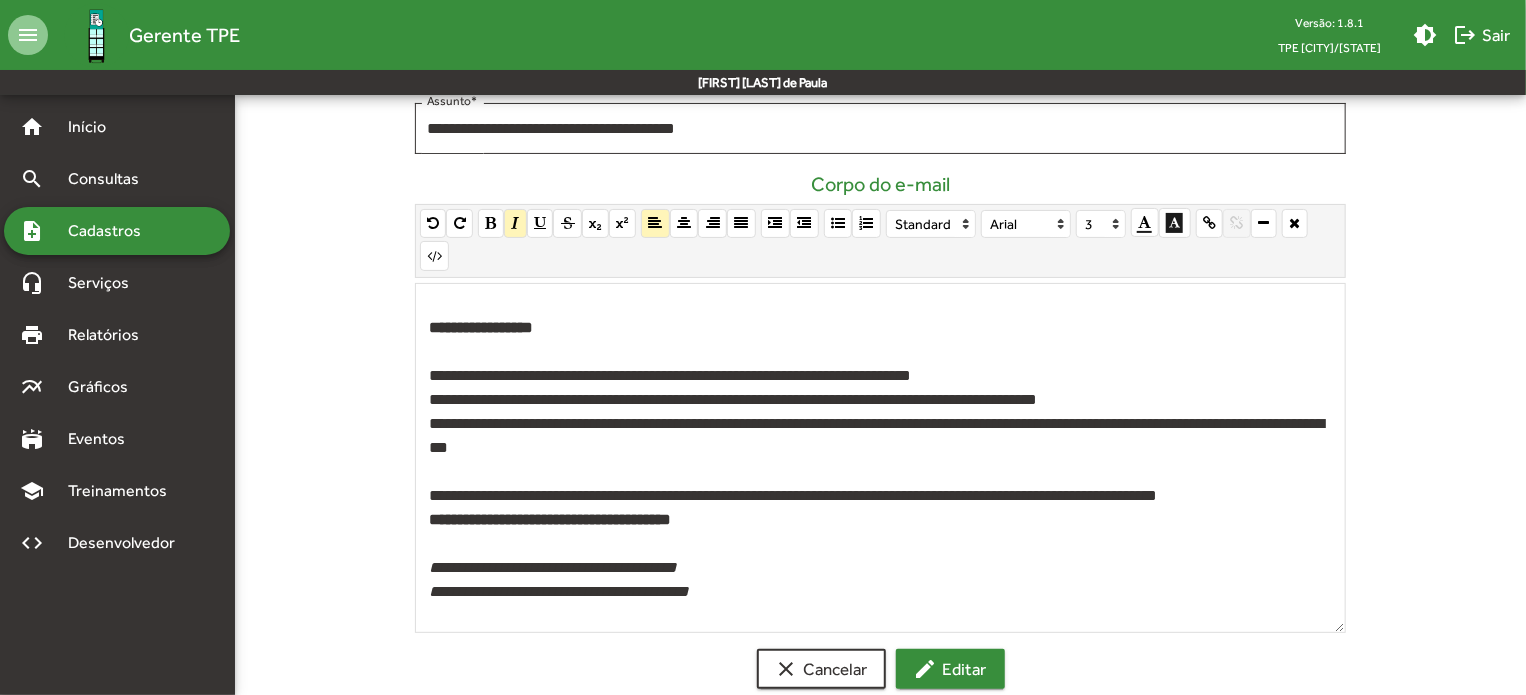 click on "edit  Editar" 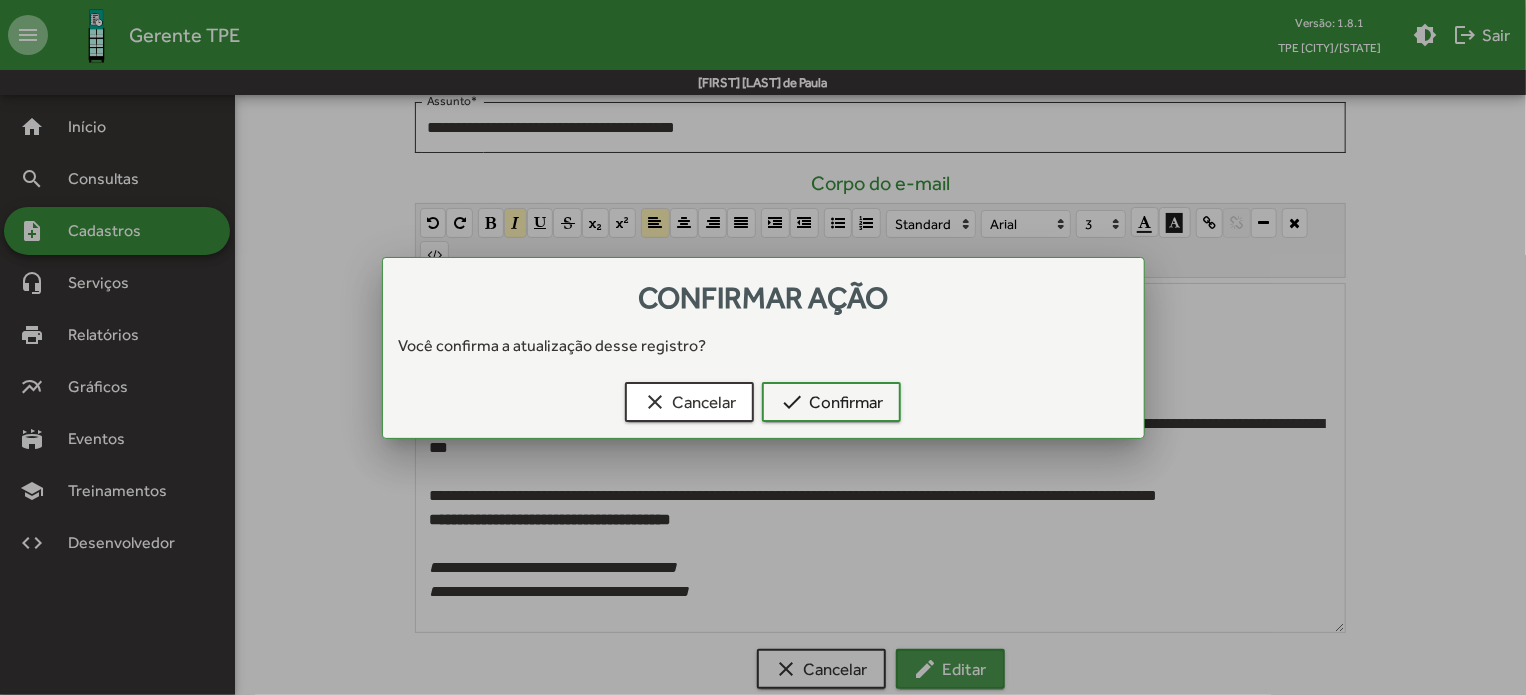 scroll, scrollTop: 0, scrollLeft: 0, axis: both 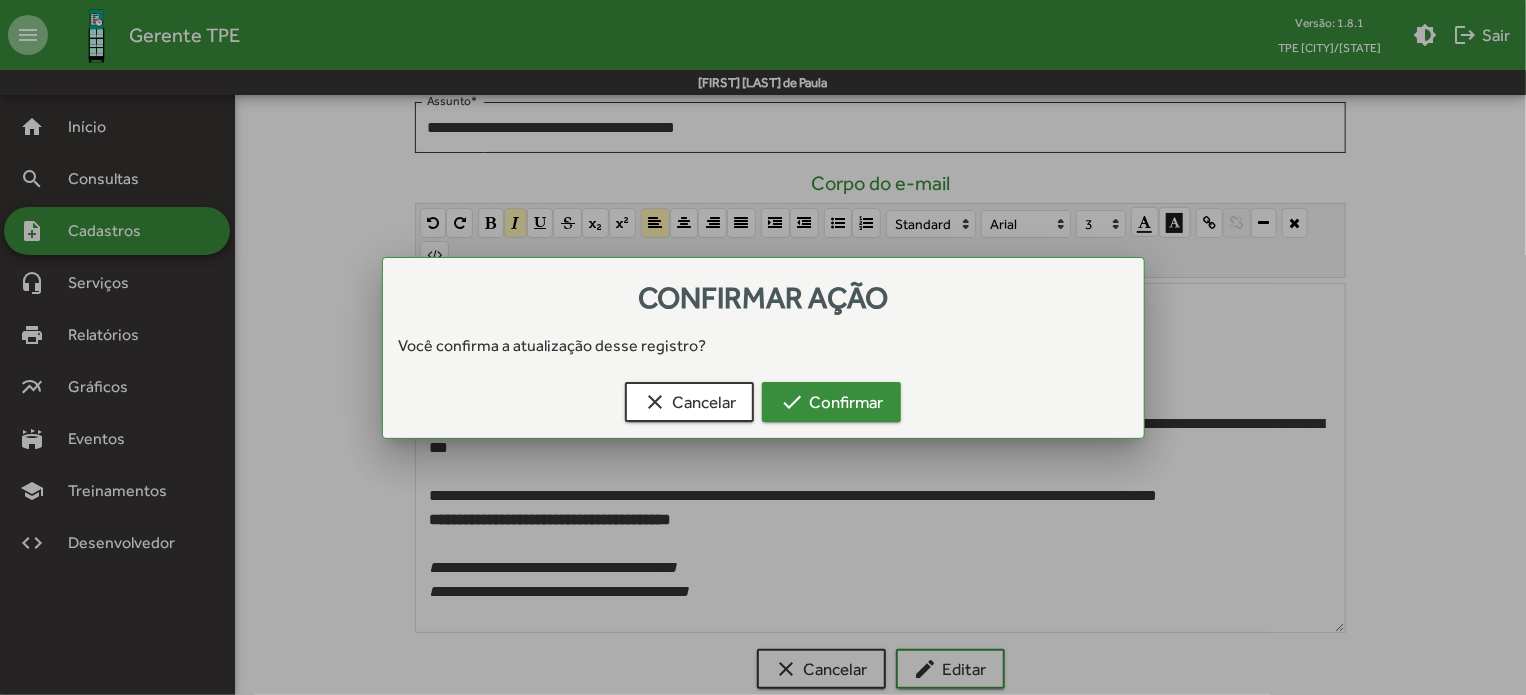 click on "check  Confirmar" at bounding box center (831, 402) 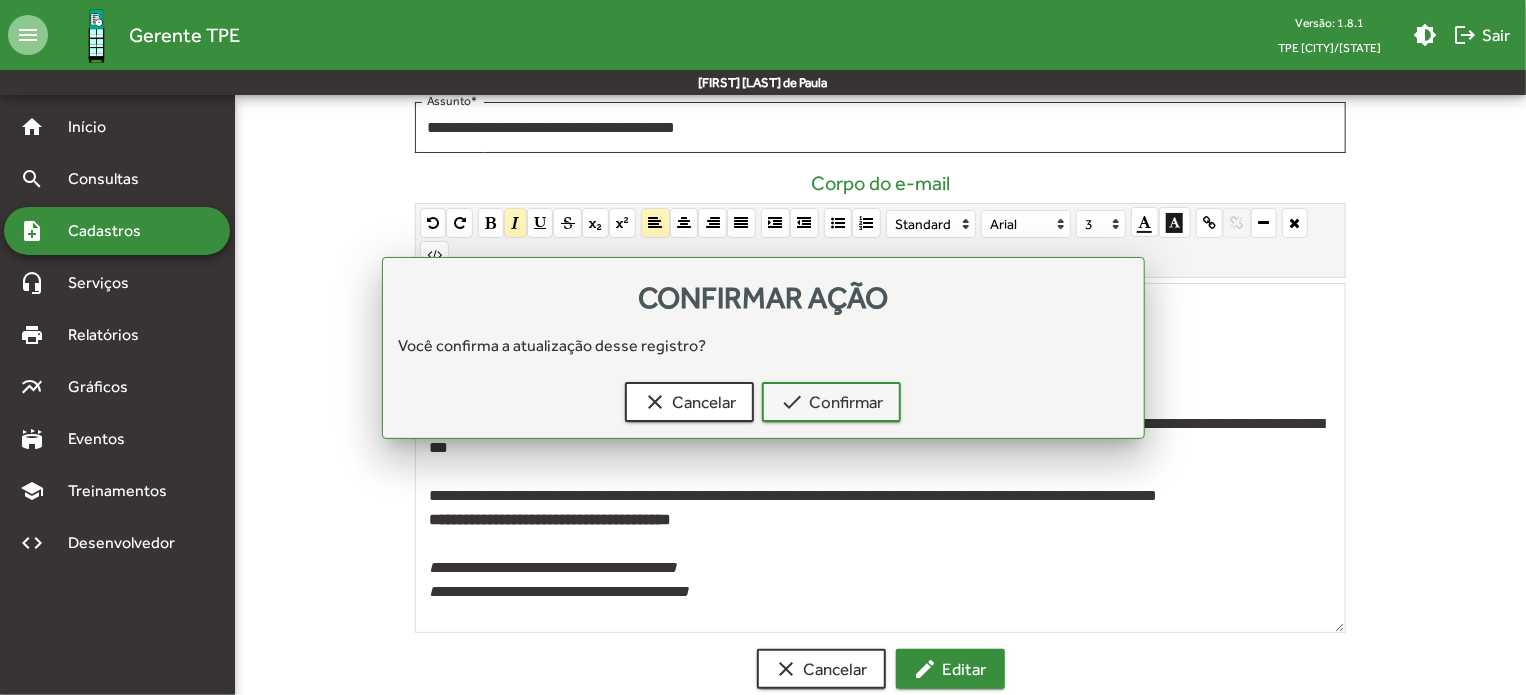 scroll, scrollTop: 122, scrollLeft: 0, axis: vertical 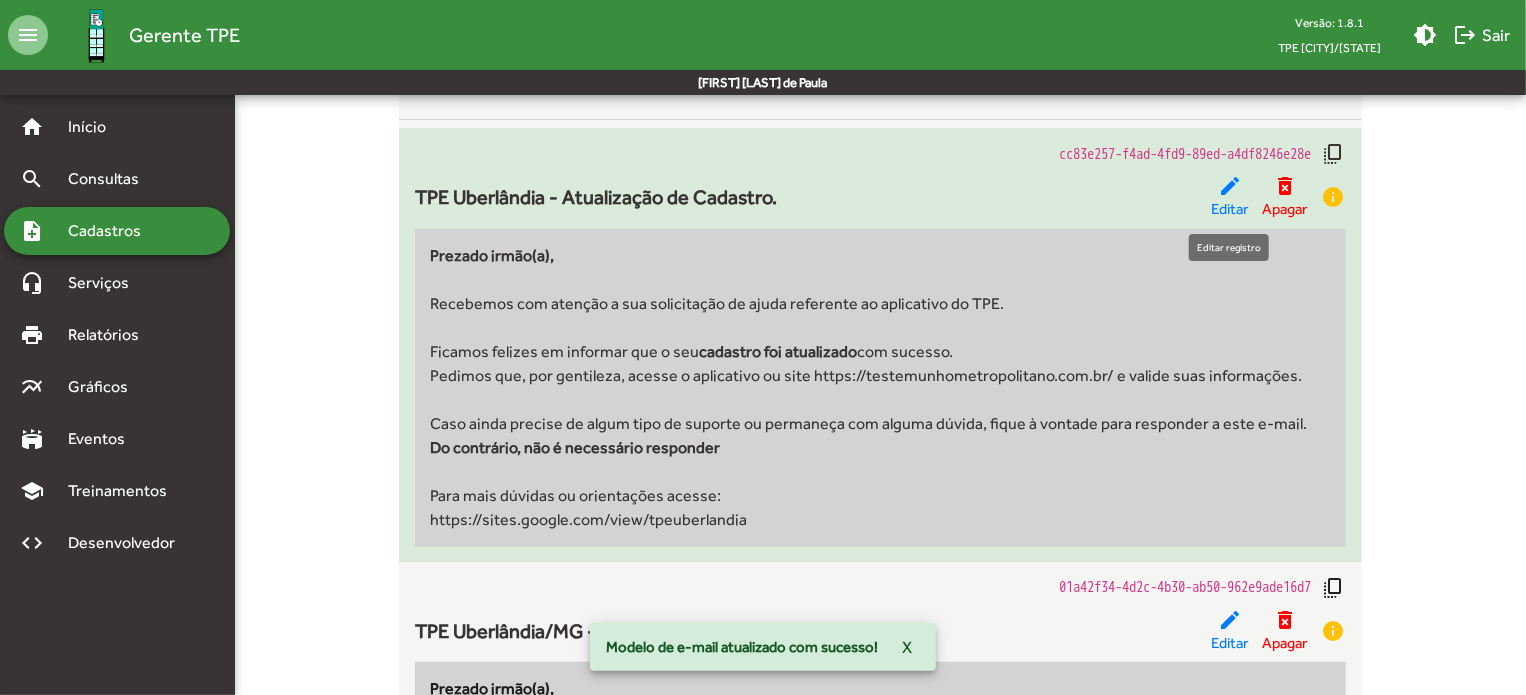 click on "edit" 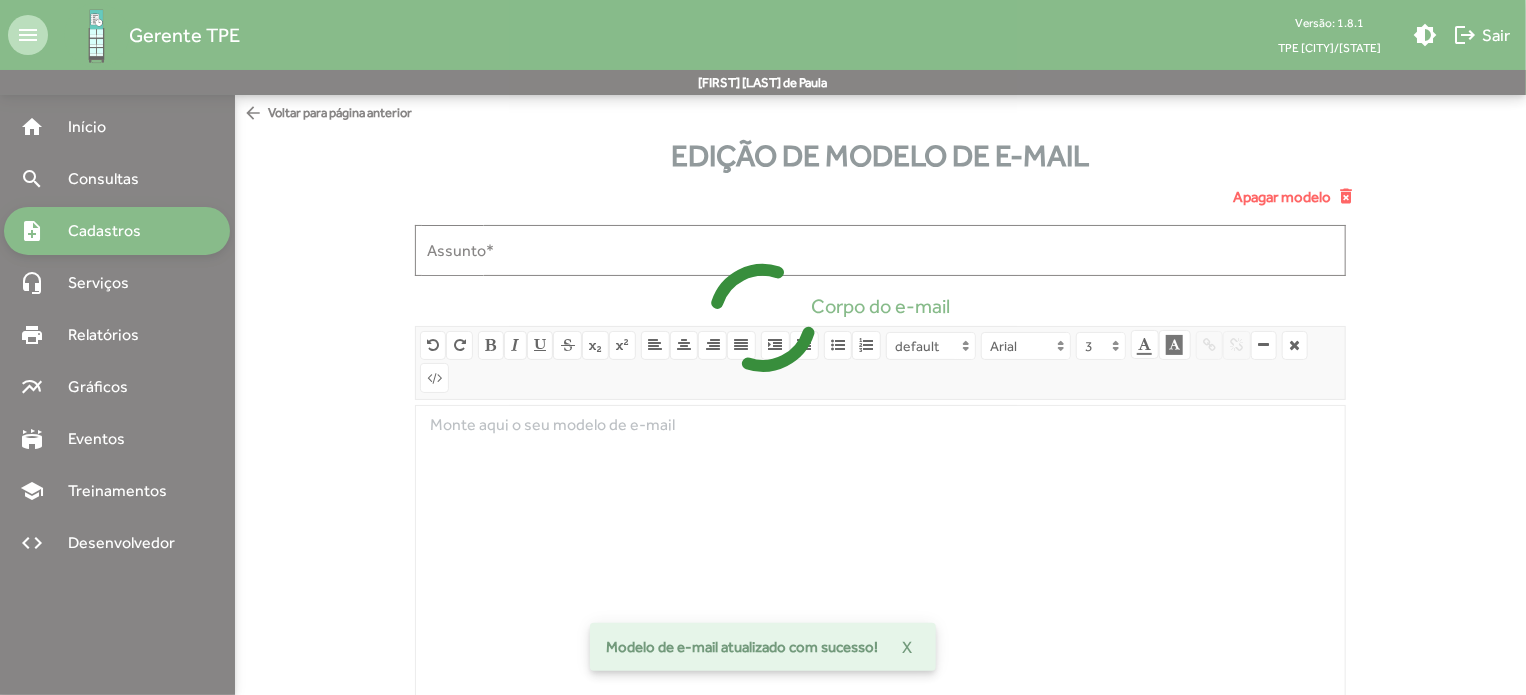 type on "**********" 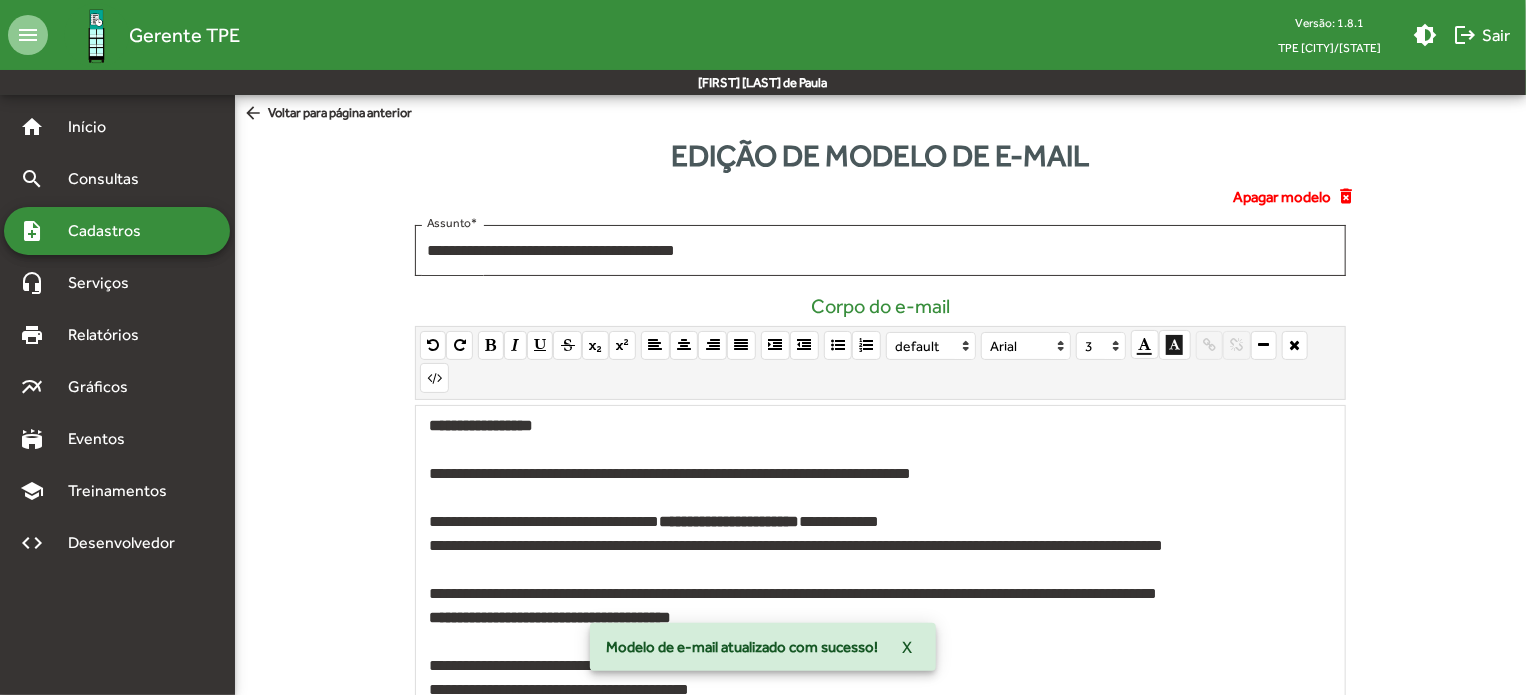 scroll, scrollTop: 122, scrollLeft: 0, axis: vertical 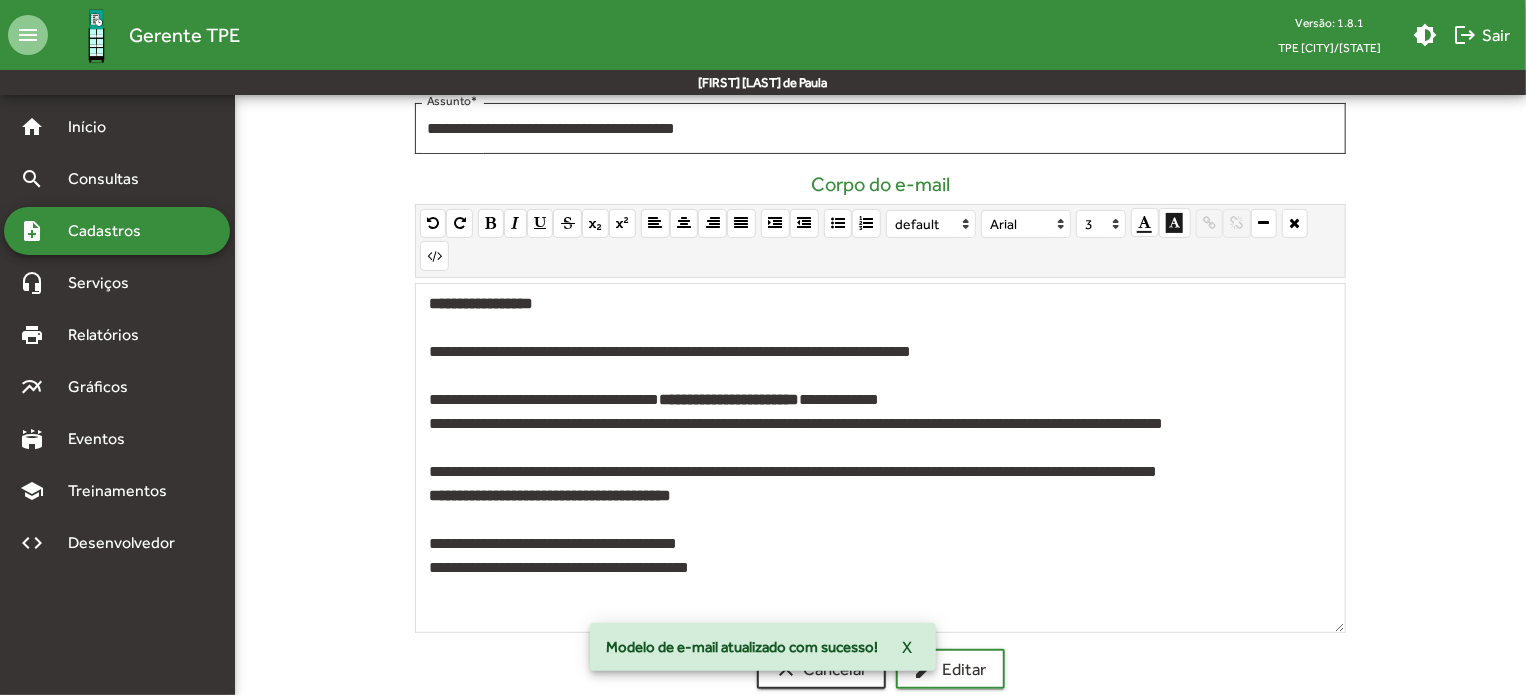 type 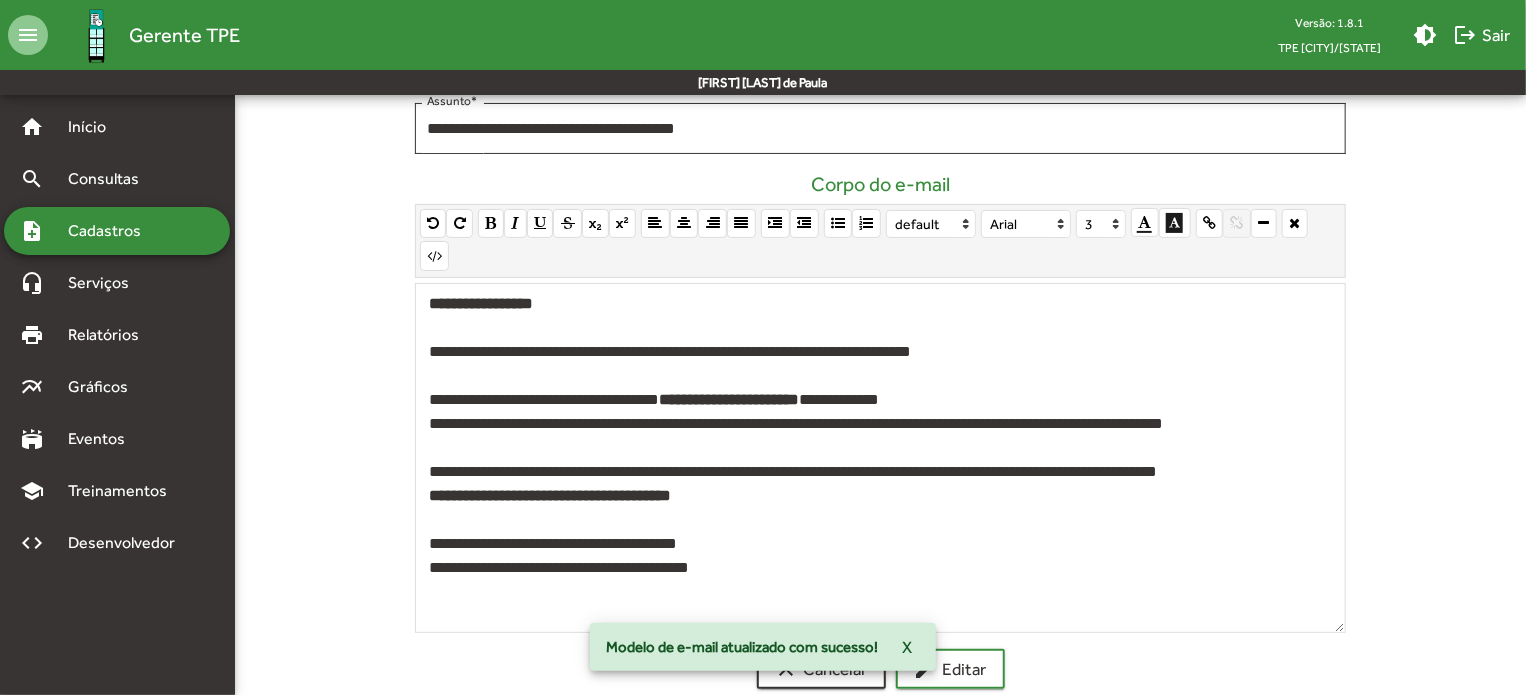 drag, startPoint x: 631, startPoint y: 539, endPoint x: 407, endPoint y: 515, distance: 225.28204 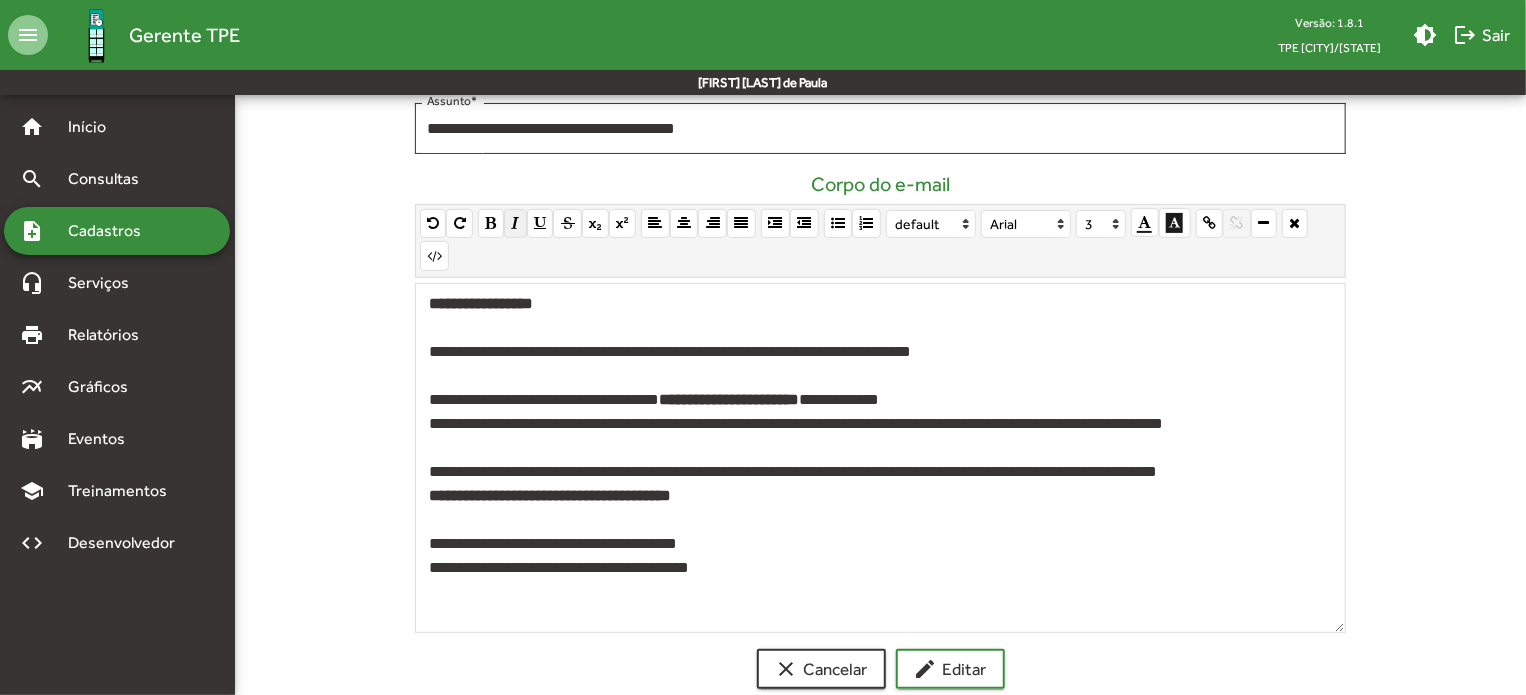 click at bounding box center [515, 223] 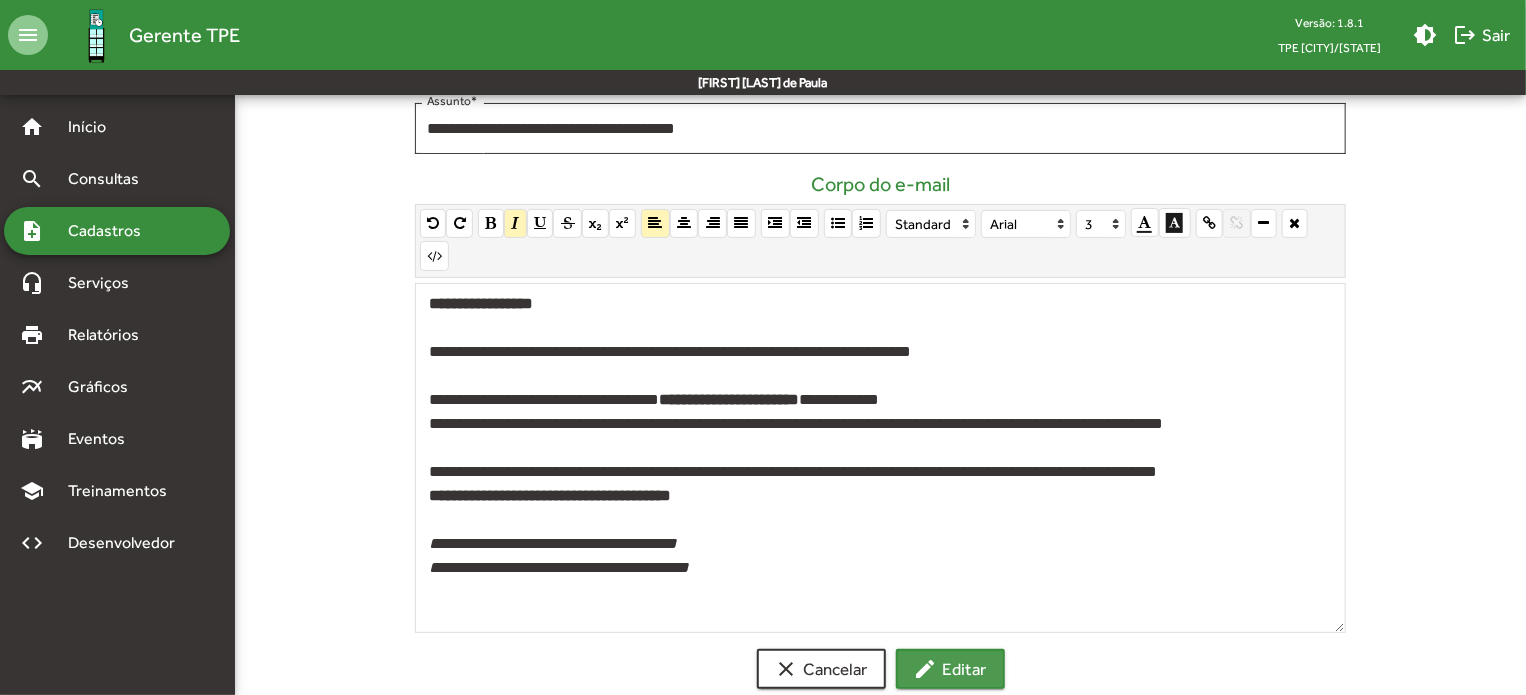 click on "edit  Editar" 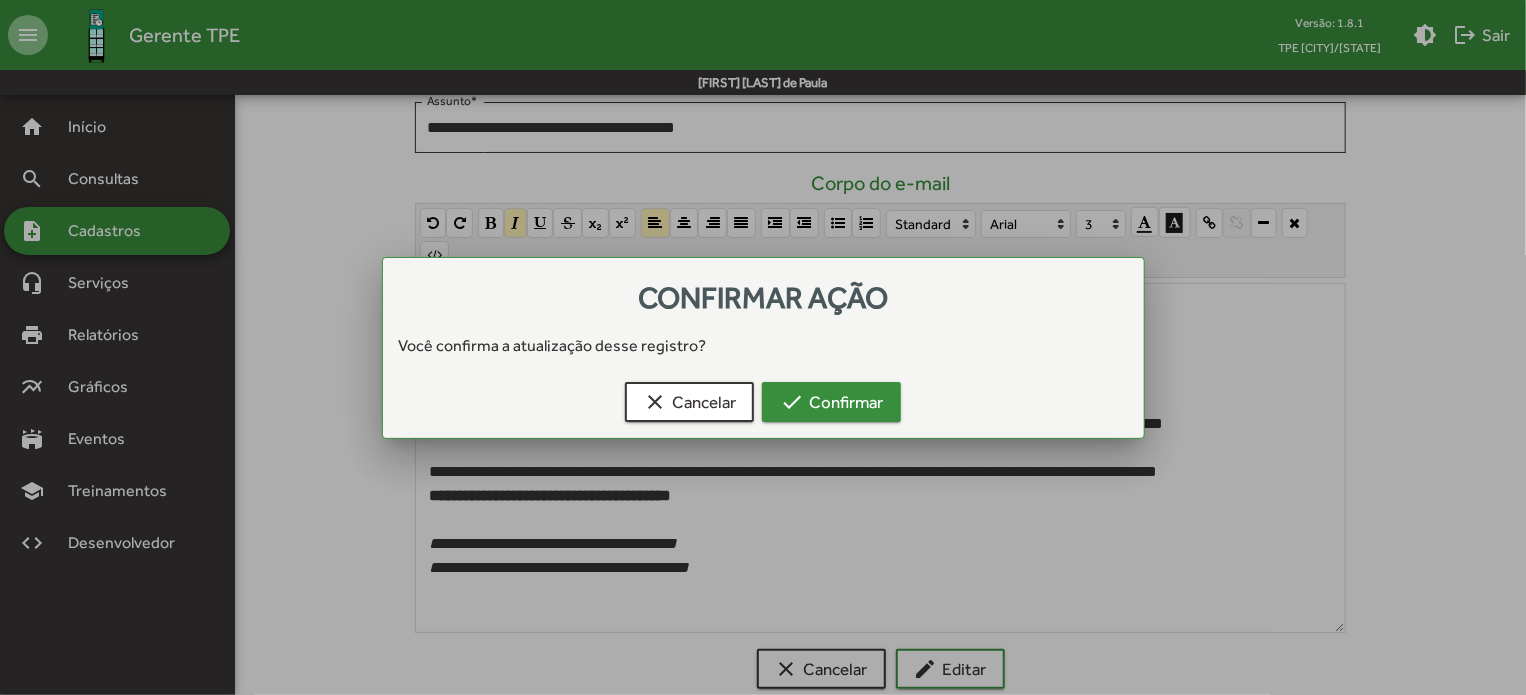 click on "check  Confirmar" at bounding box center (831, 402) 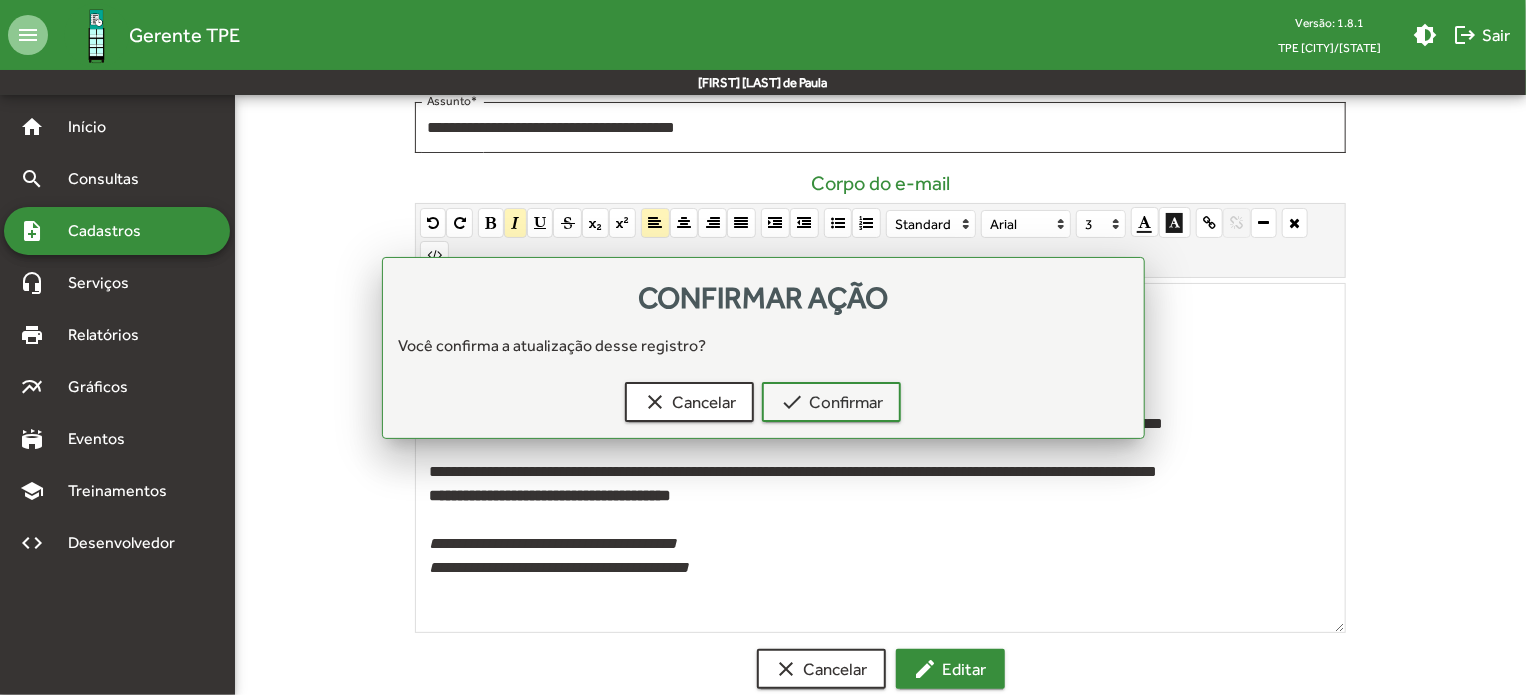scroll, scrollTop: 122, scrollLeft: 0, axis: vertical 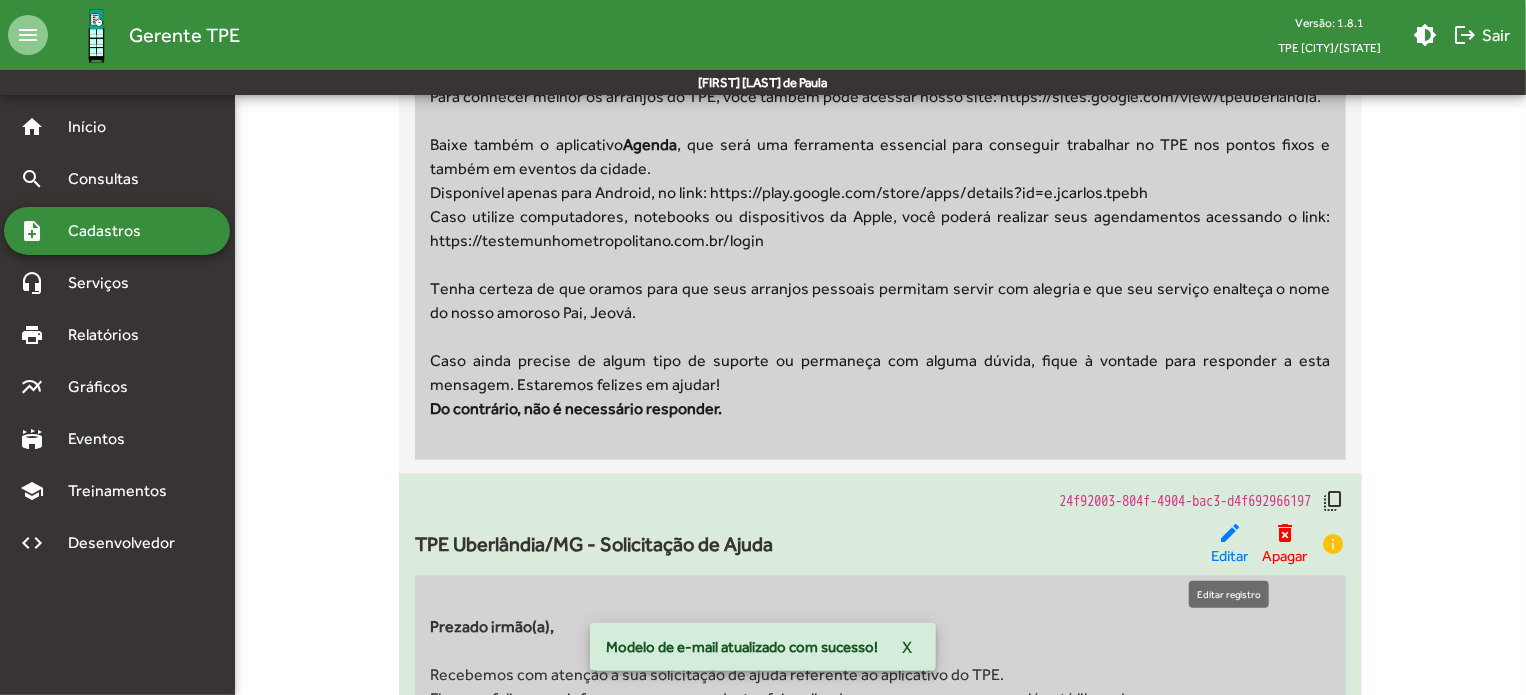 click on "edit" 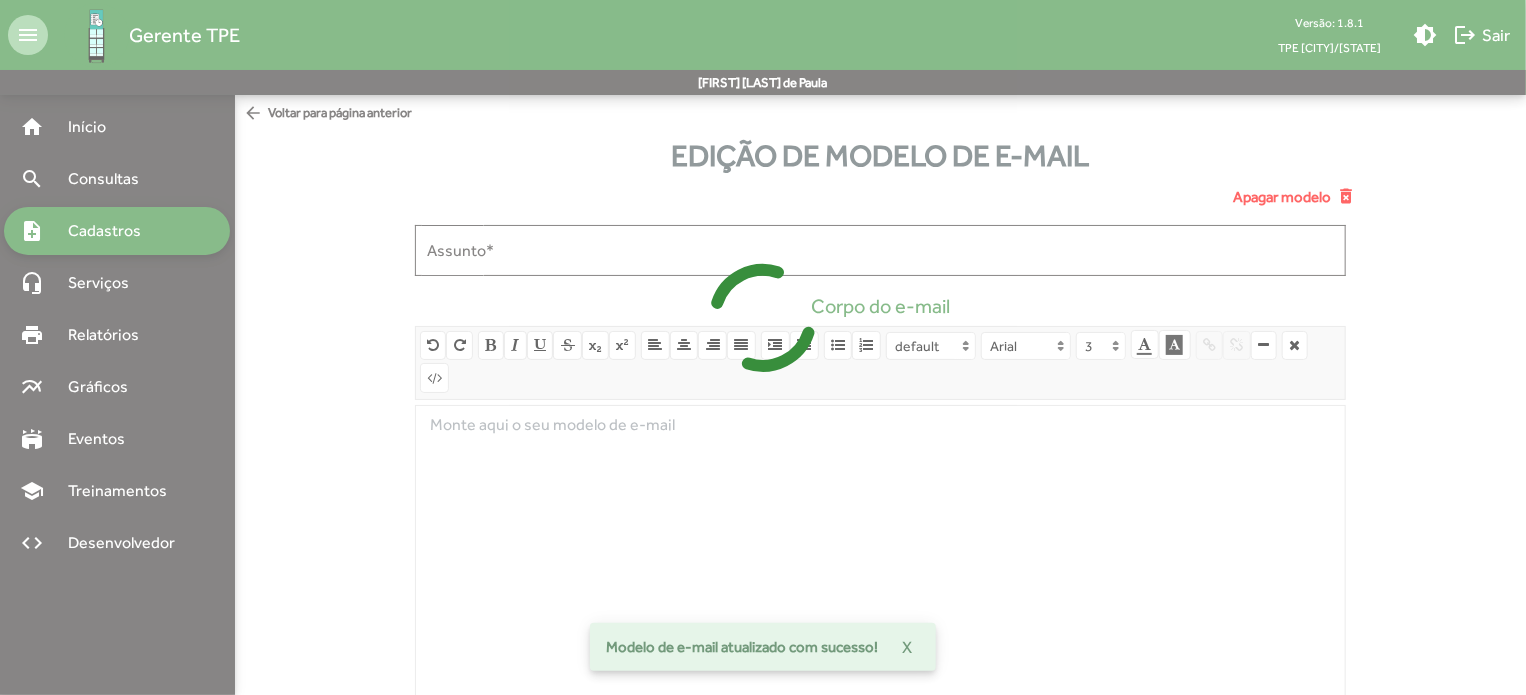 type on "**********" 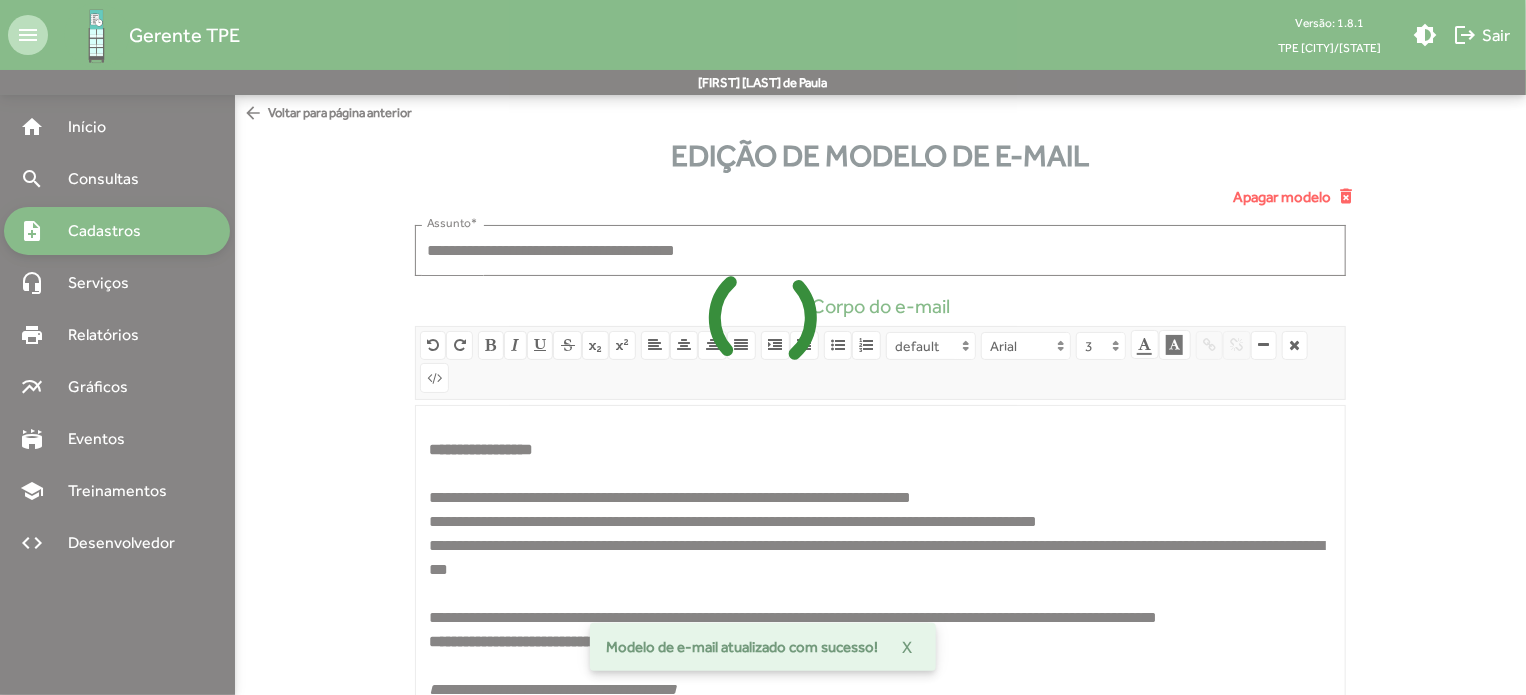 scroll, scrollTop: 122, scrollLeft: 0, axis: vertical 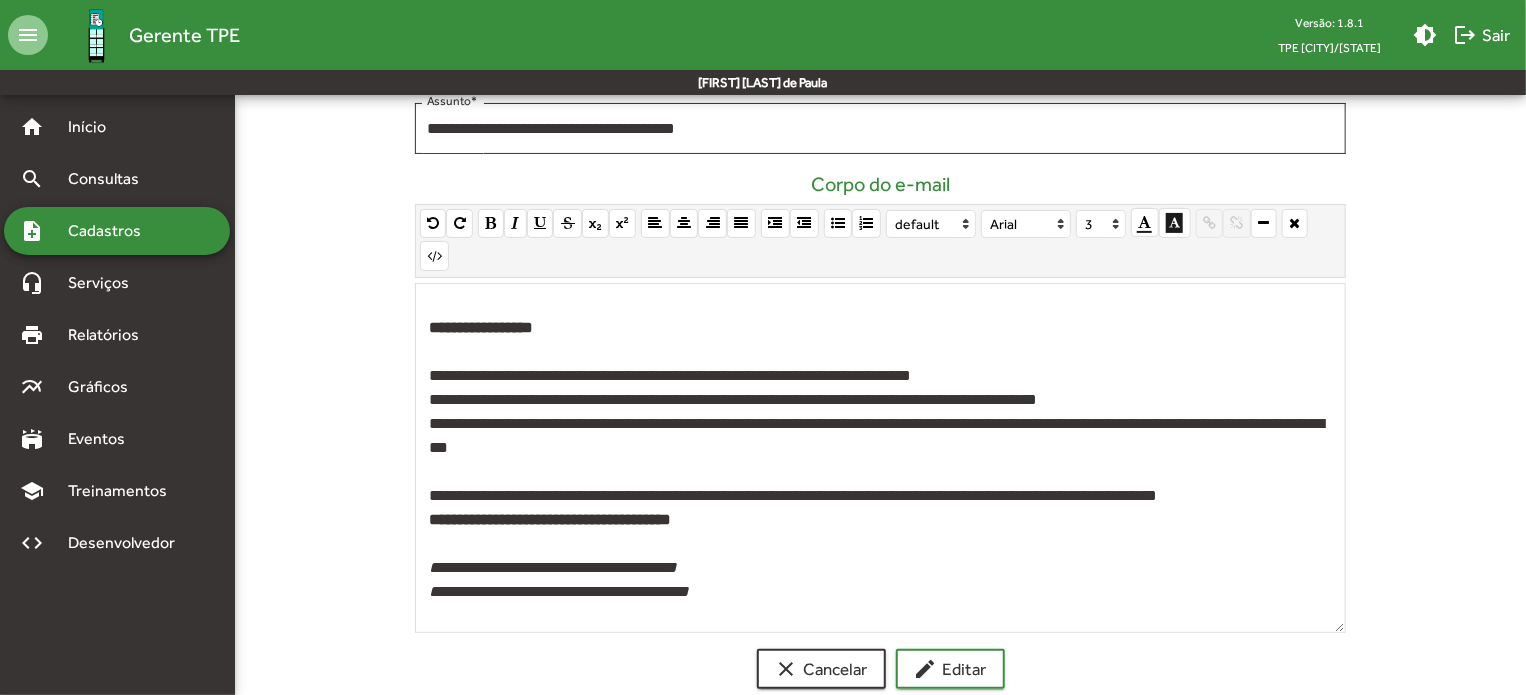 type 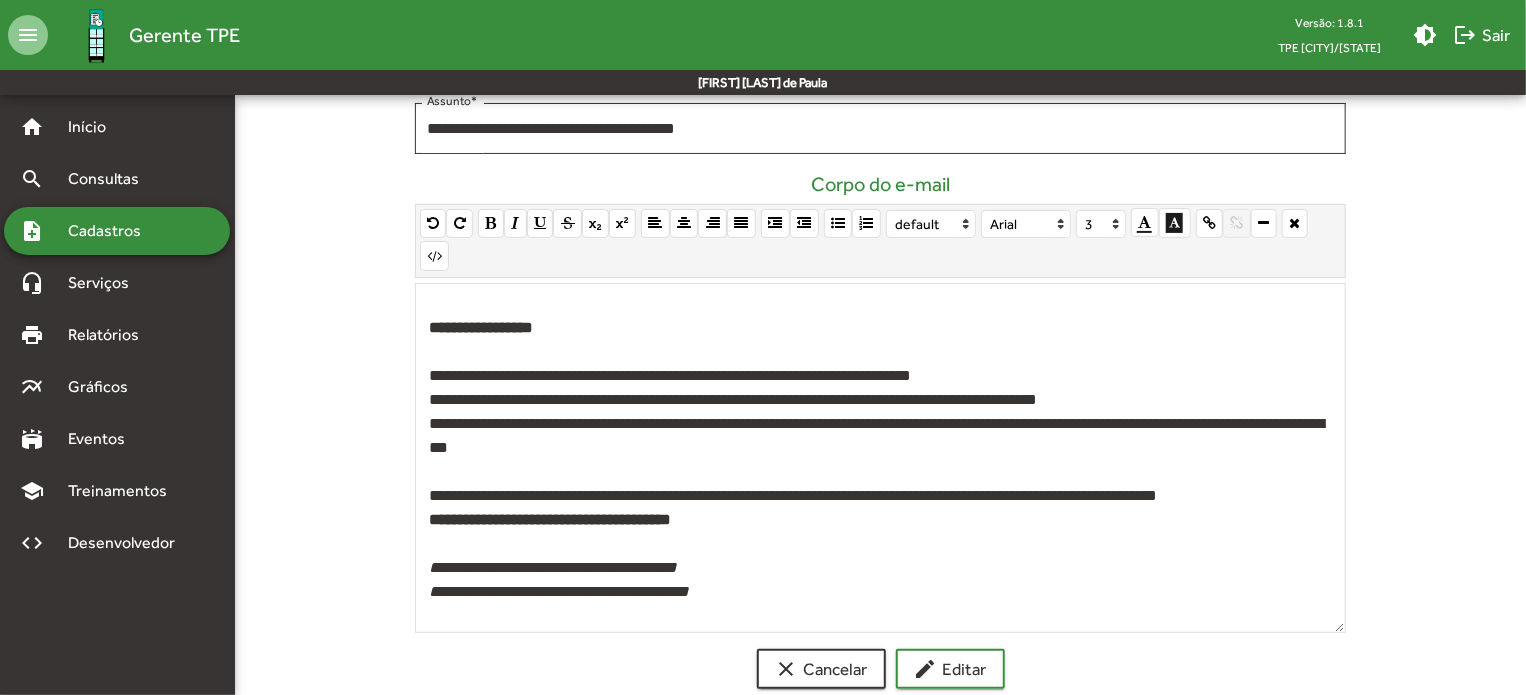 drag, startPoint x: 772, startPoint y: 556, endPoint x: 405, endPoint y: 479, distance: 374.99066 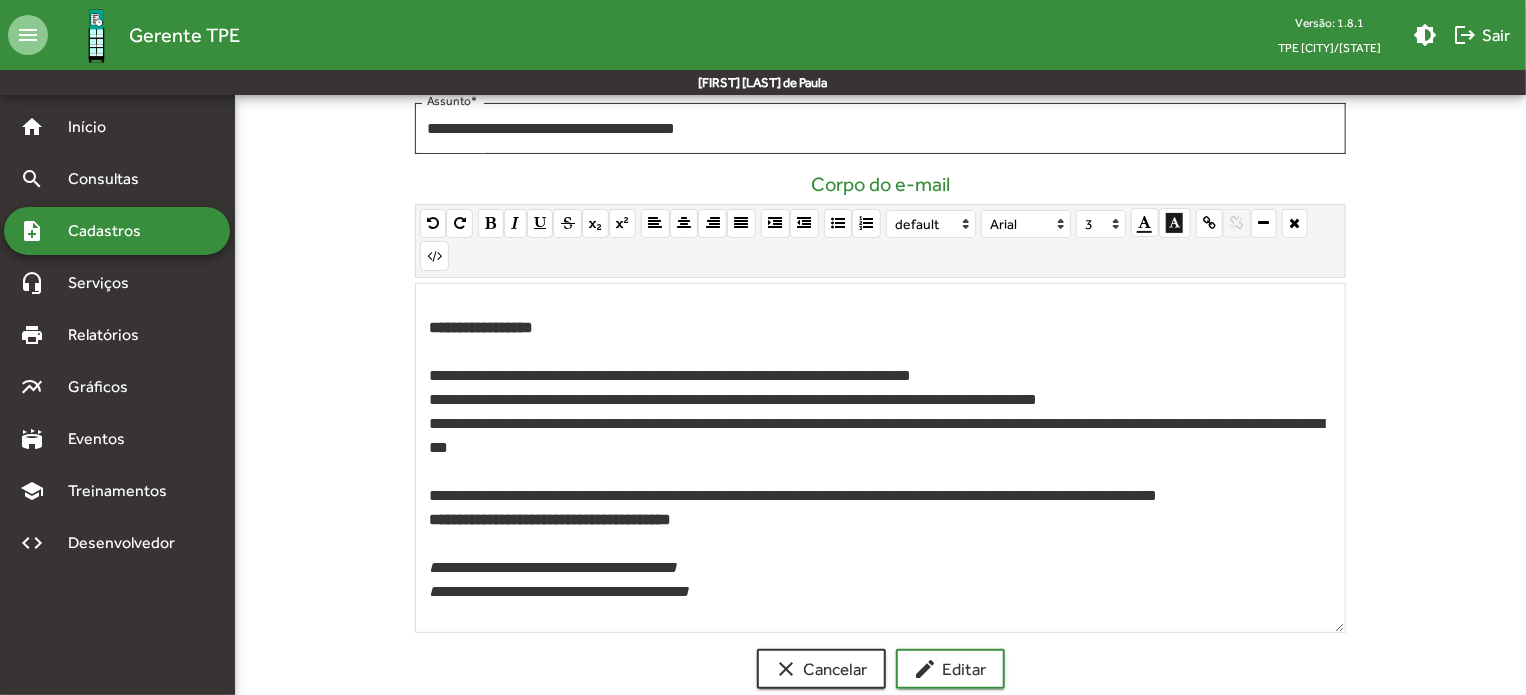 copy on "**********" 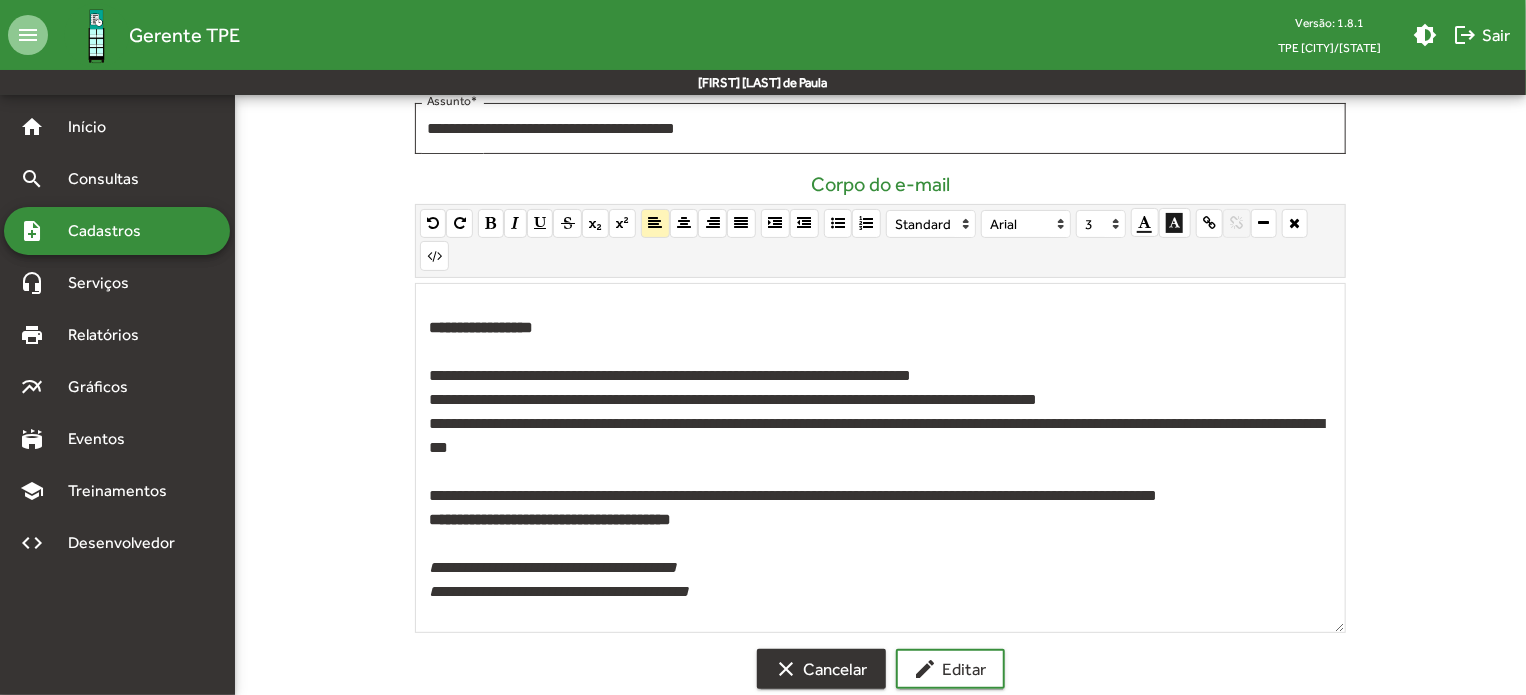 click on "clear  Cancelar" 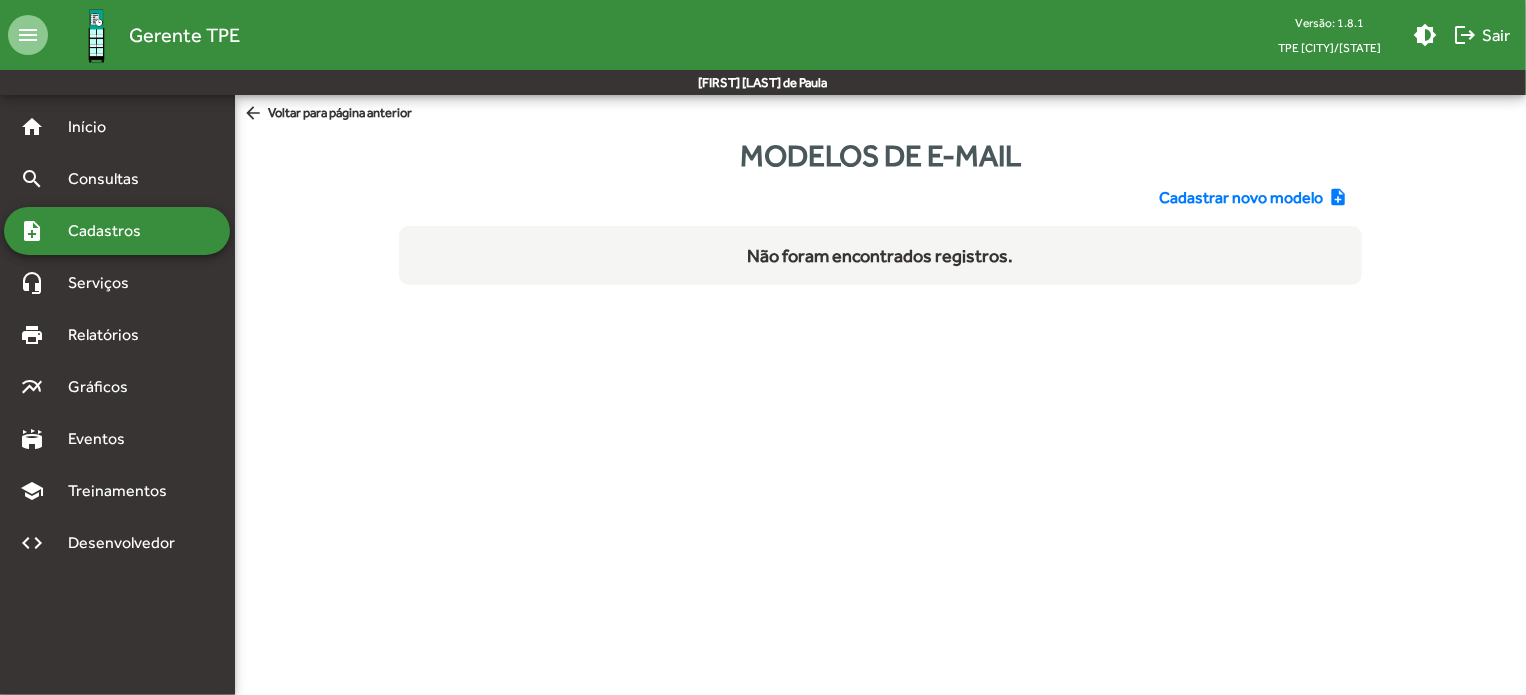 scroll, scrollTop: 0, scrollLeft: 0, axis: both 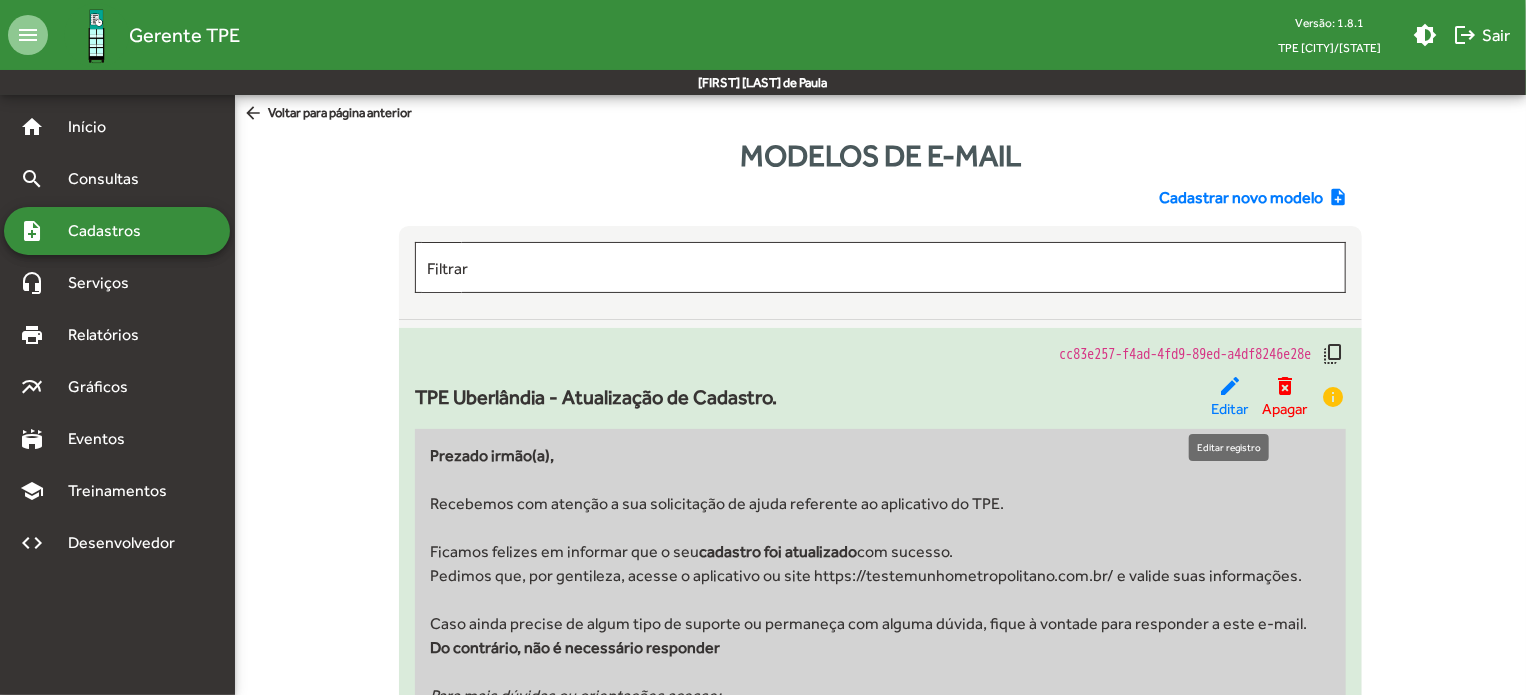 click on "edit" 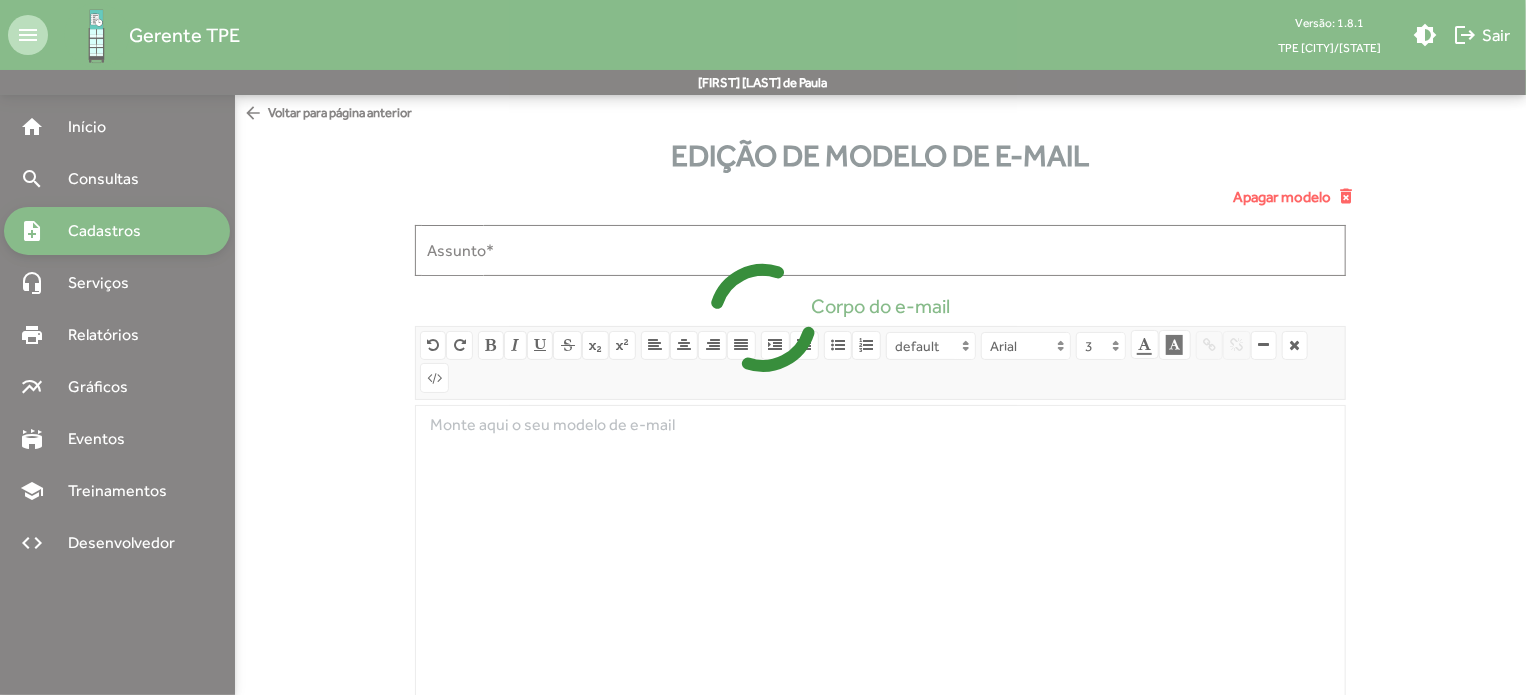 type on "**********" 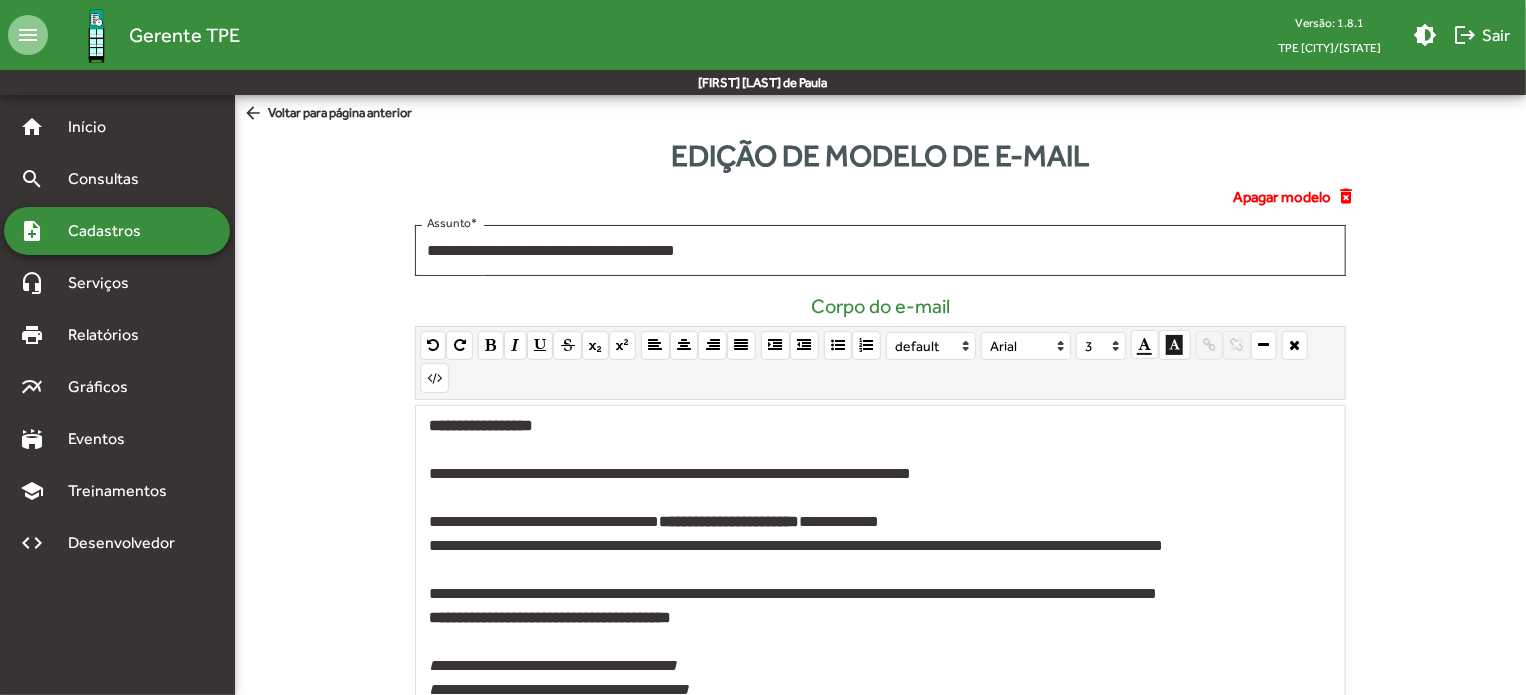 scroll, scrollTop: 122, scrollLeft: 0, axis: vertical 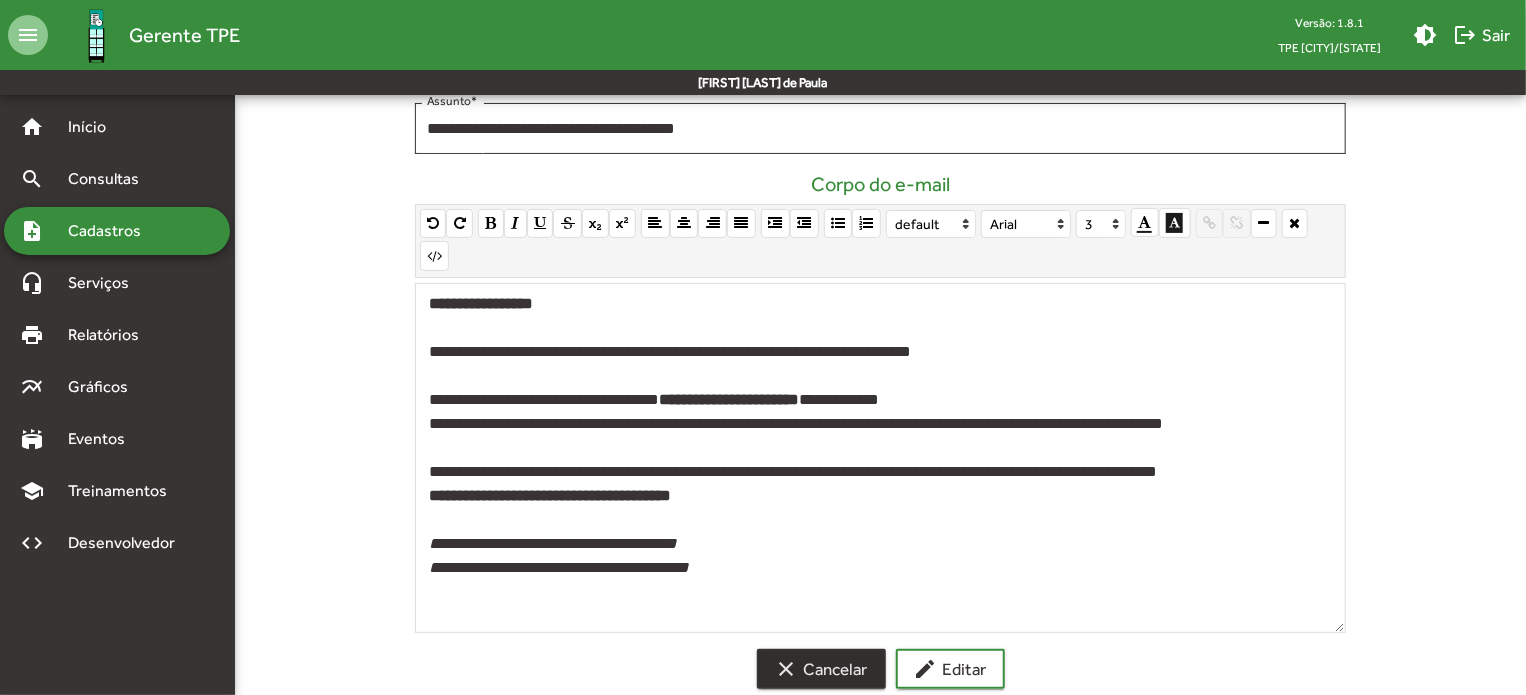 click on "clear  Cancelar" 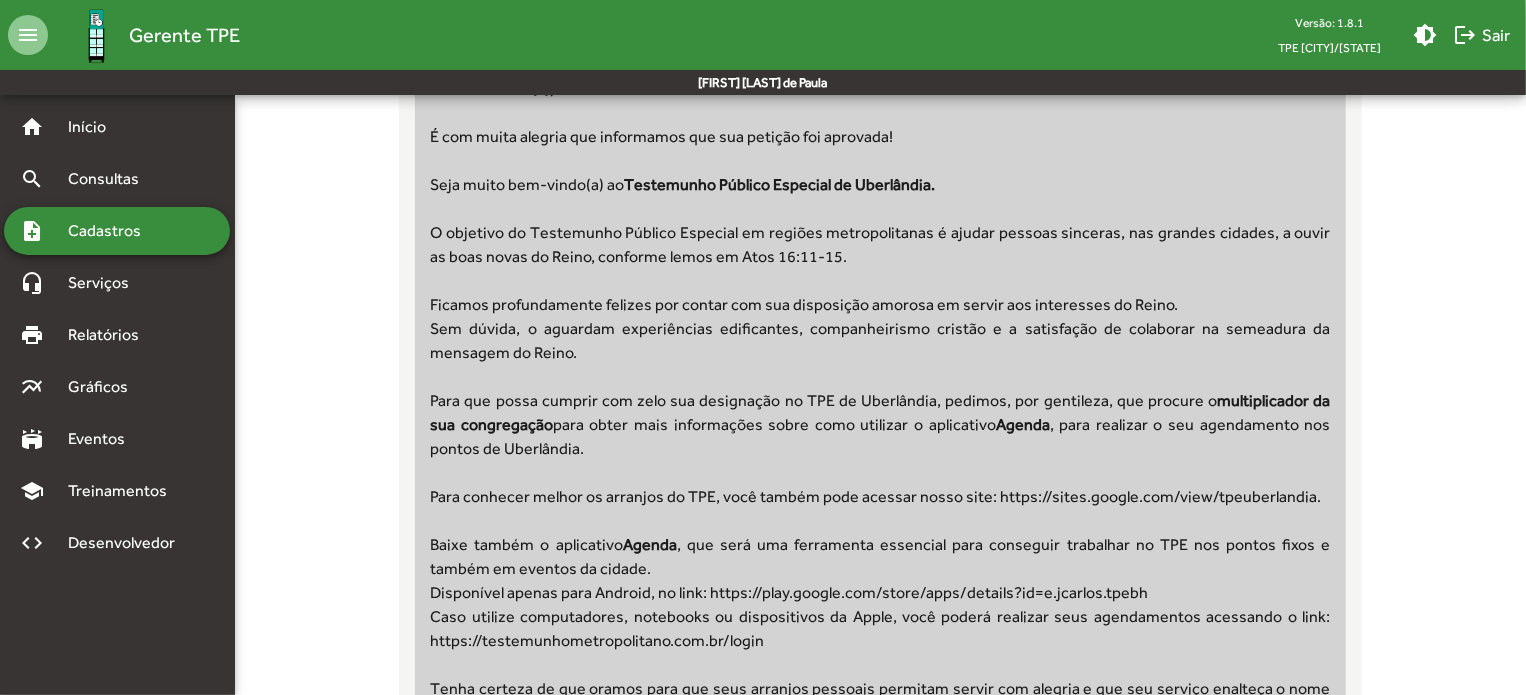 scroll, scrollTop: 1200, scrollLeft: 0, axis: vertical 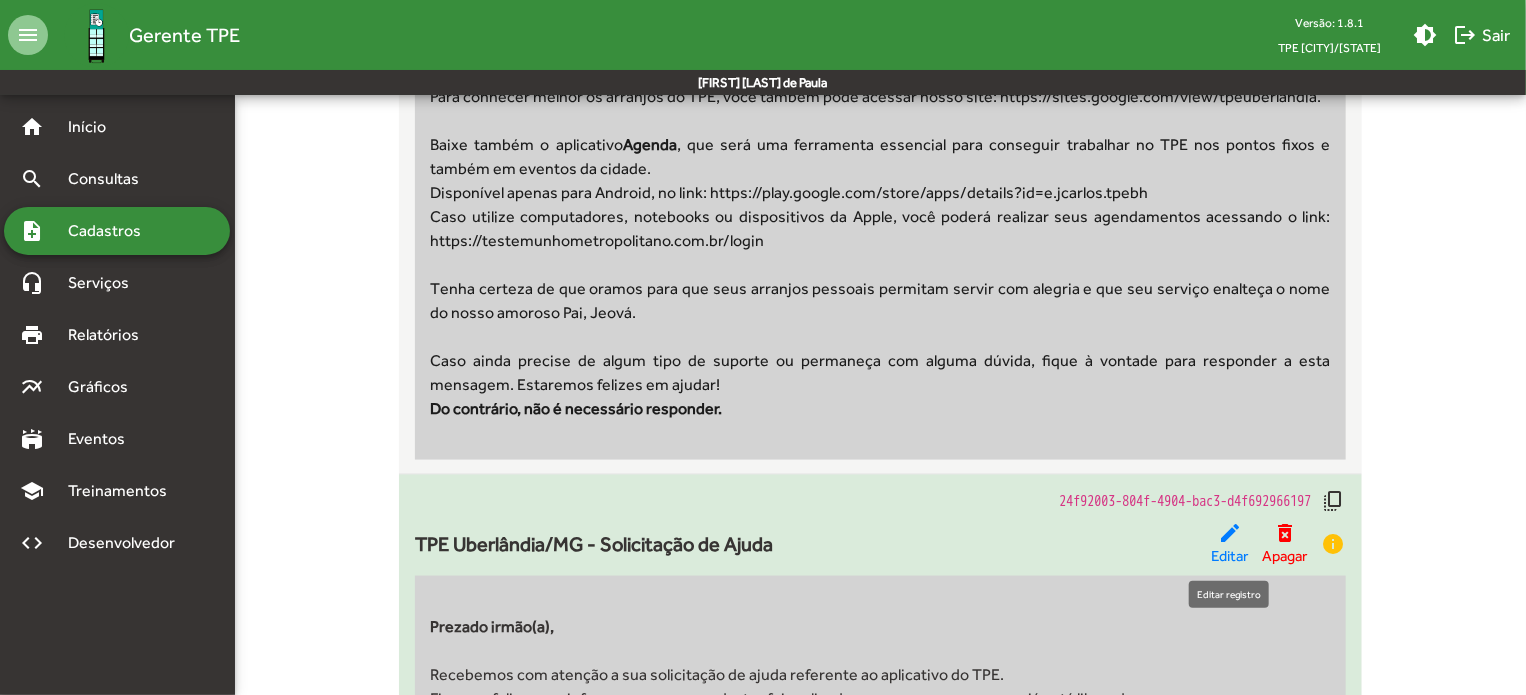 click on "edit" 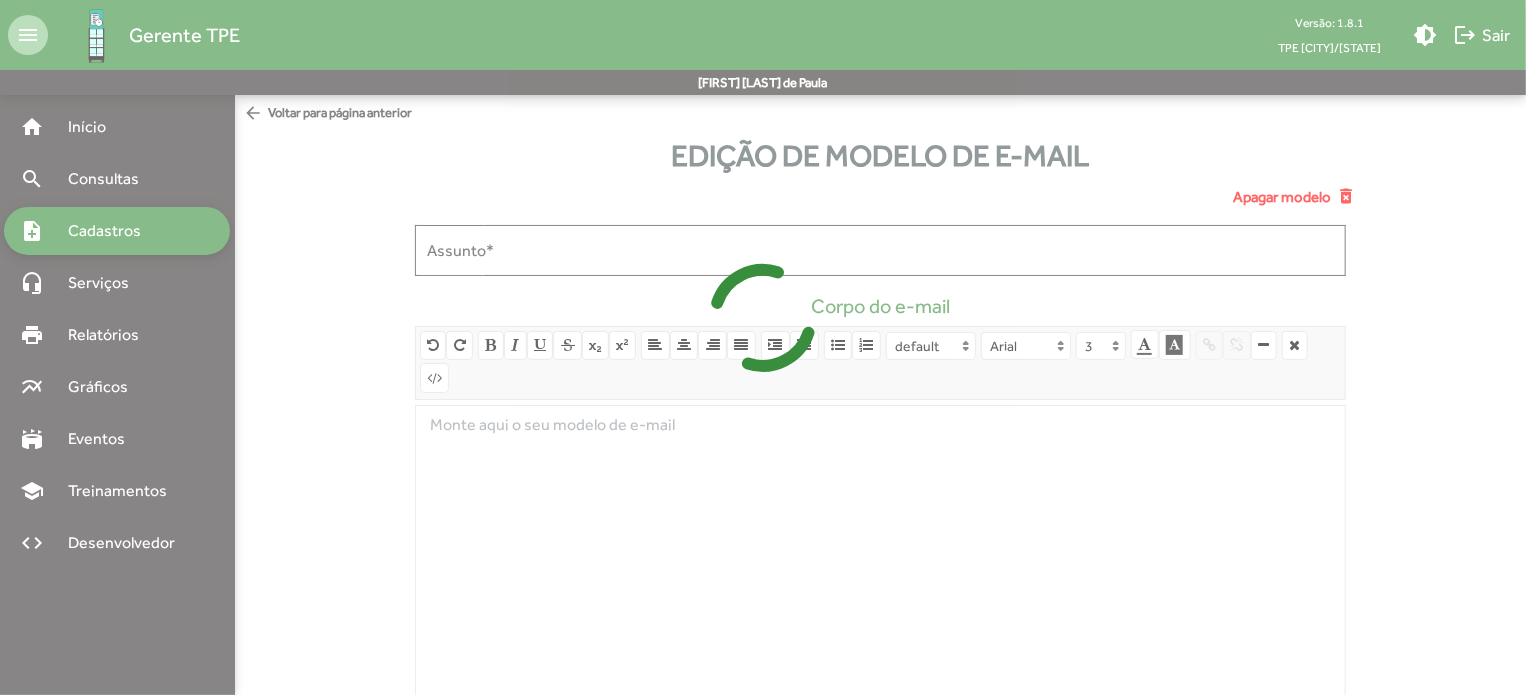 type on "**********" 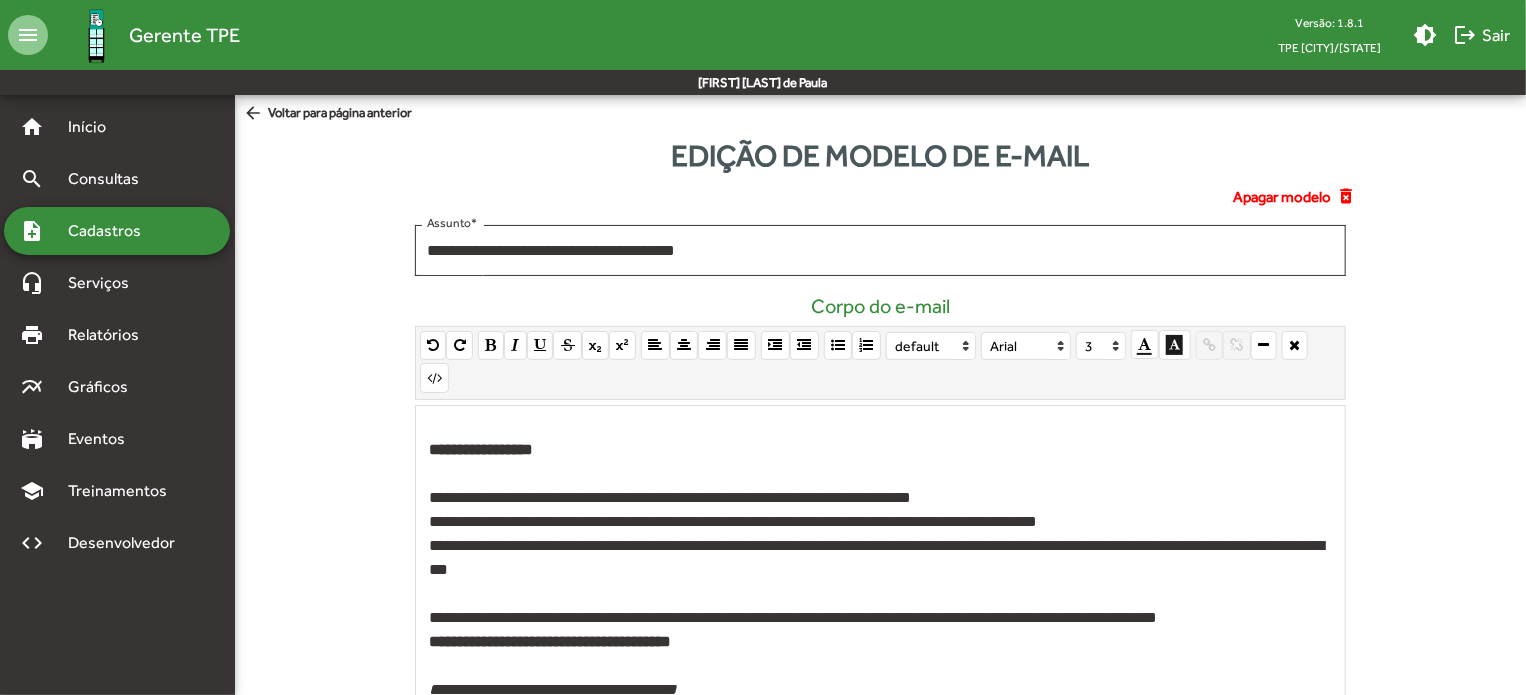 scroll, scrollTop: 122, scrollLeft: 0, axis: vertical 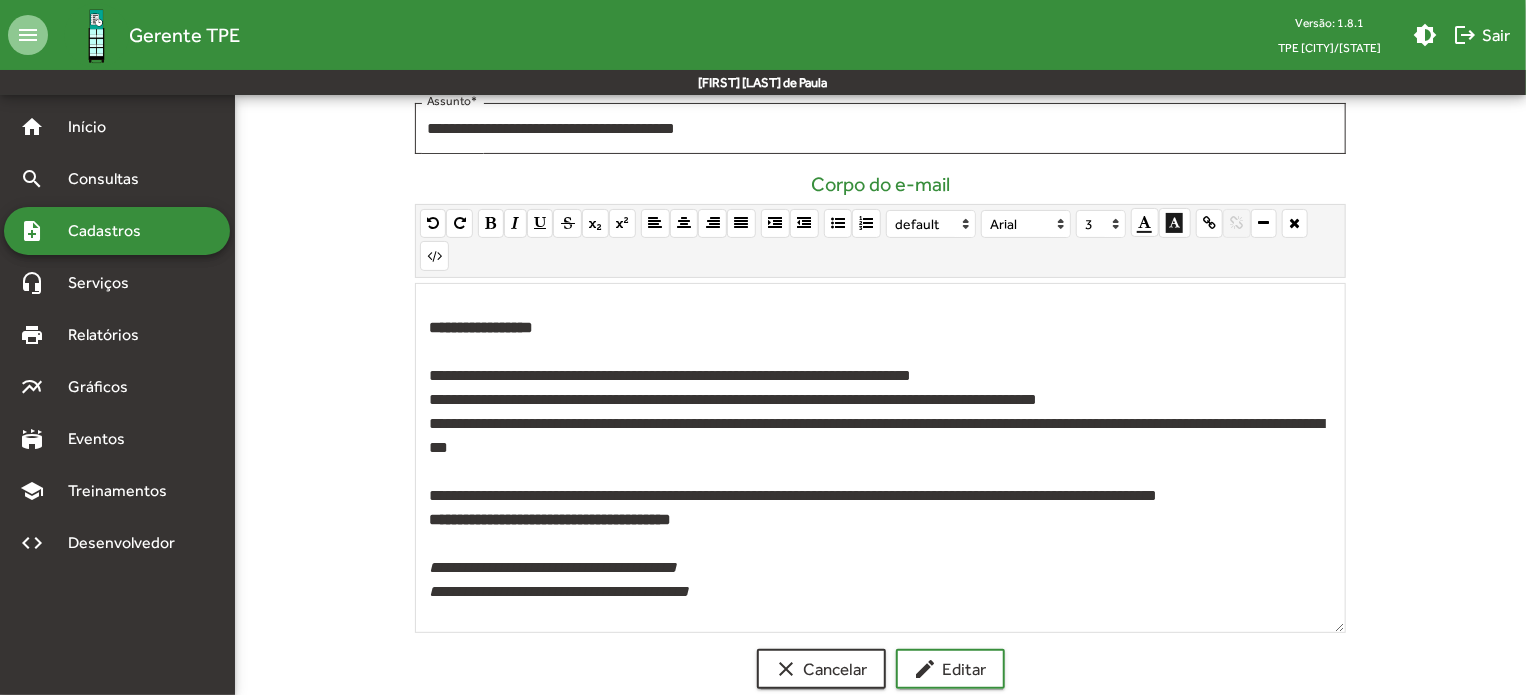 drag, startPoint x: 763, startPoint y: 561, endPoint x: 398, endPoint y: 487, distance: 372.42584 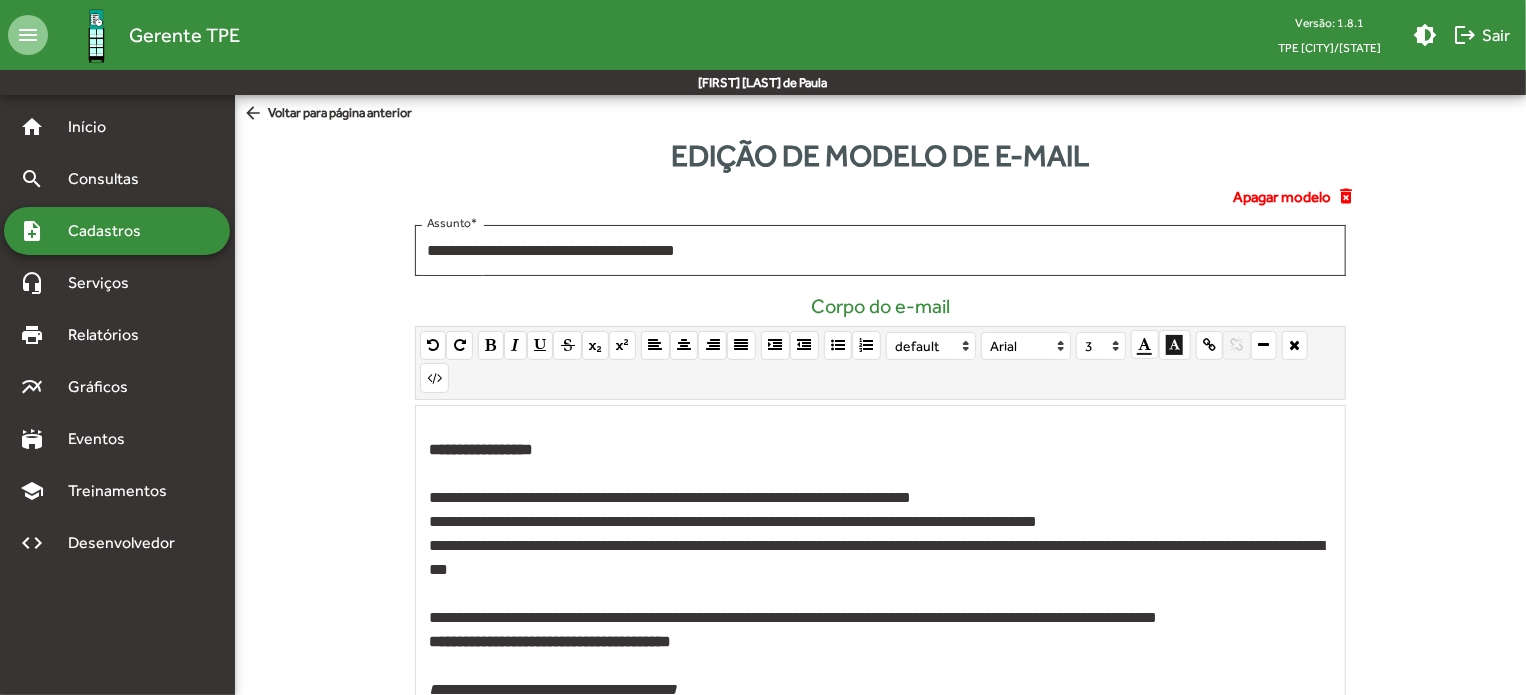 scroll, scrollTop: 122, scrollLeft: 0, axis: vertical 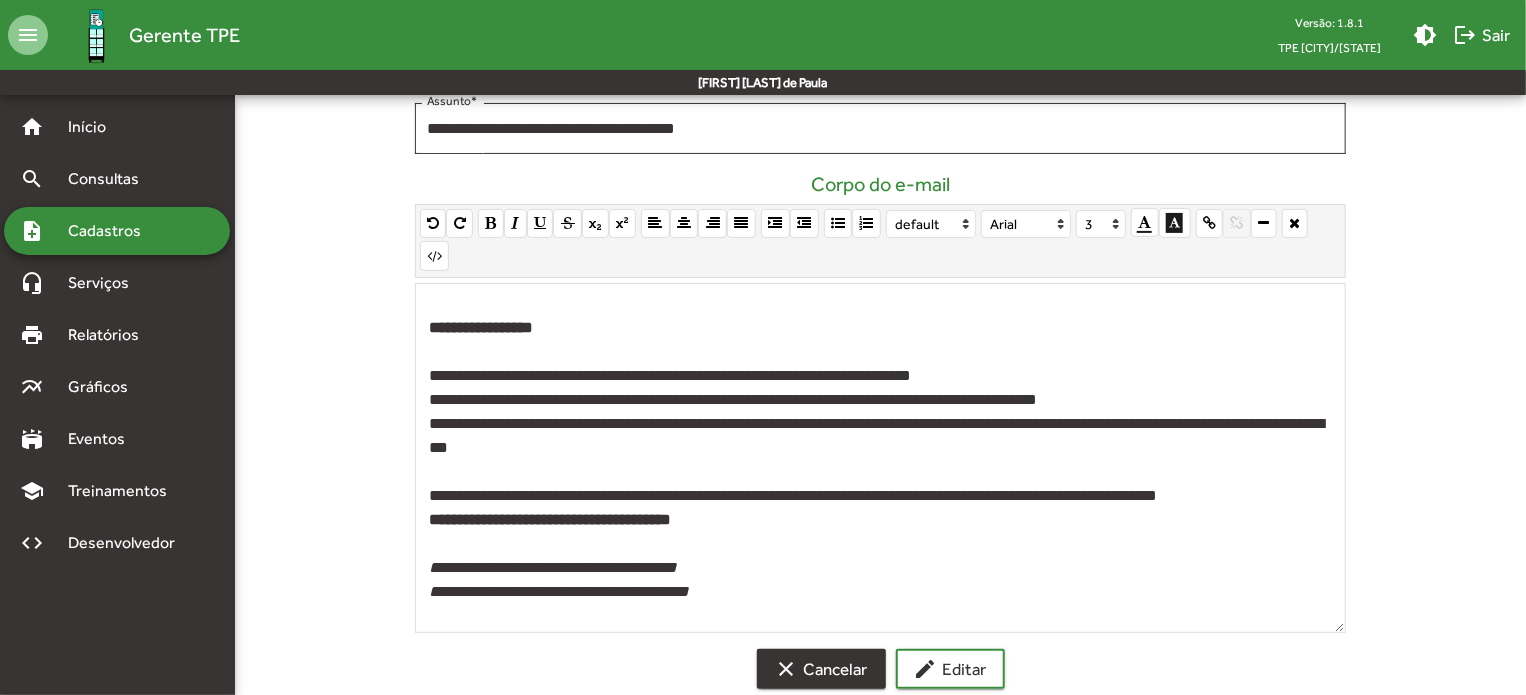 click on "clear  Cancelar" 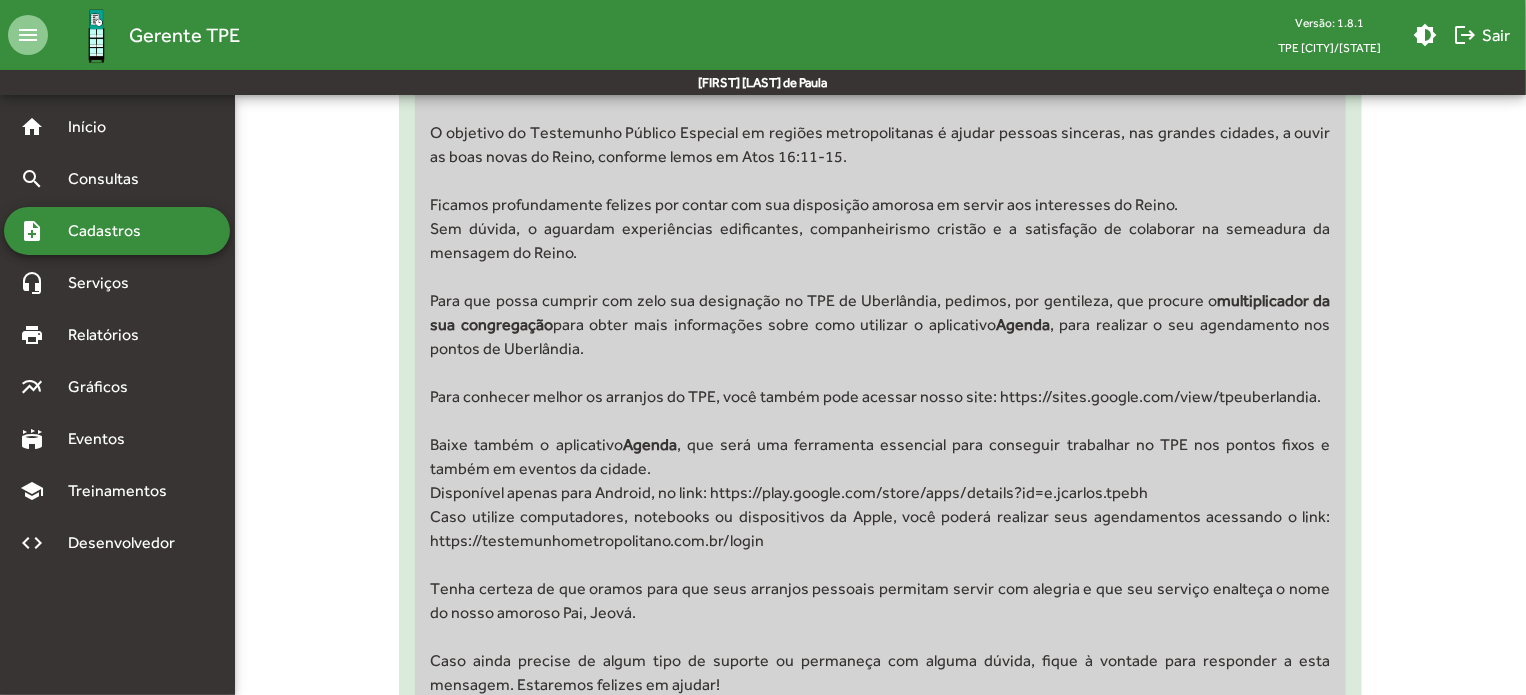 scroll, scrollTop: 600, scrollLeft: 0, axis: vertical 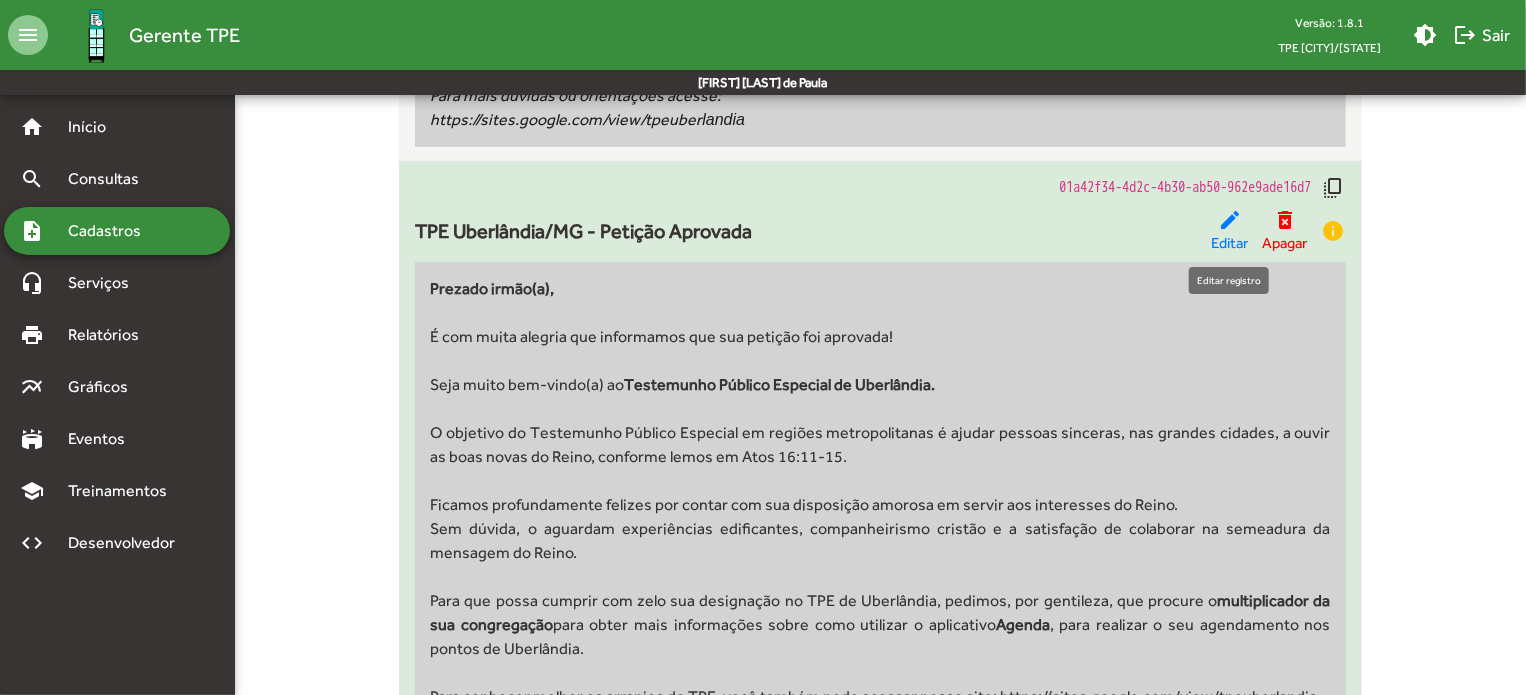 click on "edit" 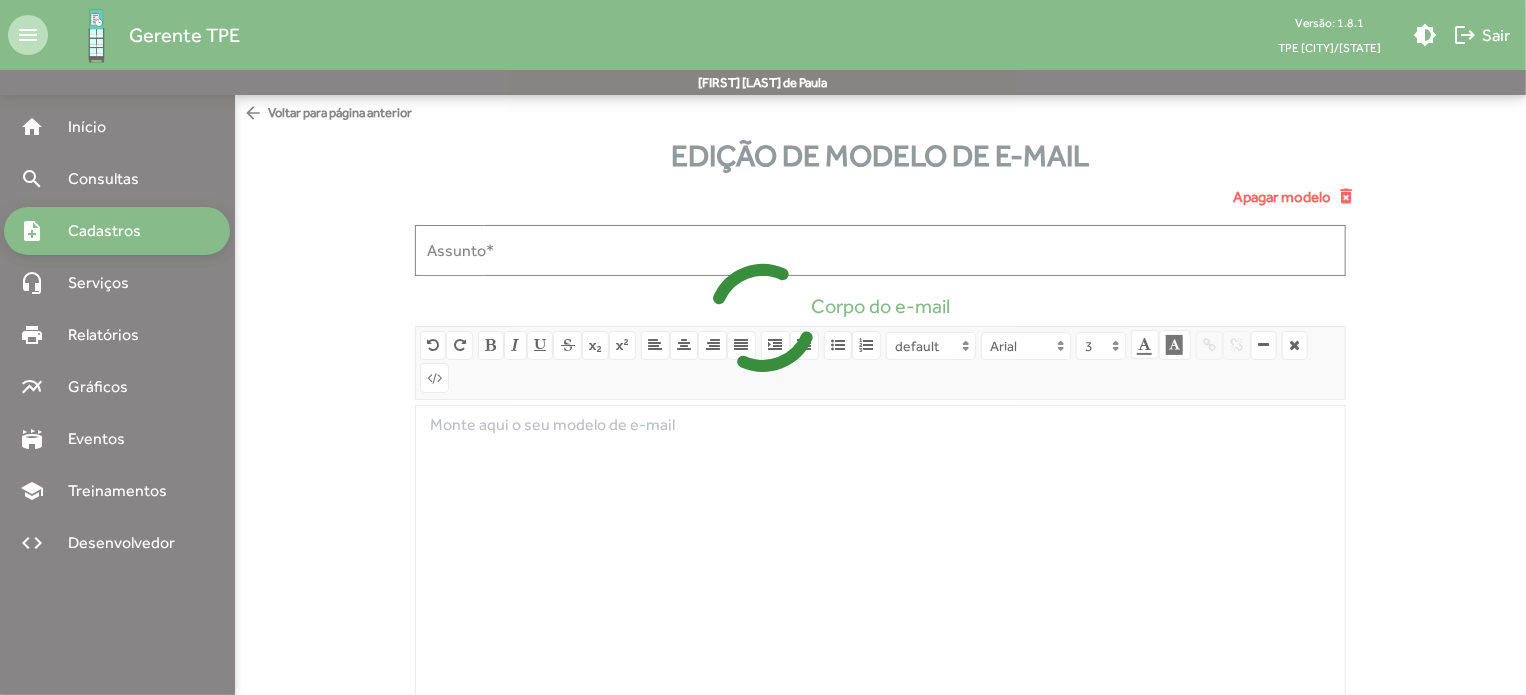 type on "**********" 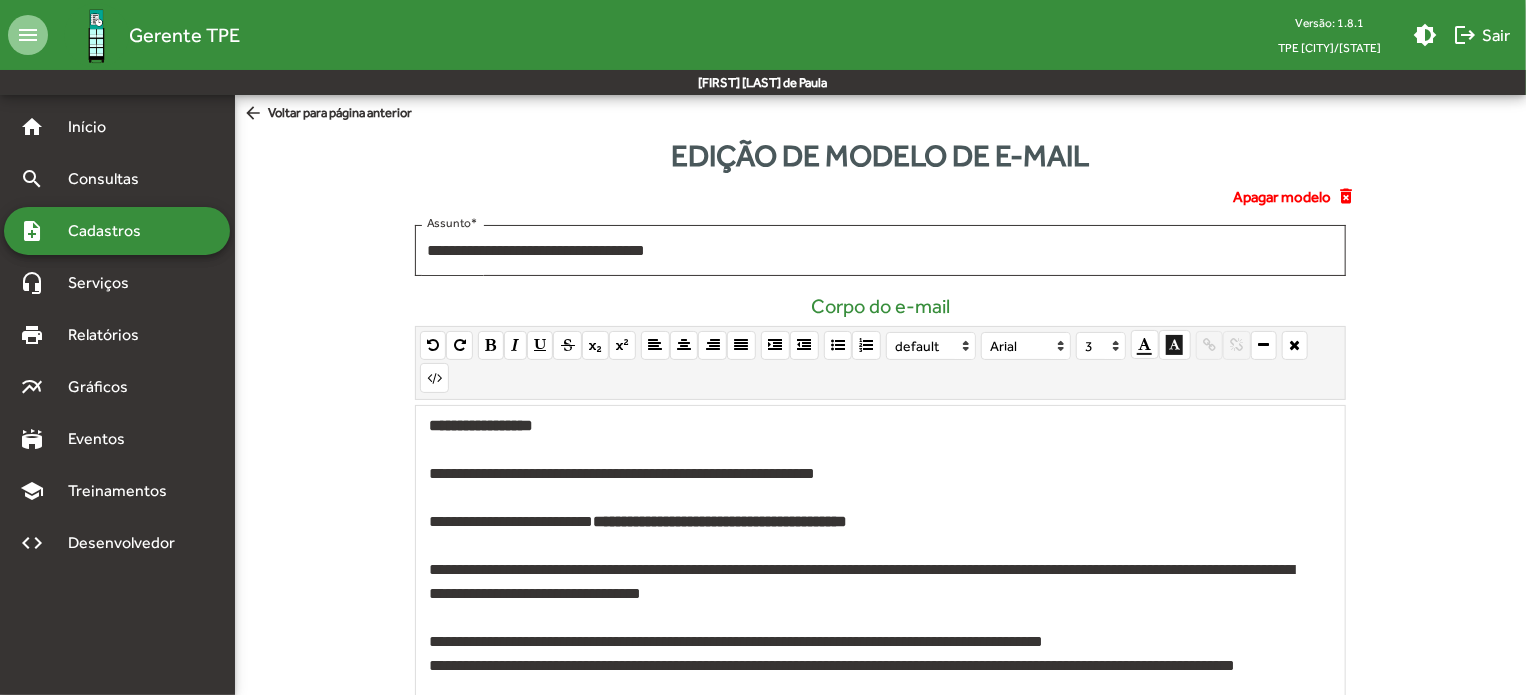 scroll, scrollTop: 122, scrollLeft: 0, axis: vertical 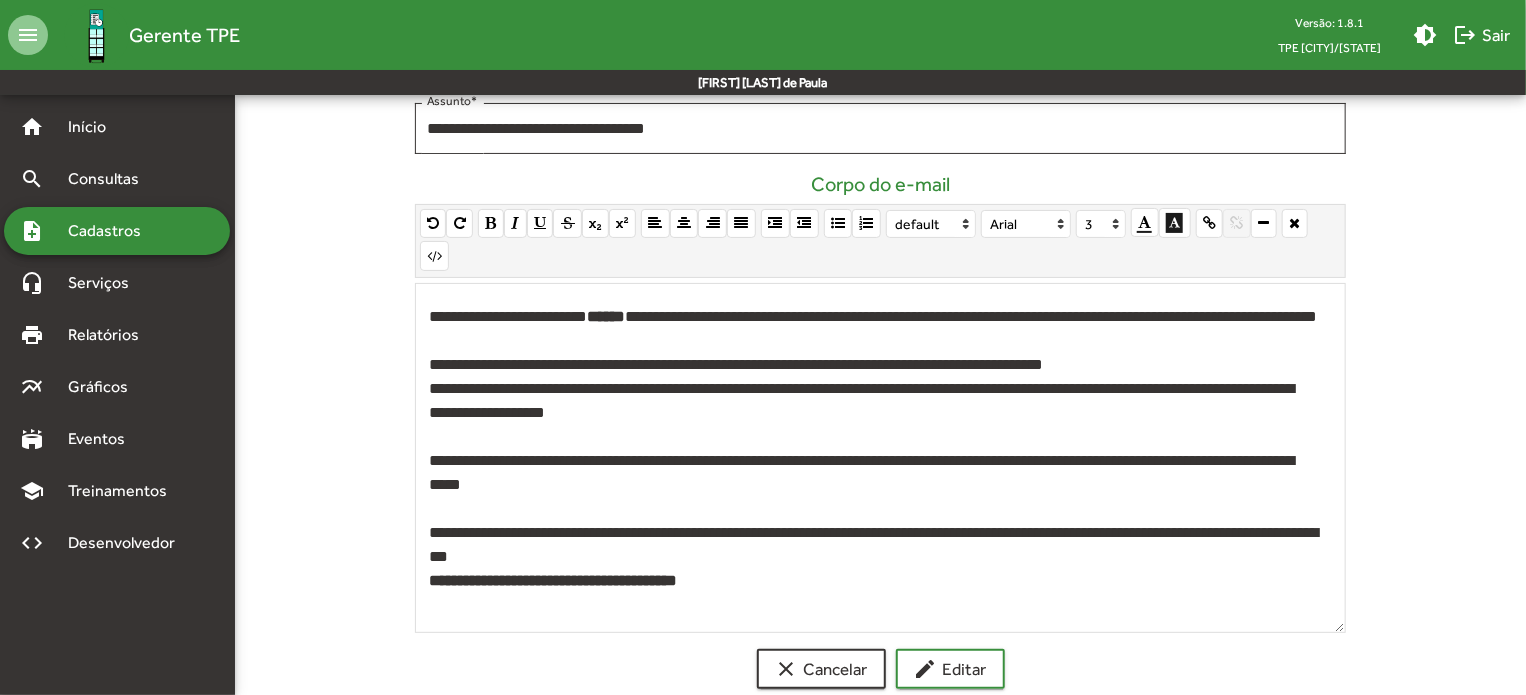 drag, startPoint x: 740, startPoint y: 550, endPoint x: 405, endPoint y: 531, distance: 335.53836 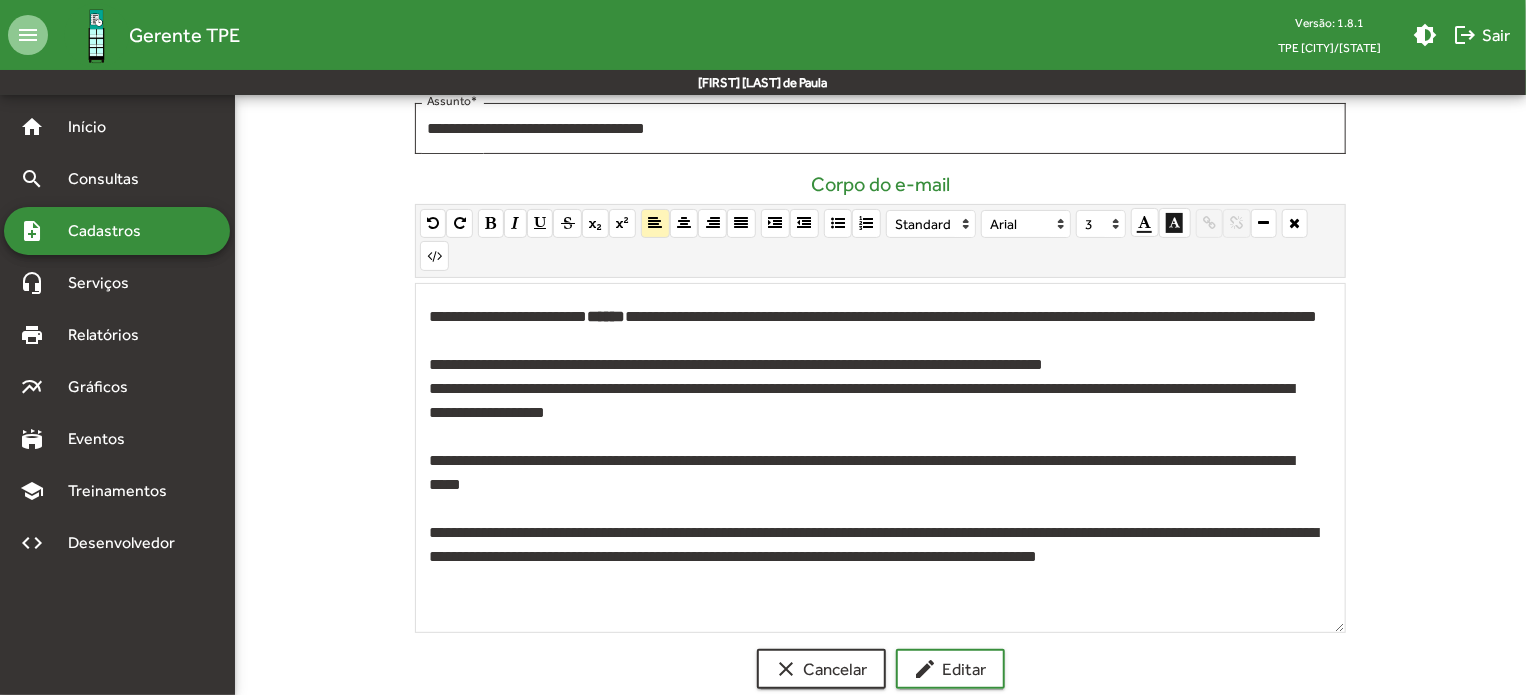 click on "**********" 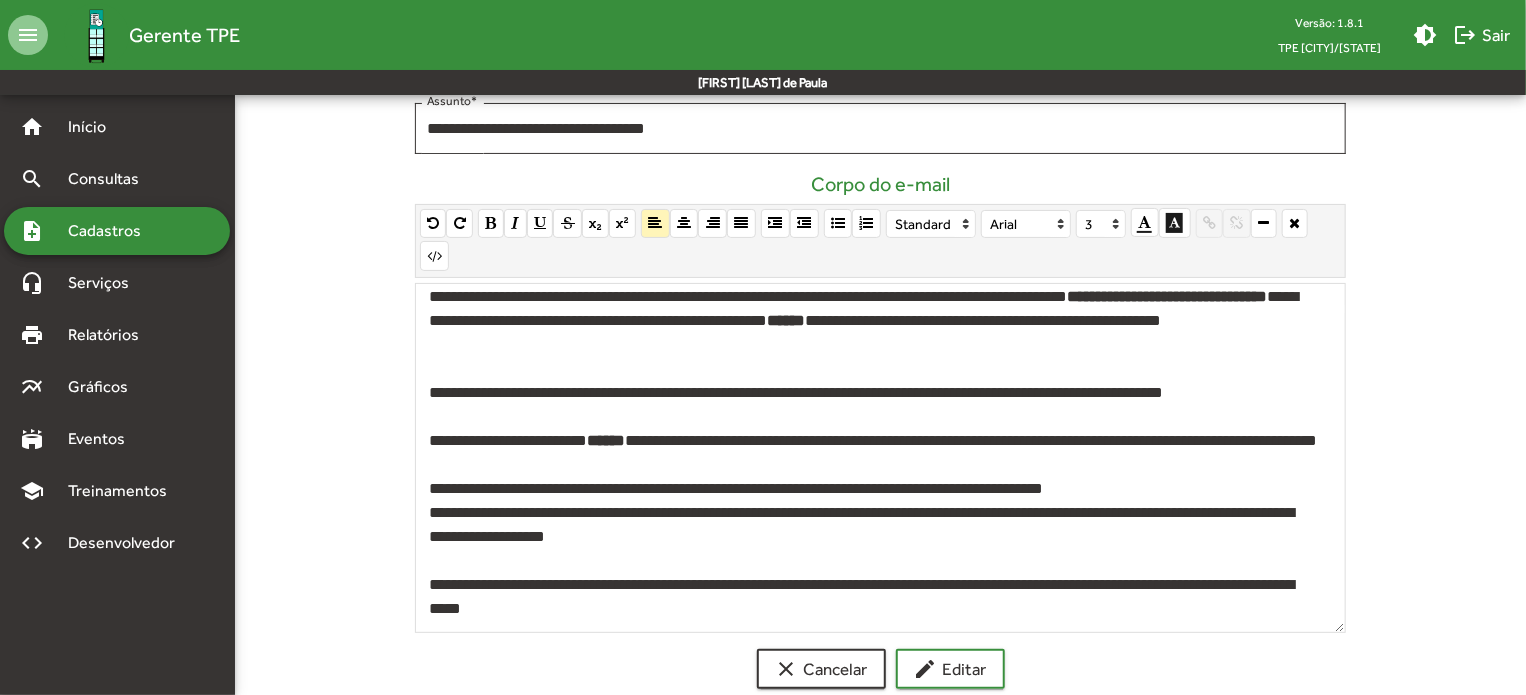 scroll, scrollTop: 419, scrollLeft: 0, axis: vertical 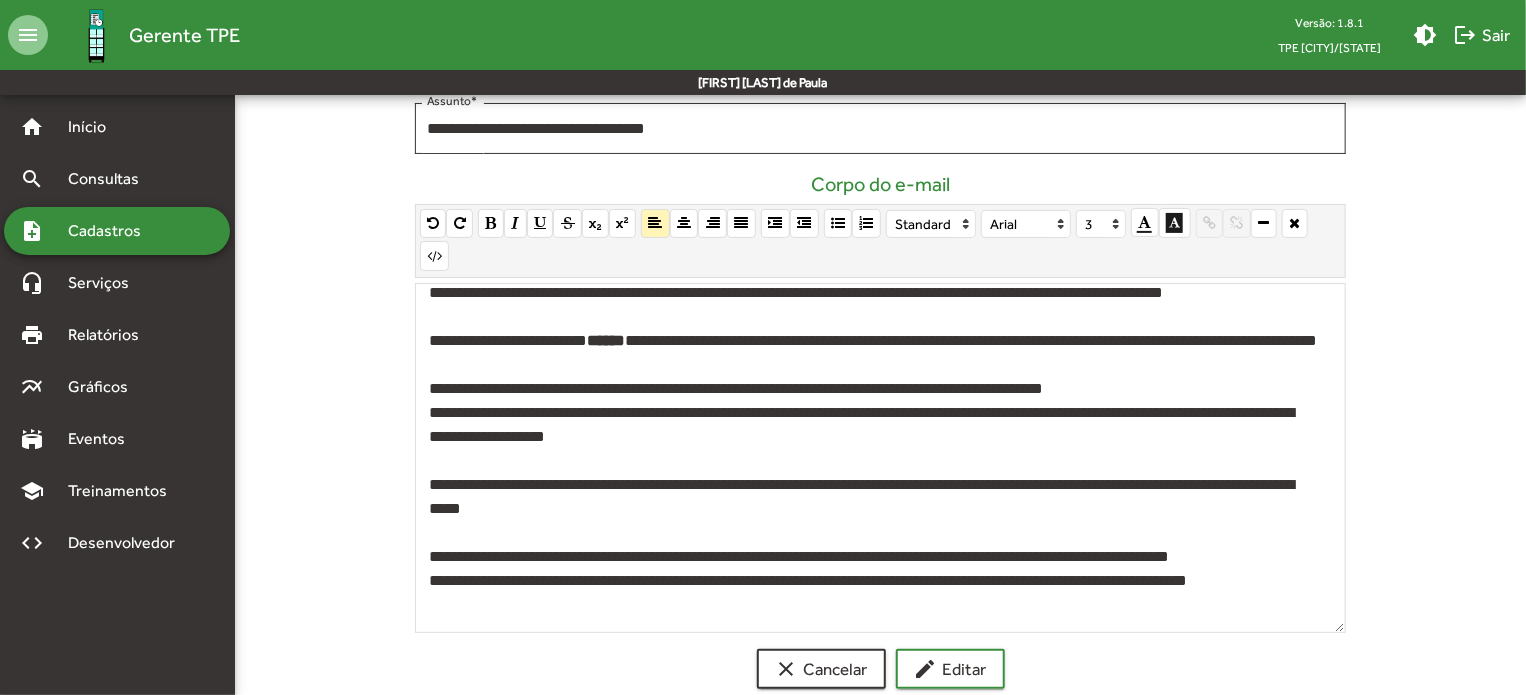 click on "**********" 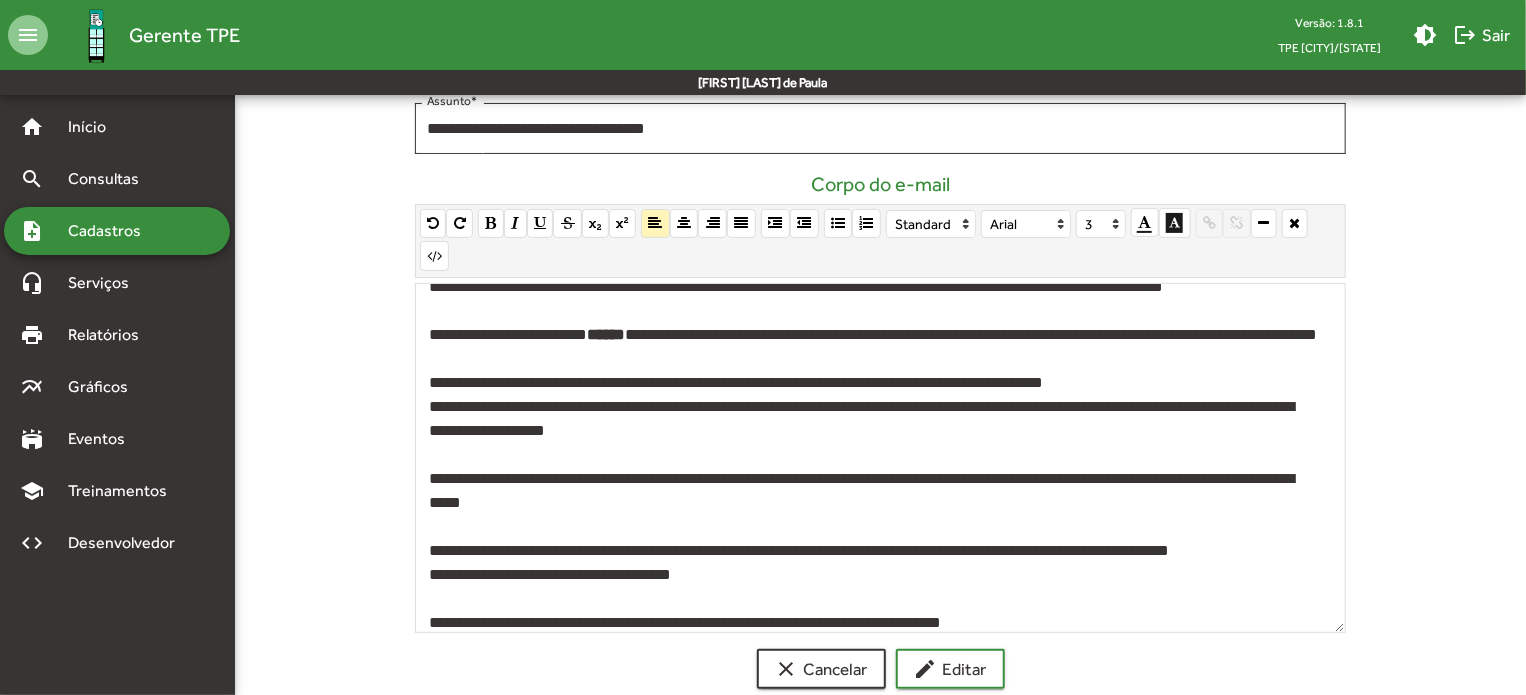 scroll, scrollTop: 467, scrollLeft: 0, axis: vertical 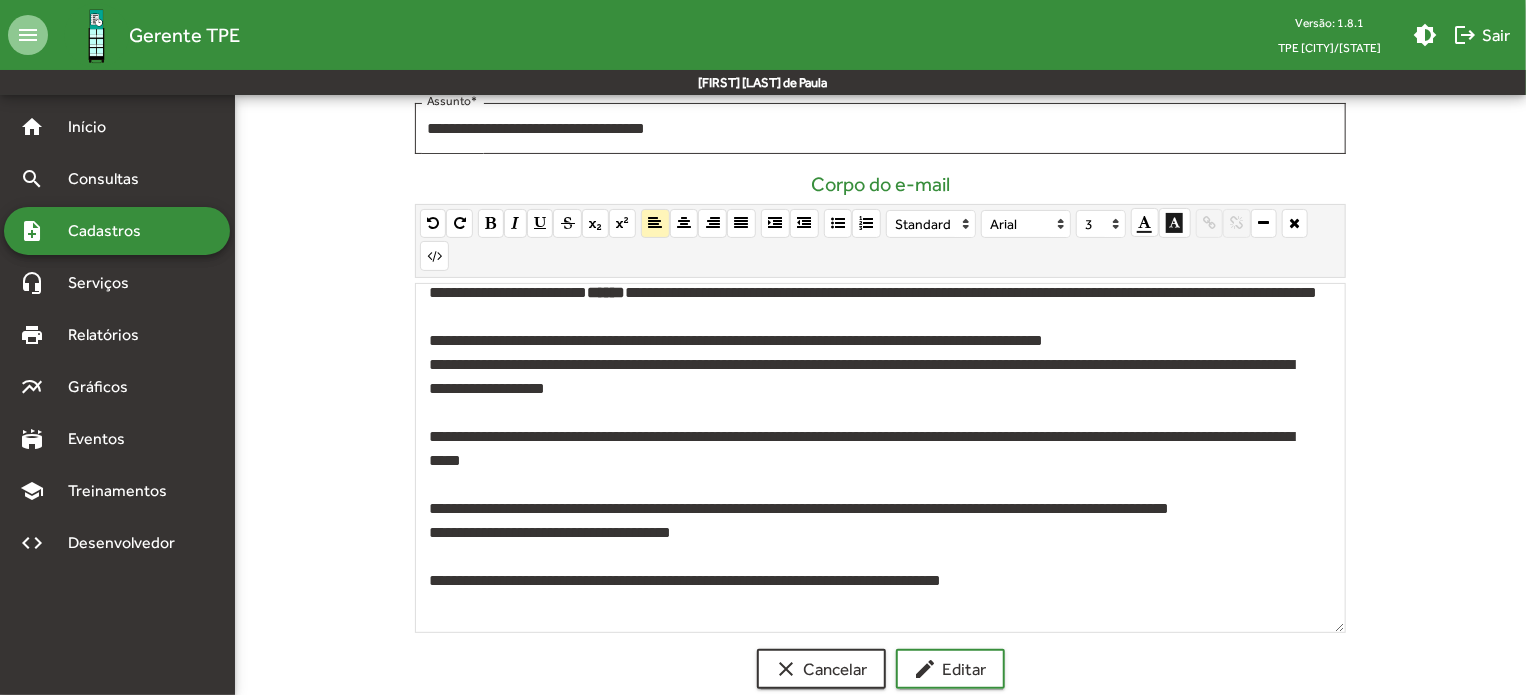 click on "**********" 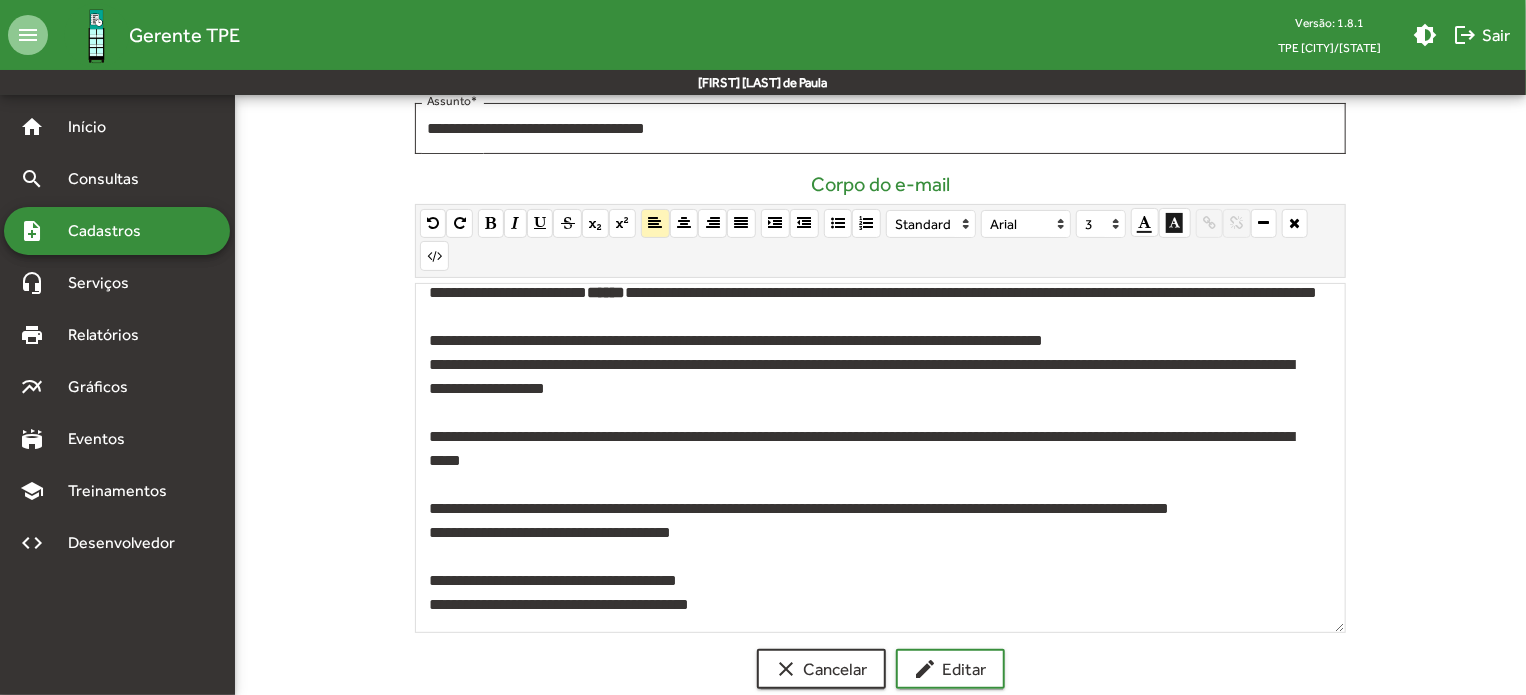 drag, startPoint x: 765, startPoint y: 574, endPoint x: 730, endPoint y: 573, distance: 35.014282 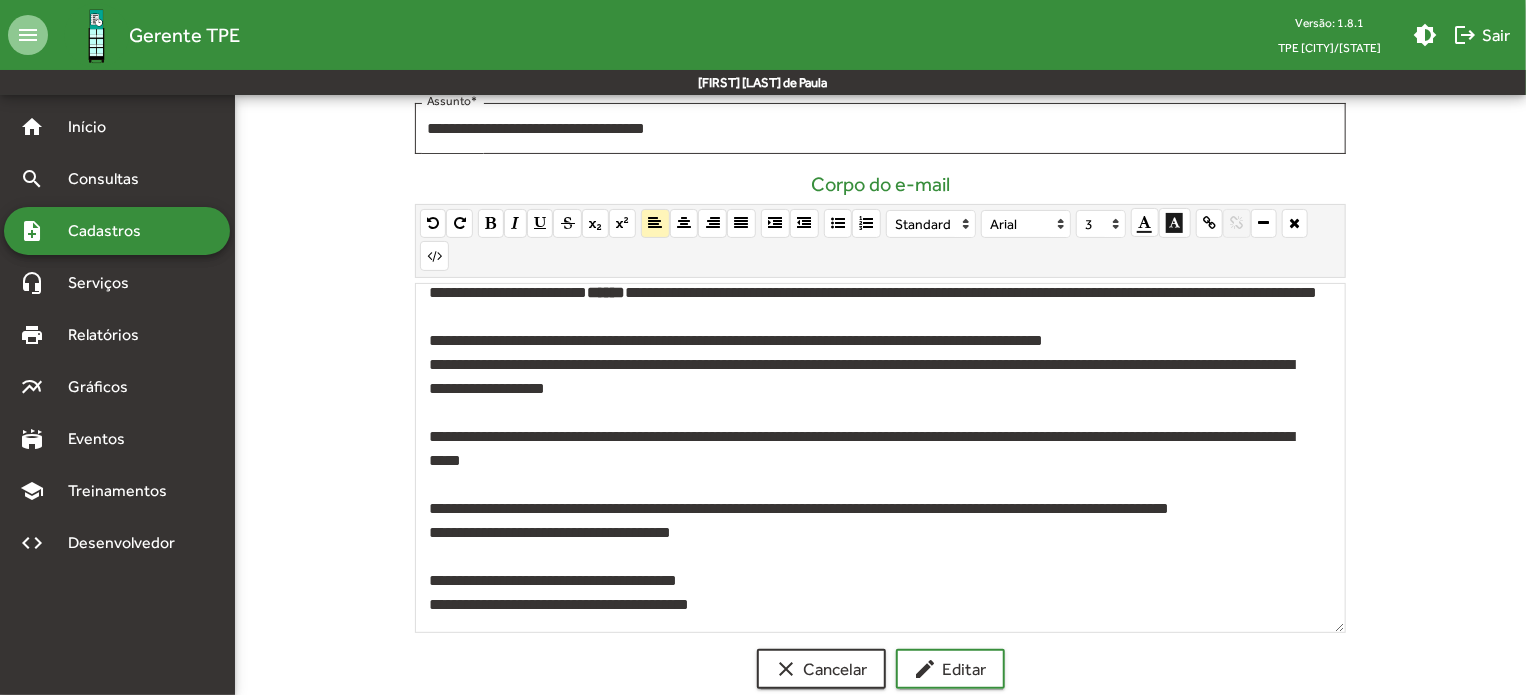 click on "**********" 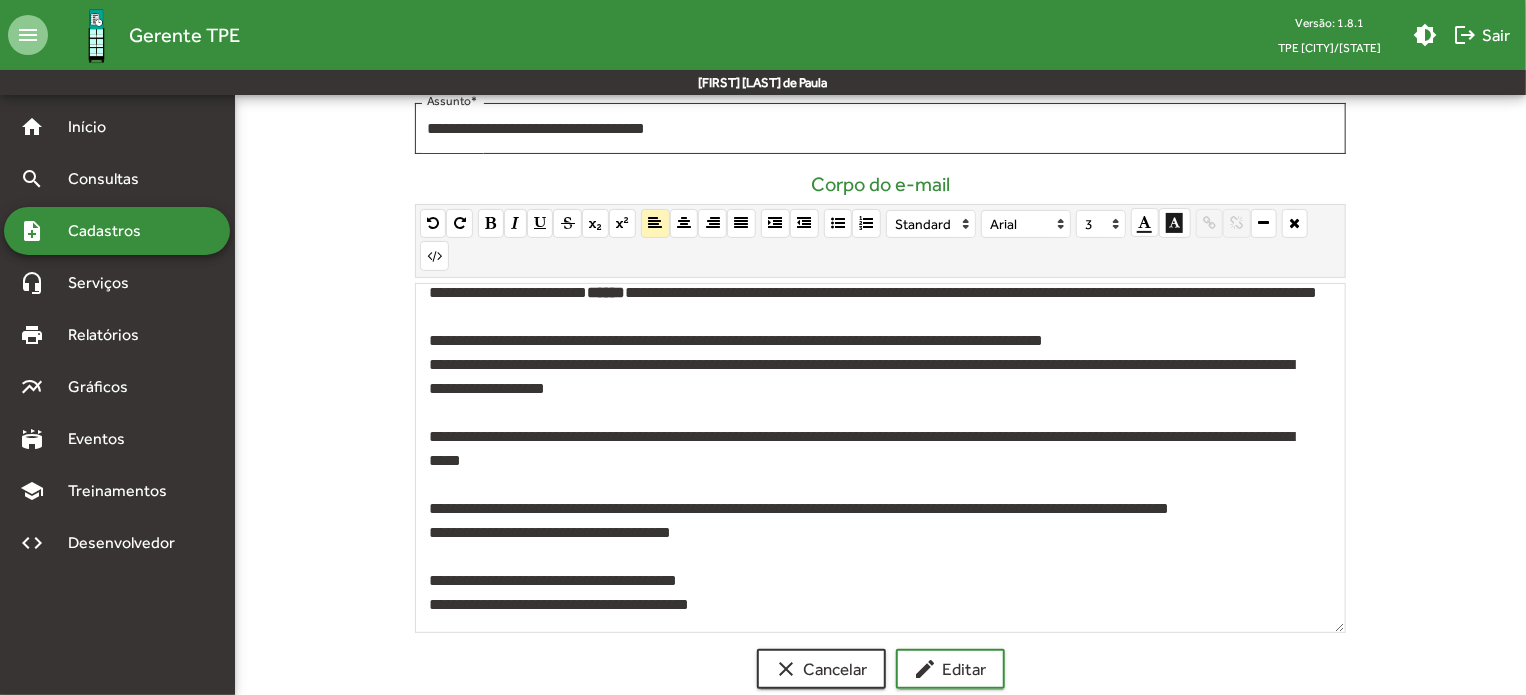click on "**********" 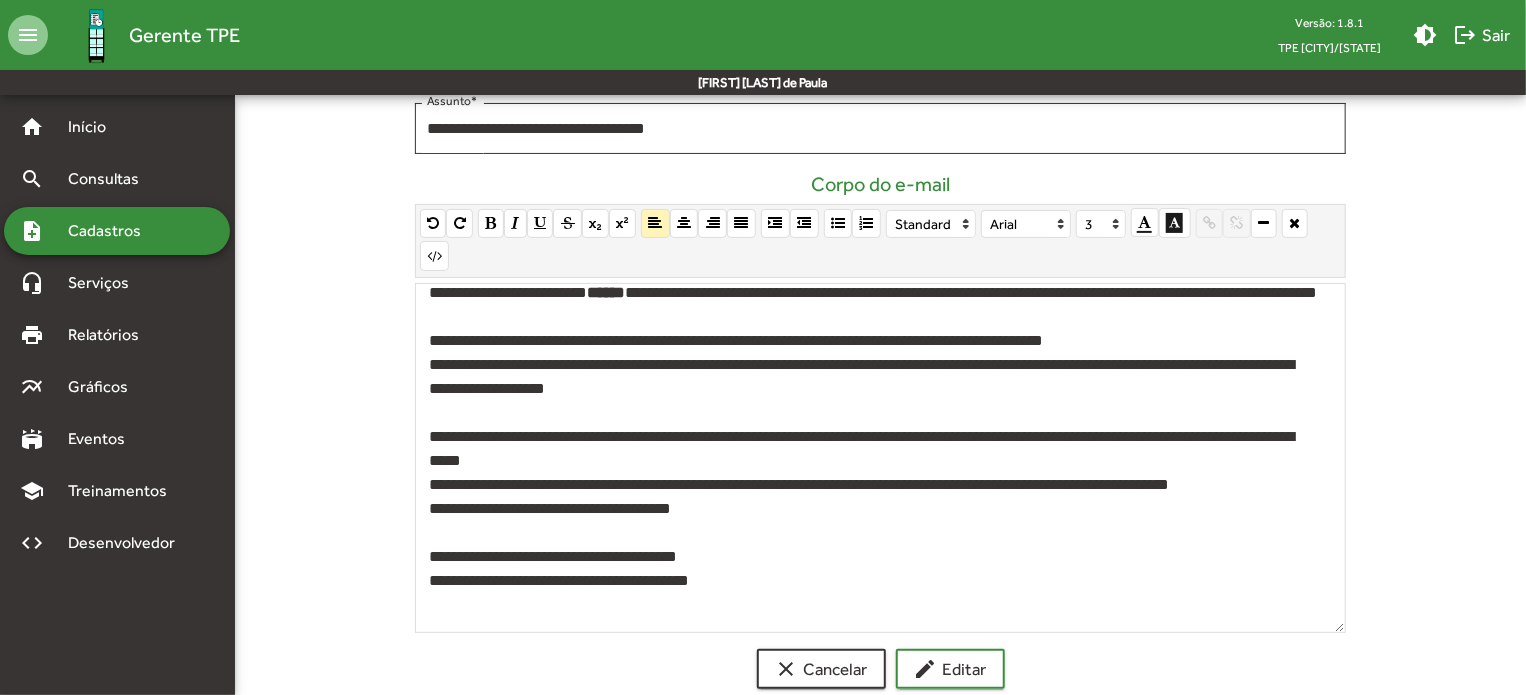 click on "**********" 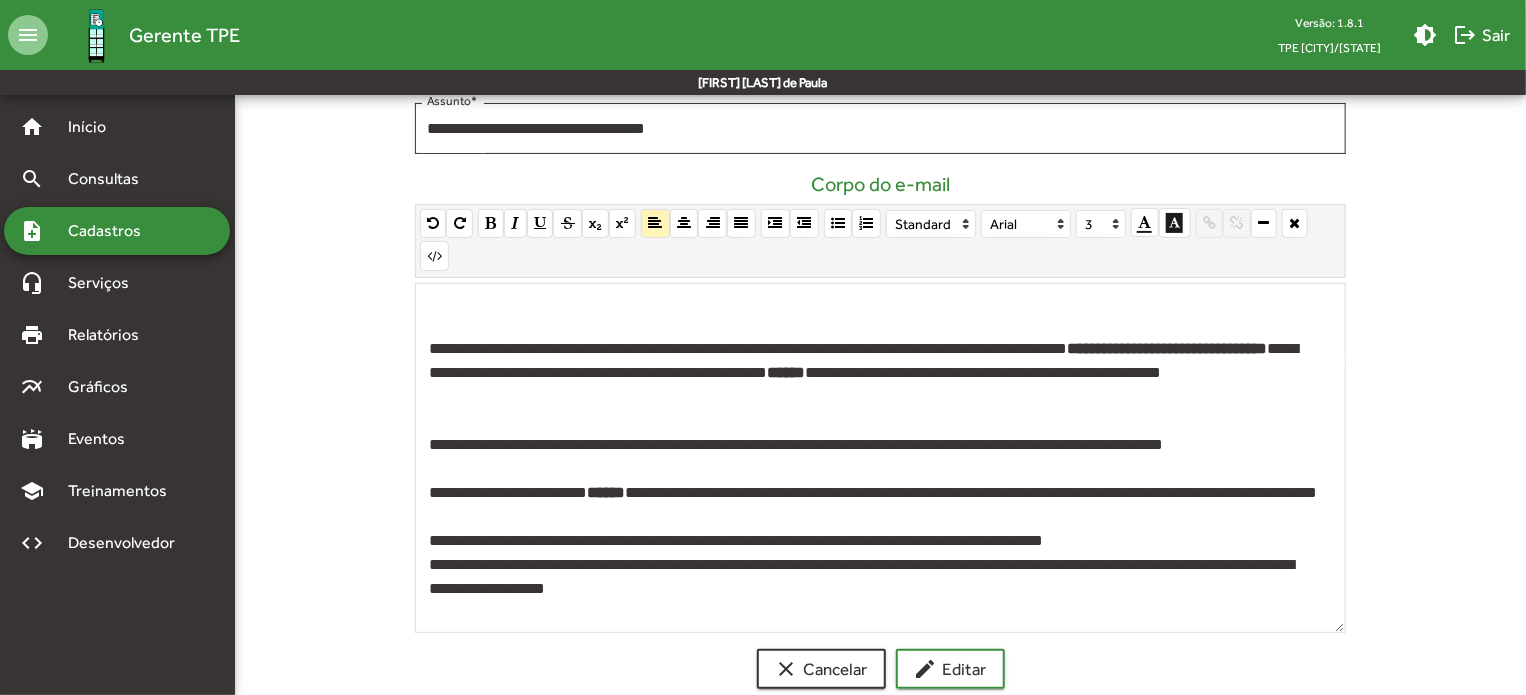 scroll, scrollTop: 67, scrollLeft: 0, axis: vertical 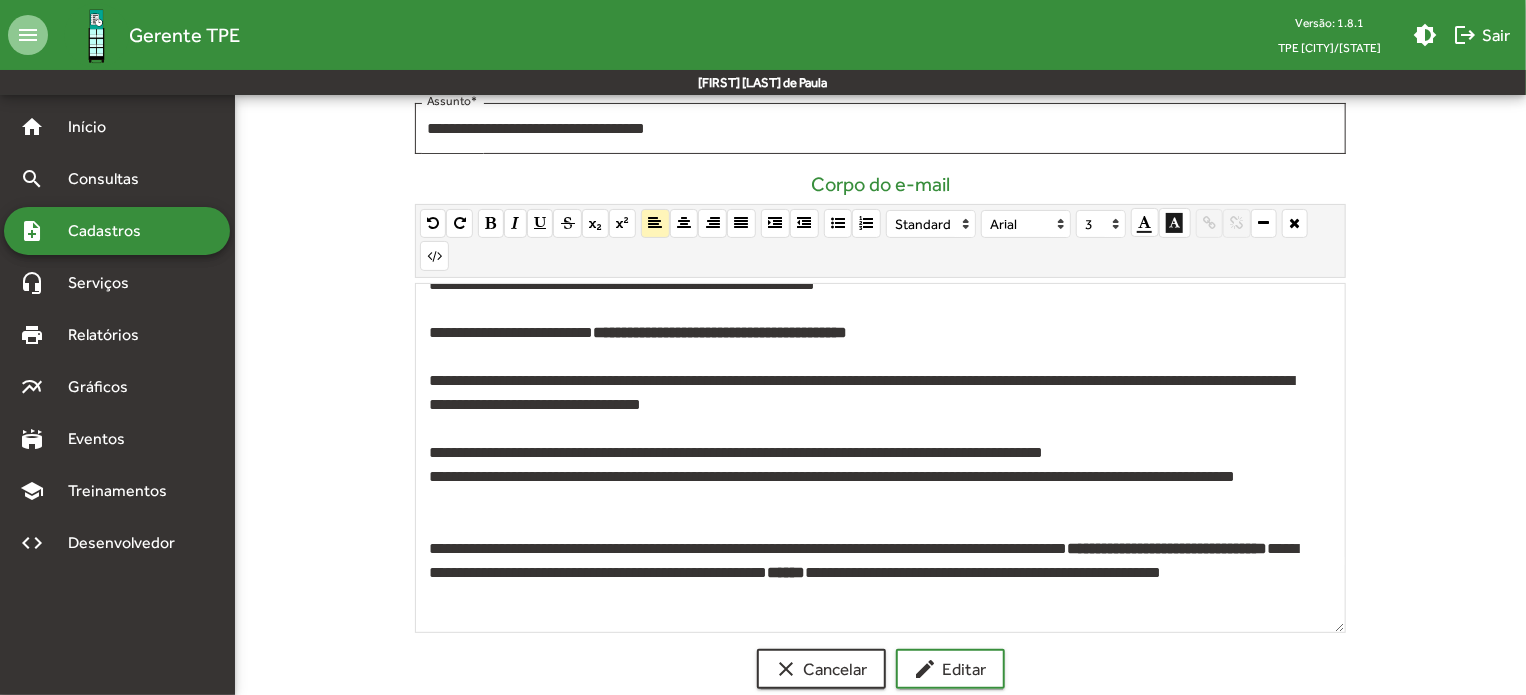 click on "**********" 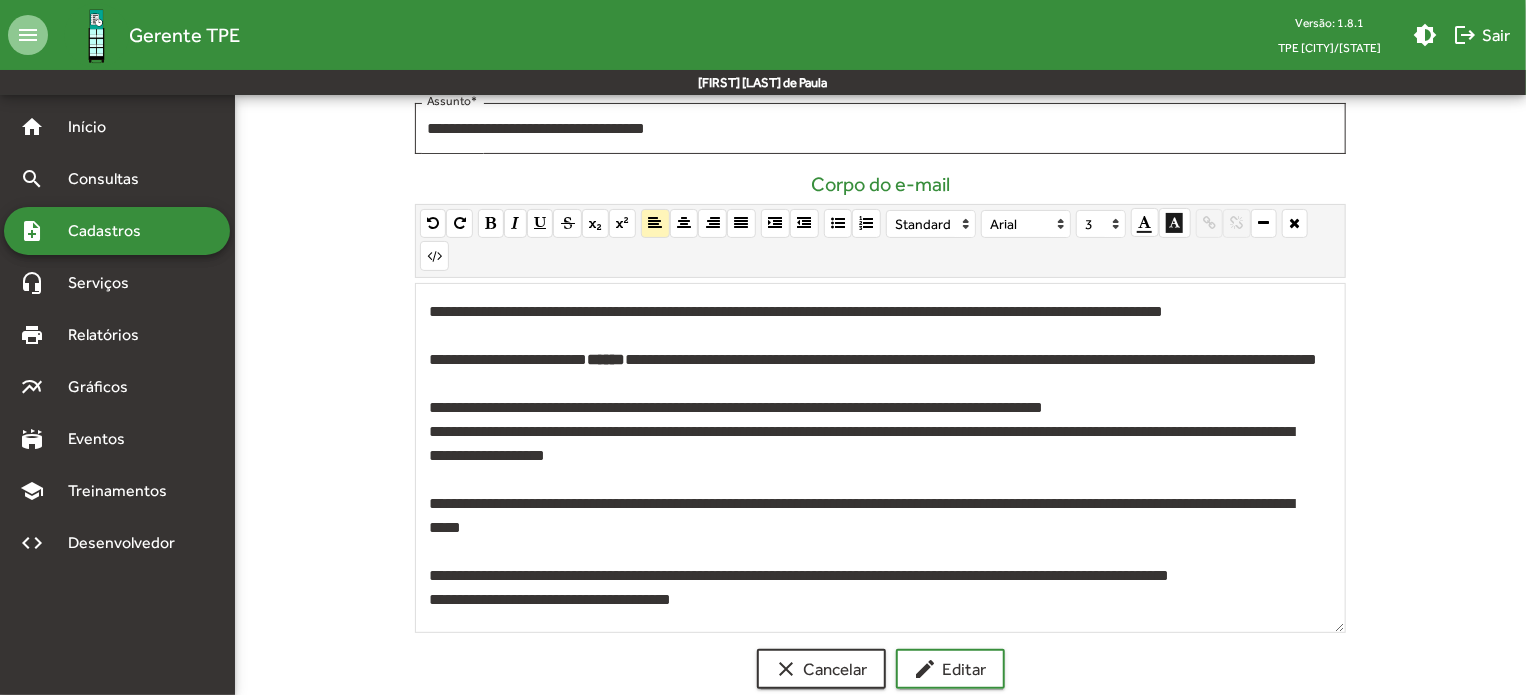 scroll, scrollTop: 491, scrollLeft: 0, axis: vertical 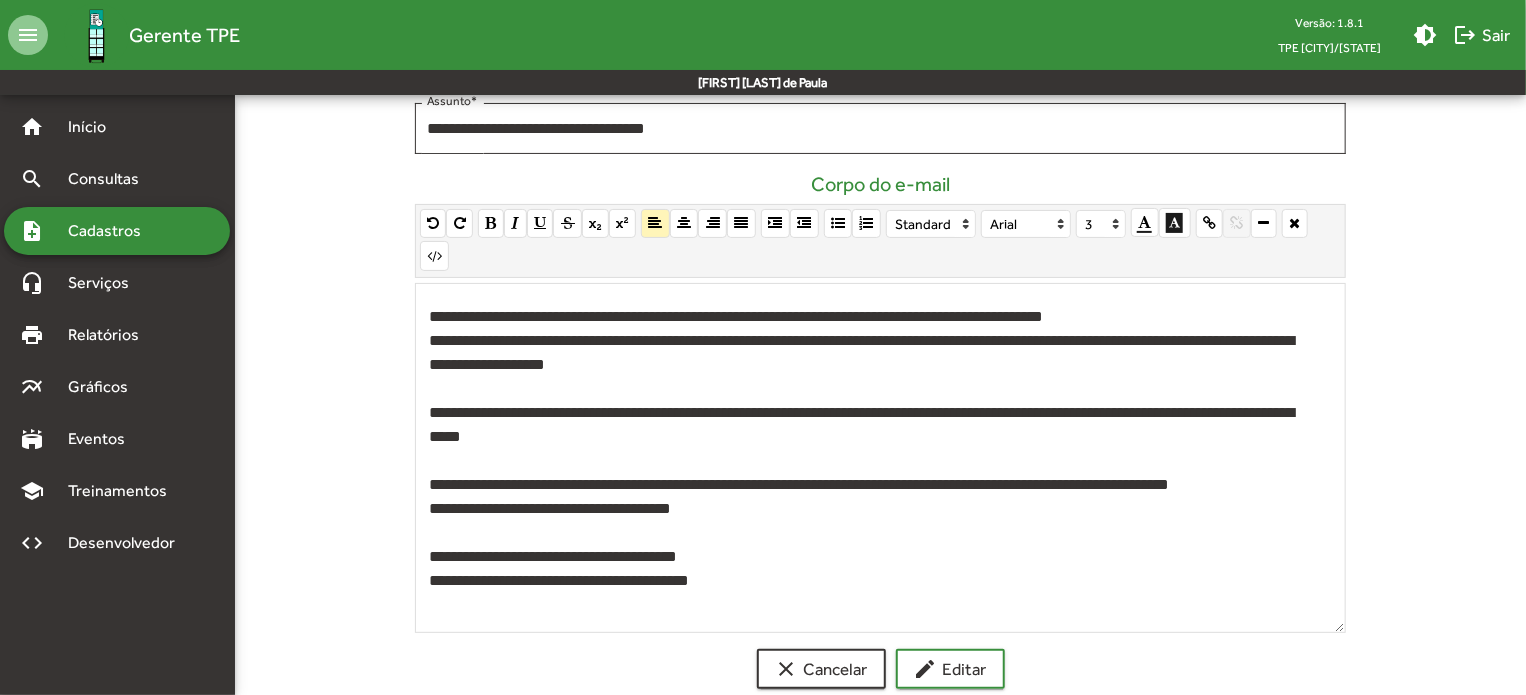 drag, startPoint x: 719, startPoint y: 467, endPoint x: 396, endPoint y: 481, distance: 323.30325 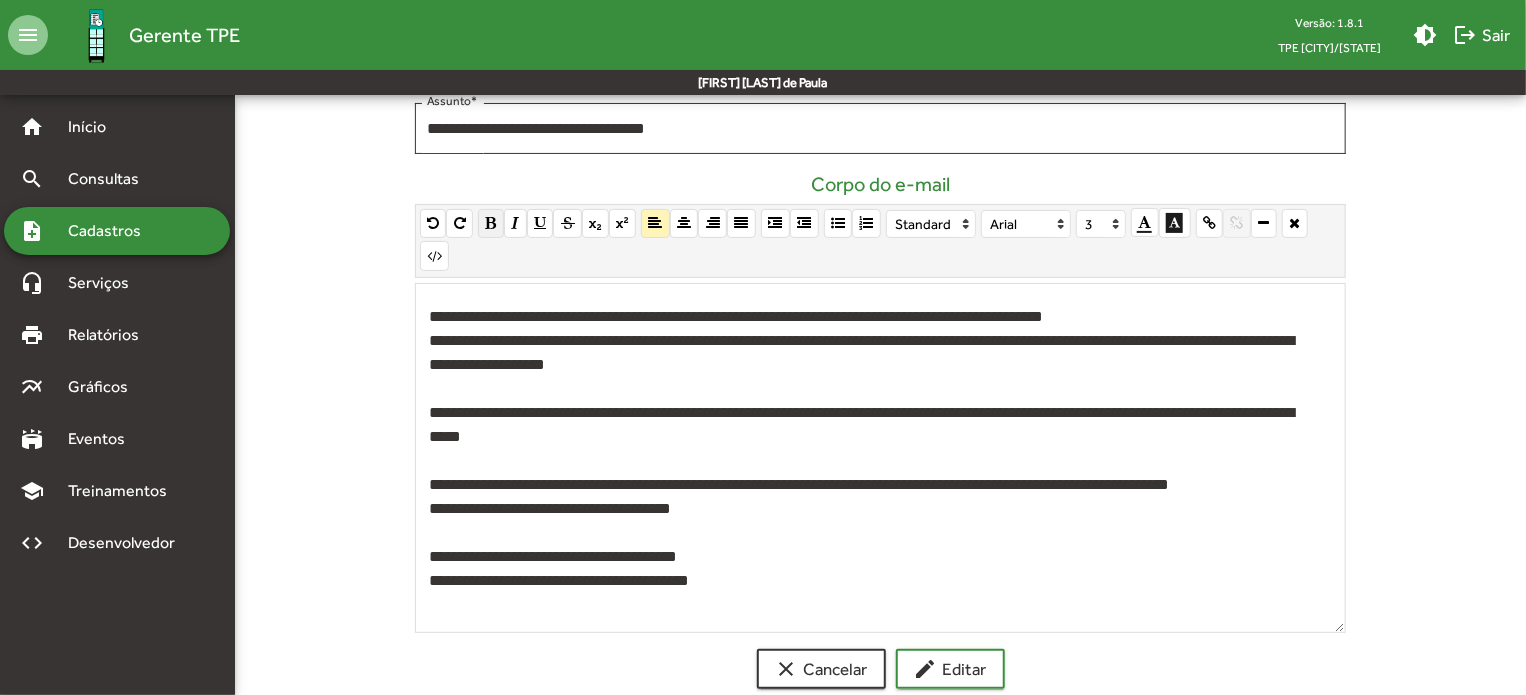 click at bounding box center (491, 223) 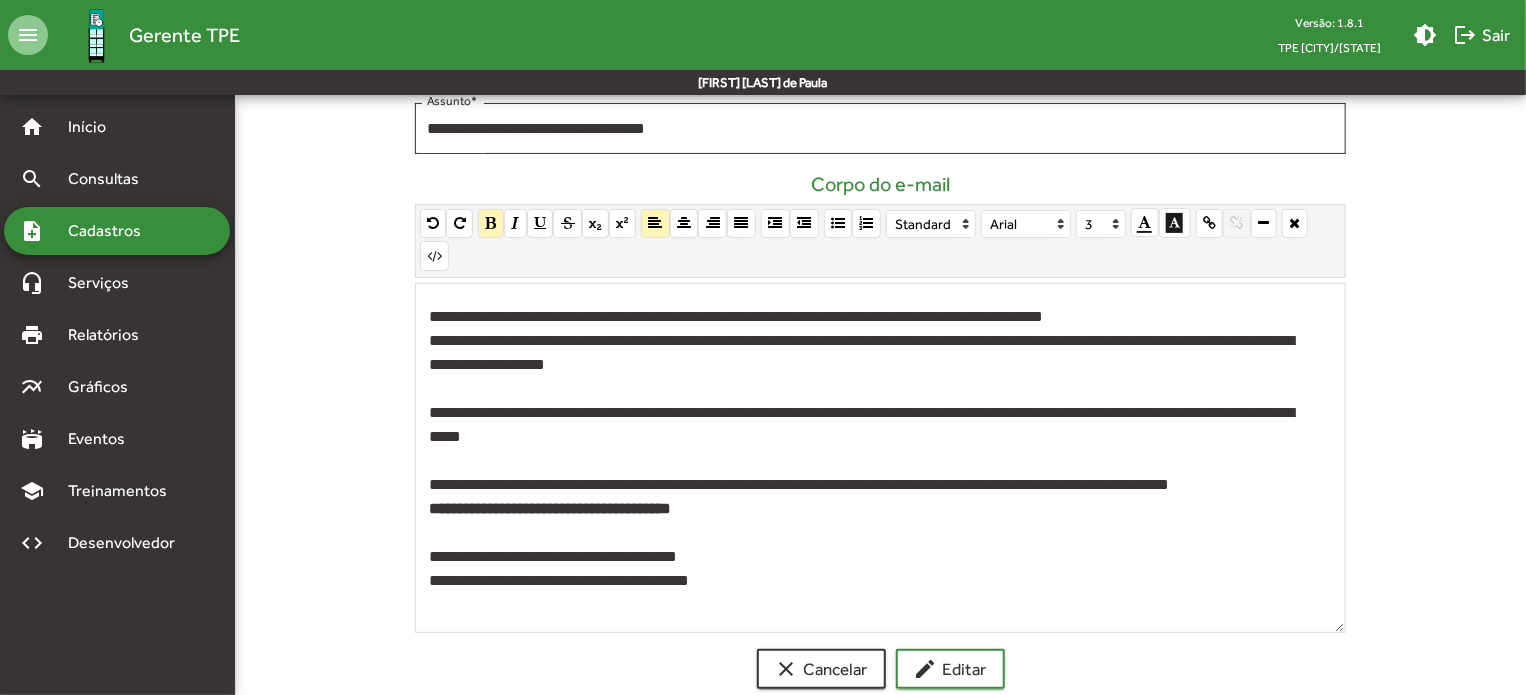 drag, startPoint x: 740, startPoint y: 549, endPoint x: 384, endPoint y: 527, distance: 356.67914 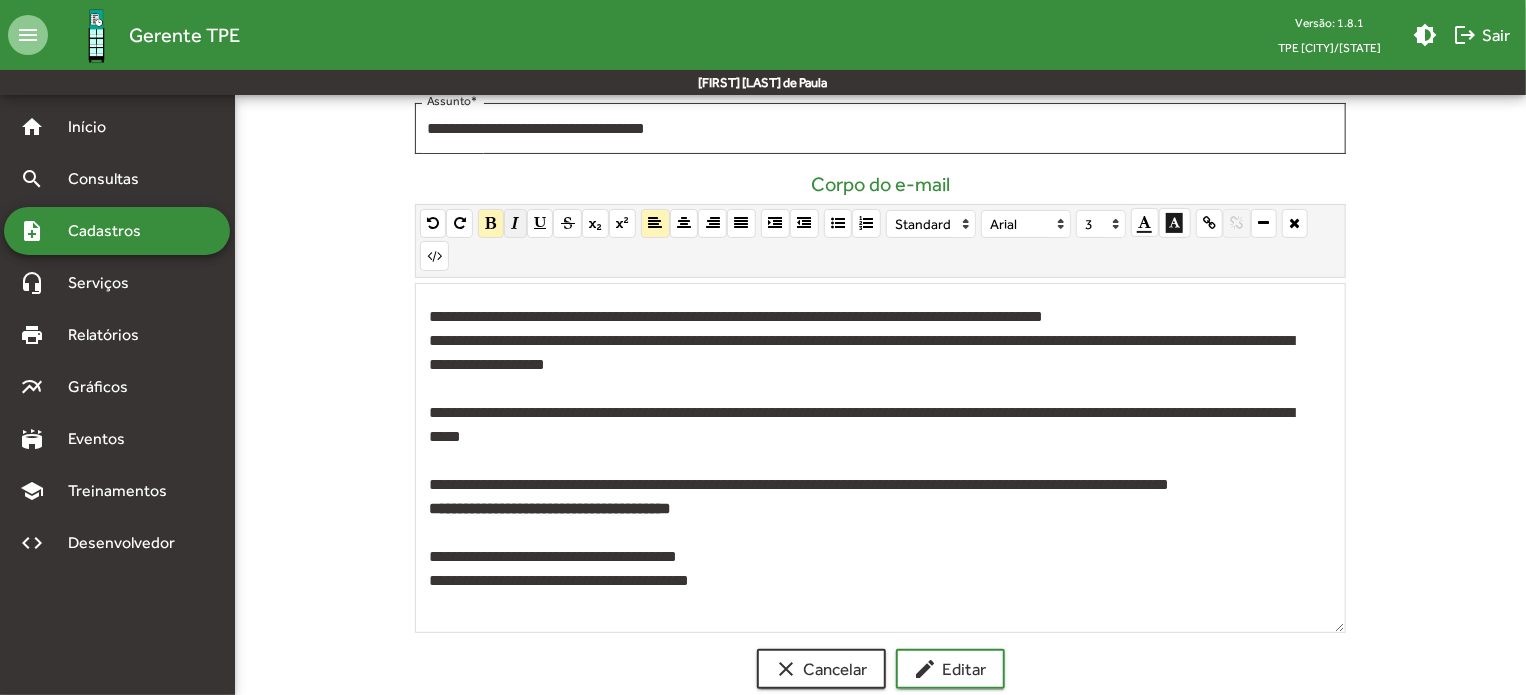 click at bounding box center [515, 223] 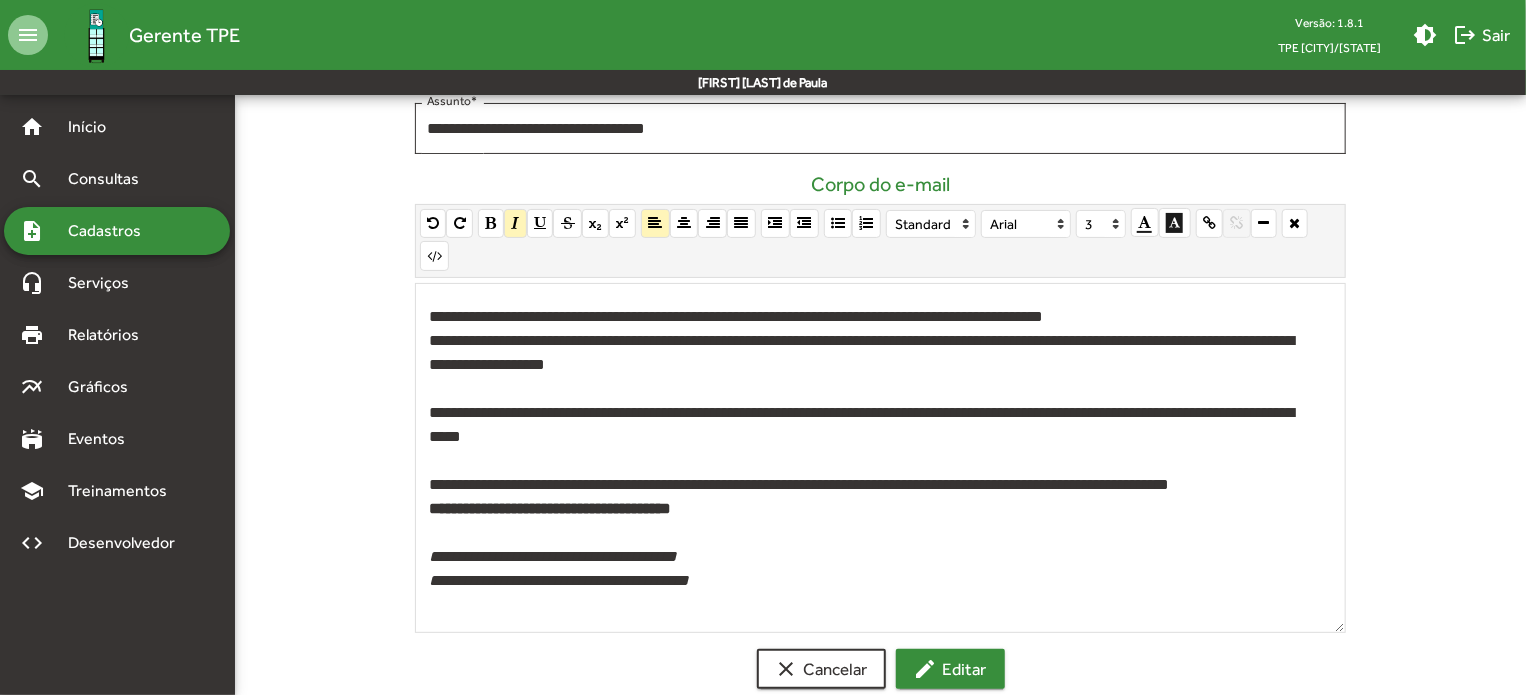 click on "edit  Editar" 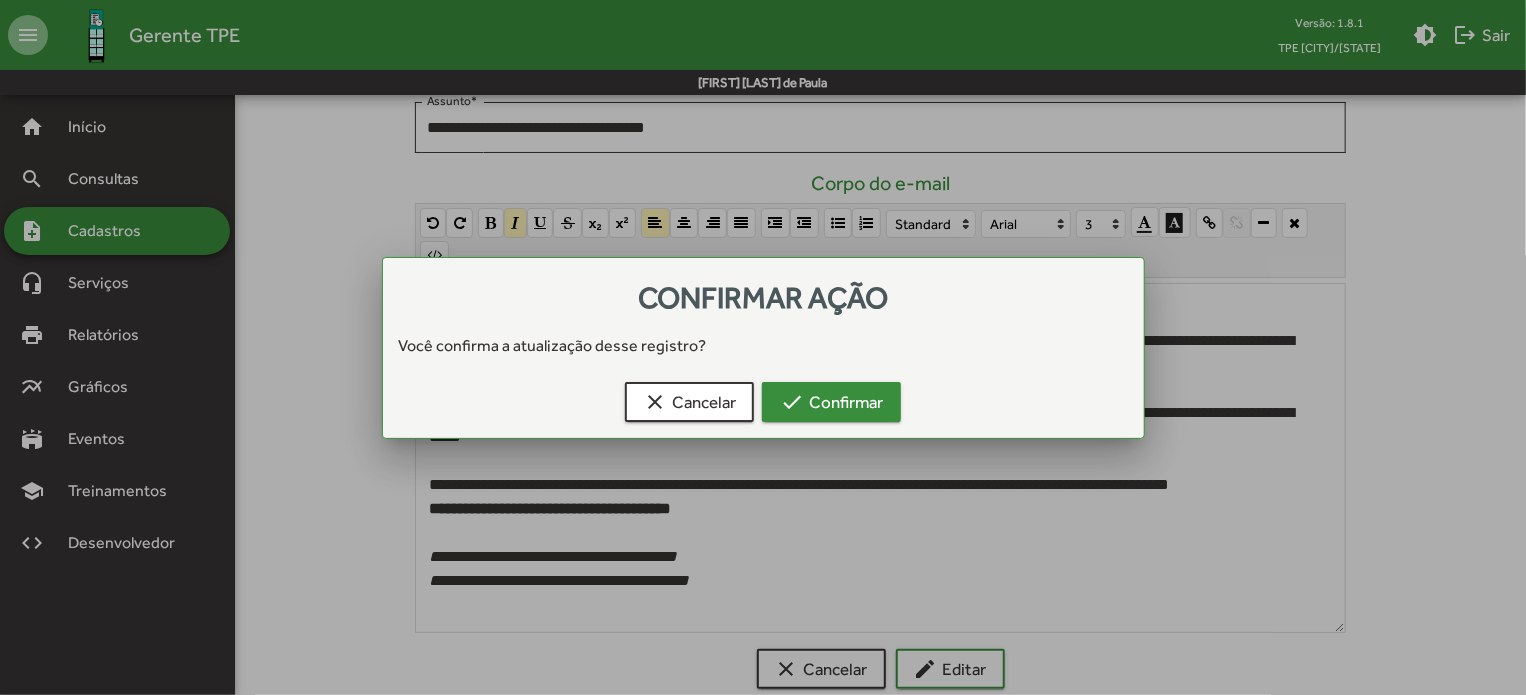 drag, startPoint x: 834, startPoint y: 399, endPoint x: 945, endPoint y: 447, distance: 120.93387 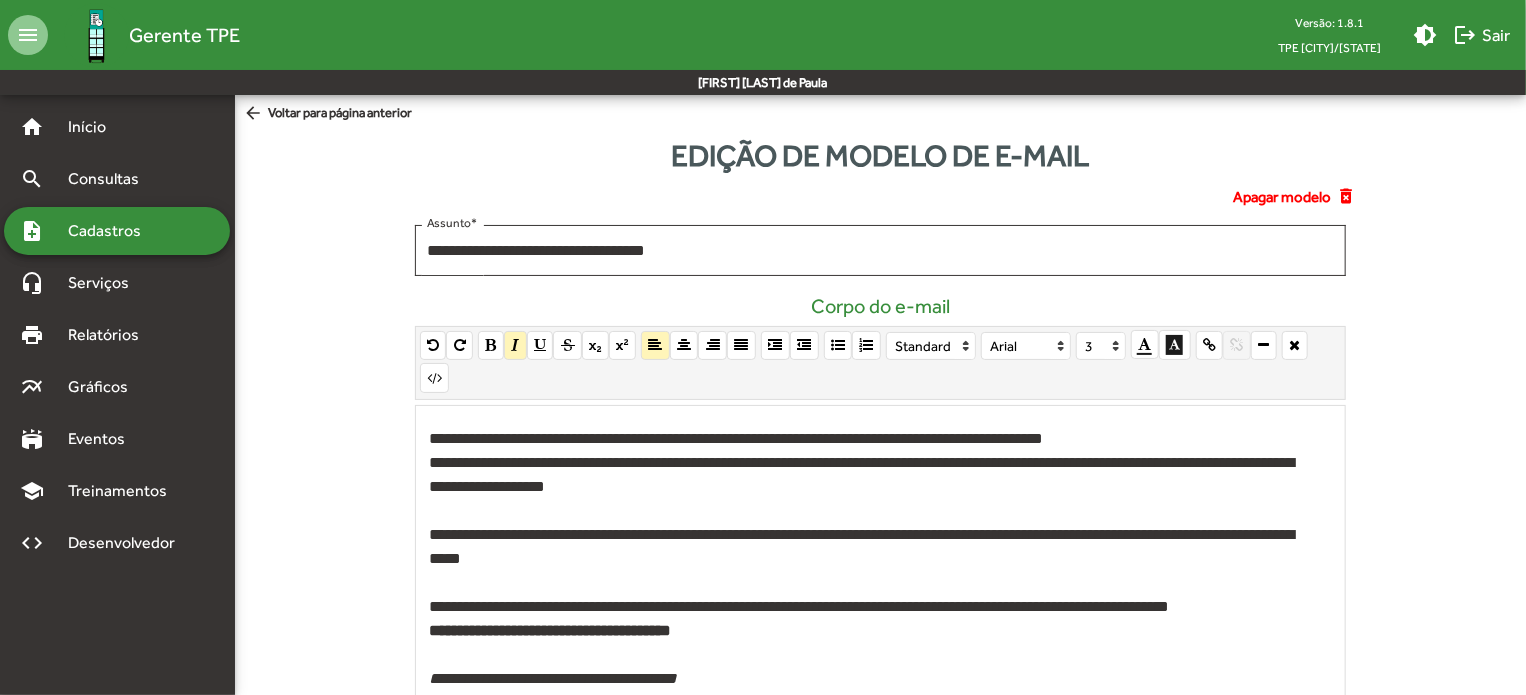 scroll, scrollTop: 122, scrollLeft: 0, axis: vertical 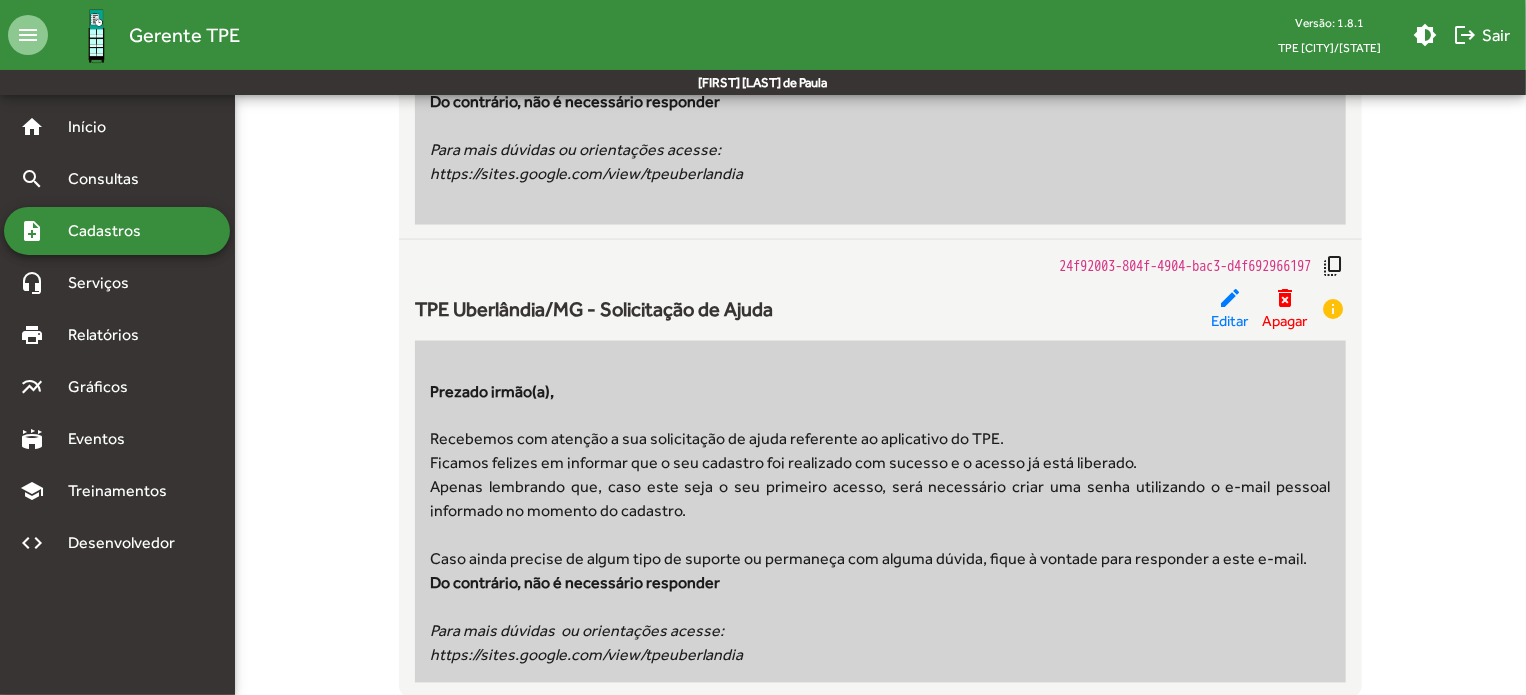 drag, startPoint x: 141, startPoint y: 222, endPoint x: 218, endPoint y: 243, distance: 79.81228 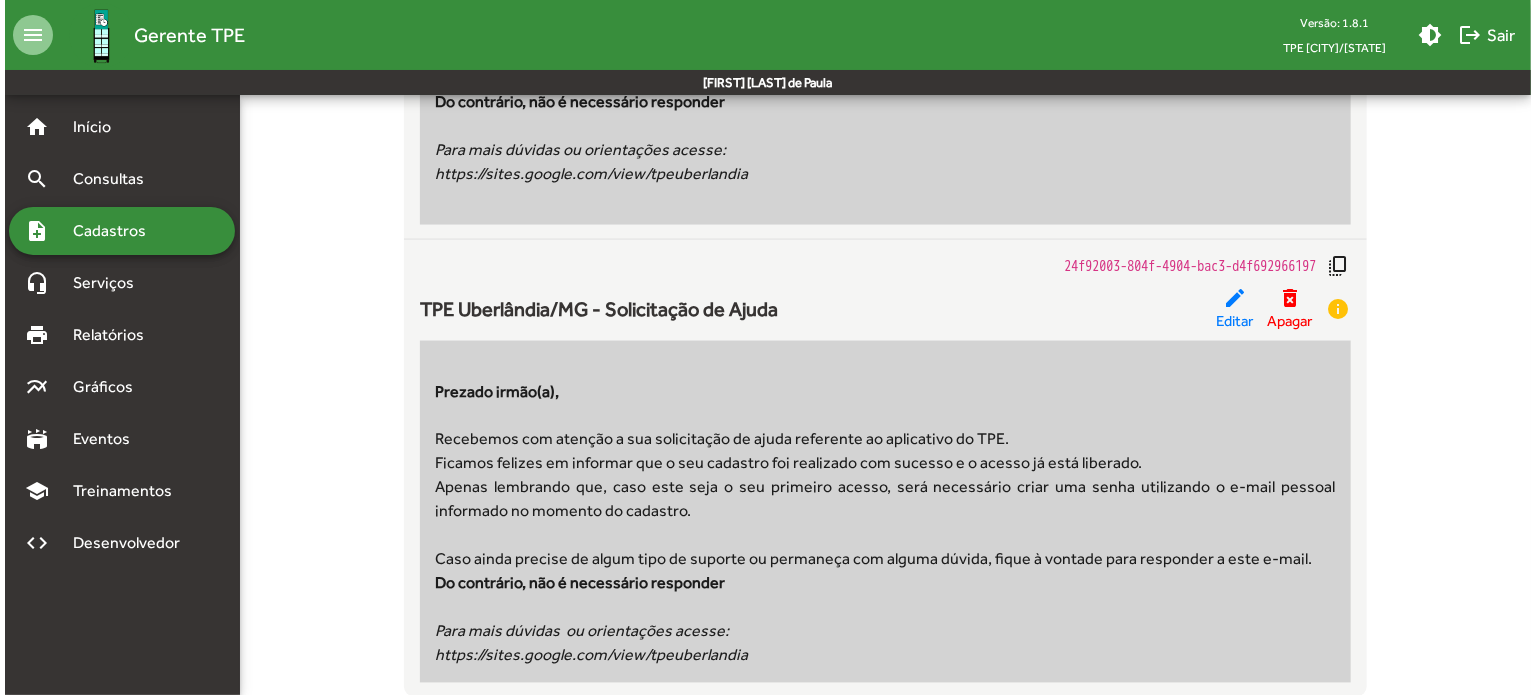 scroll, scrollTop: 0, scrollLeft: 0, axis: both 